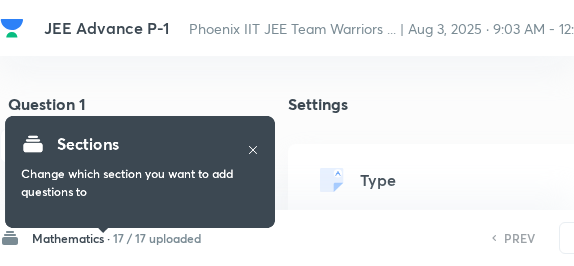 scroll, scrollTop: 0, scrollLeft: 0, axis: both 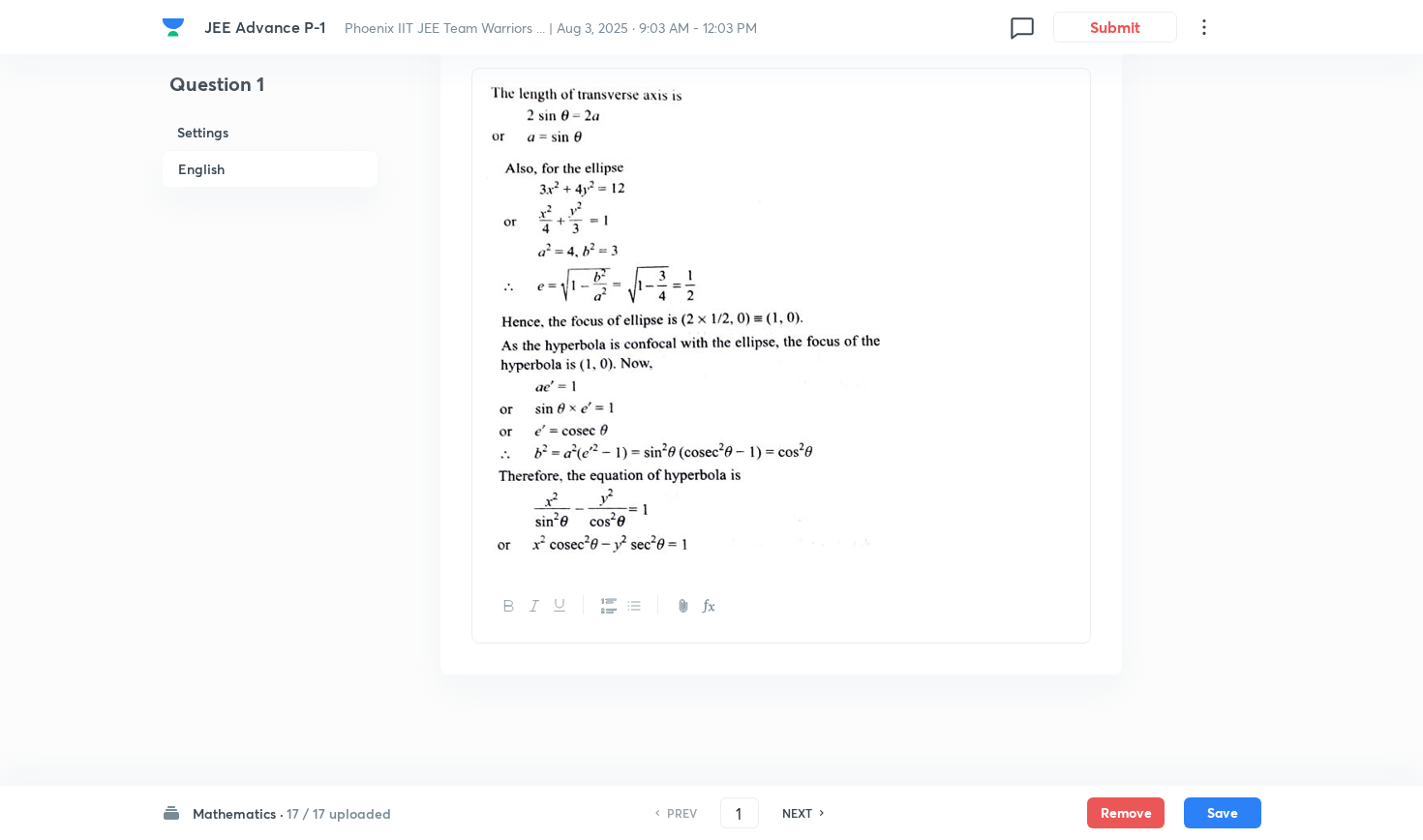 click on "NEXT" at bounding box center (797, 813) 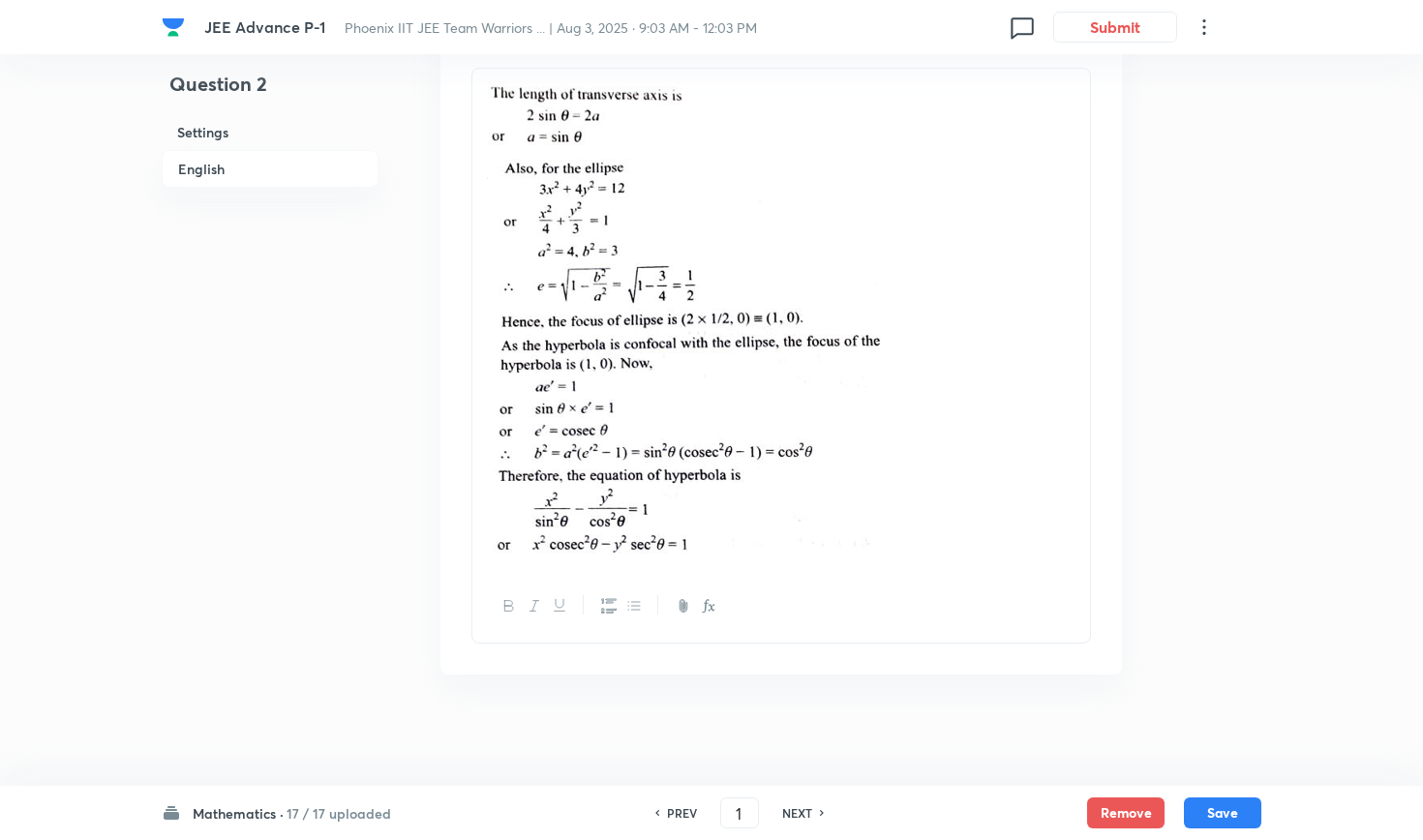 checkbox on "false" 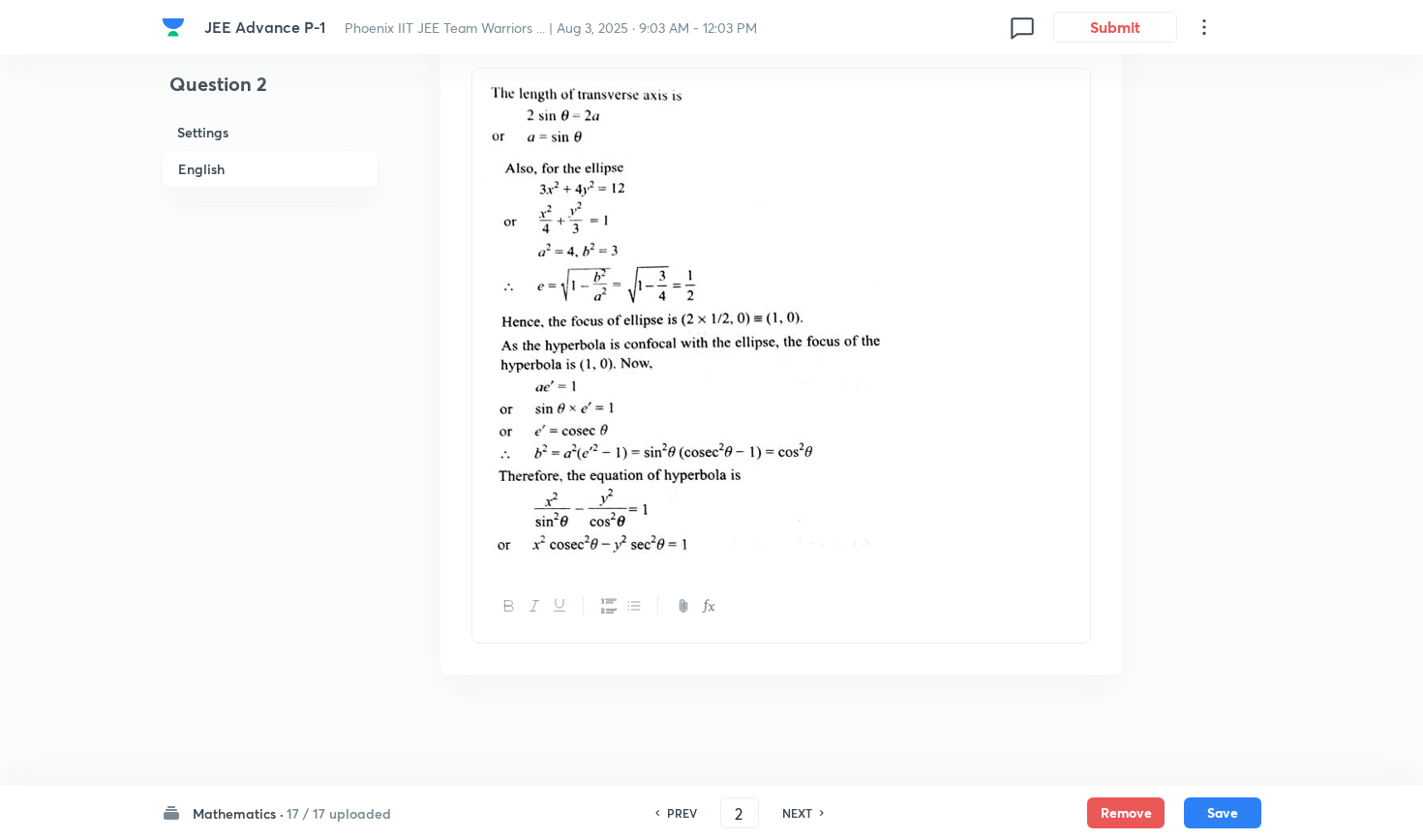 scroll, scrollTop: 1804, scrollLeft: 0, axis: vertical 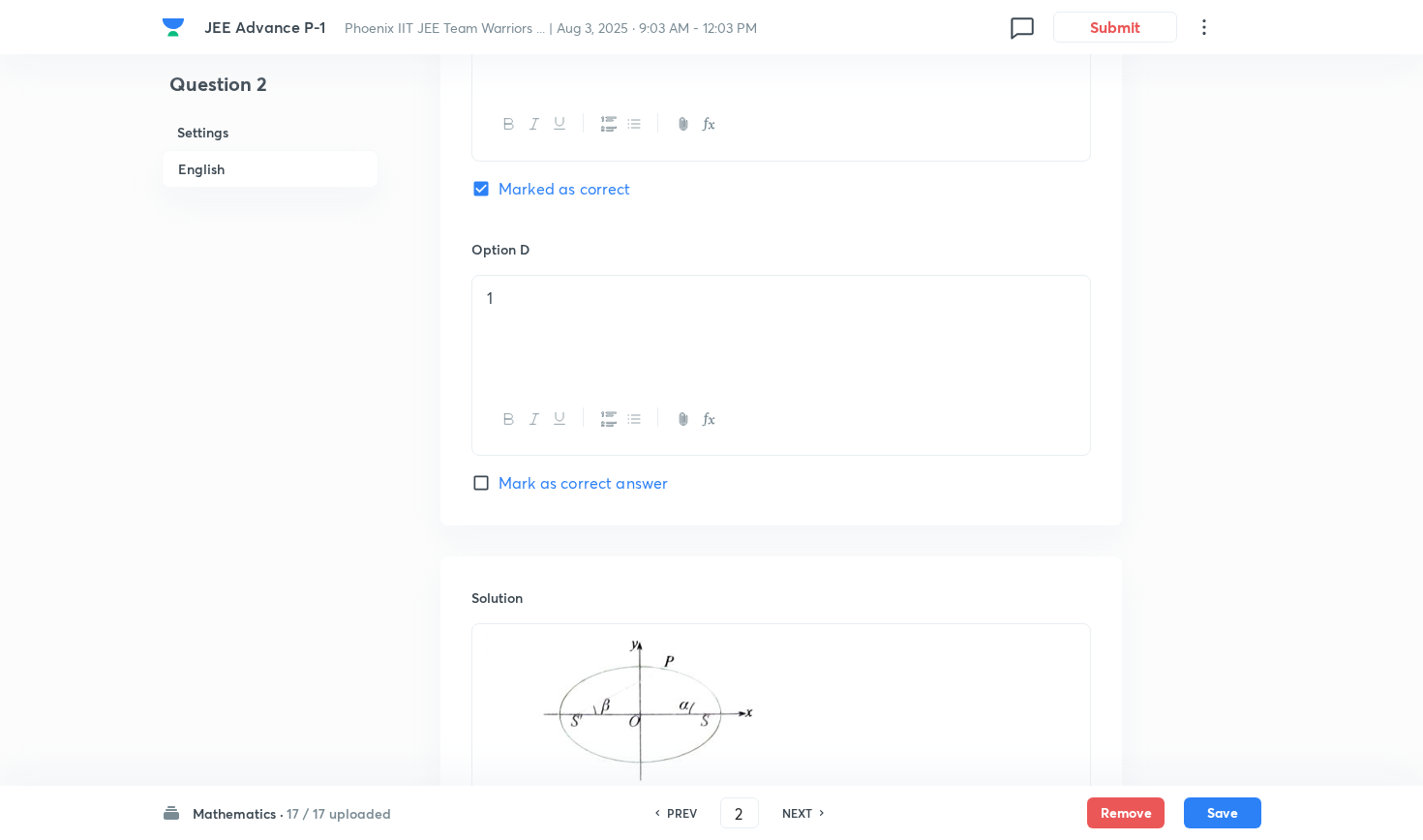click on "NEXT" at bounding box center [797, 813] 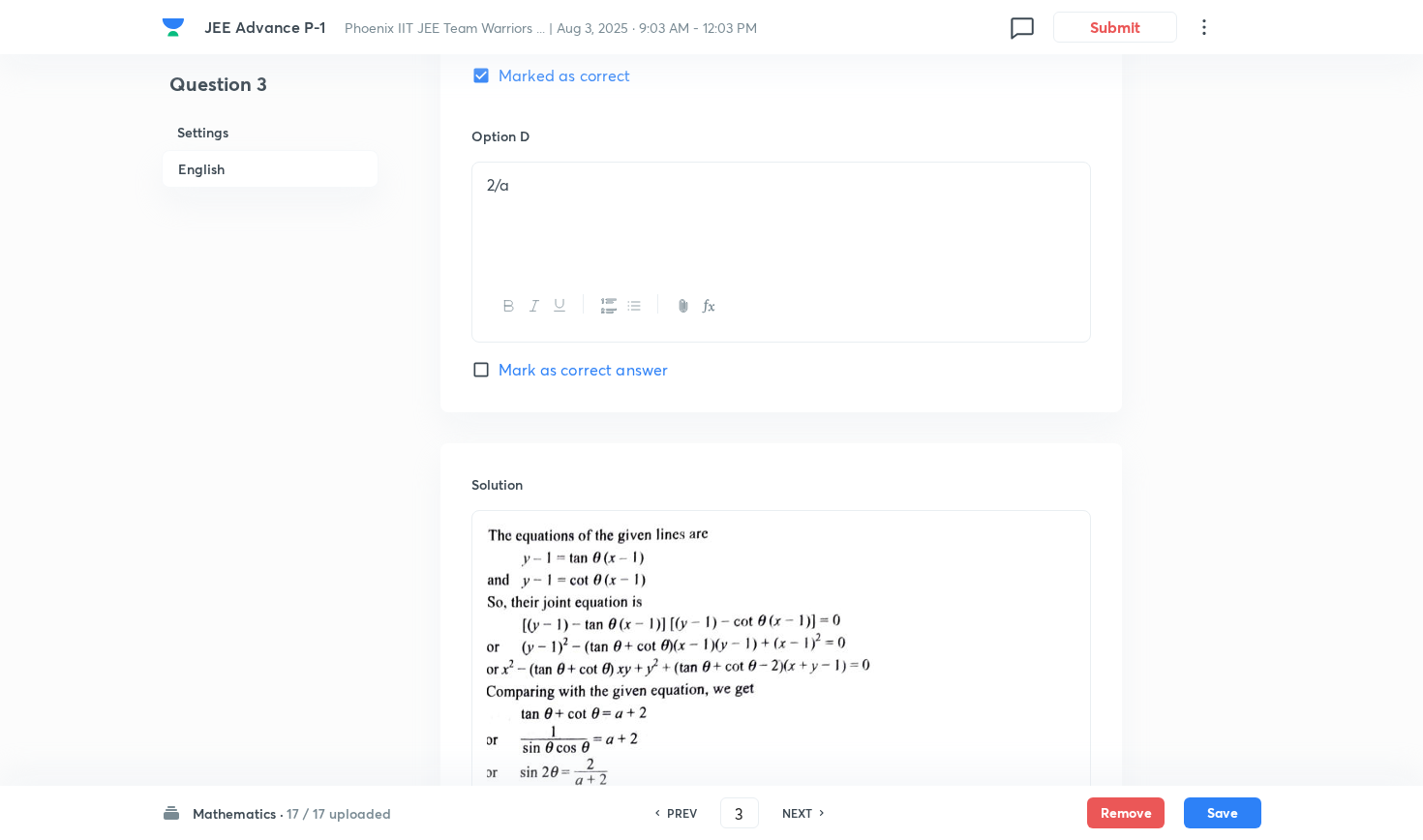 click on "NEXT" at bounding box center [797, 813] 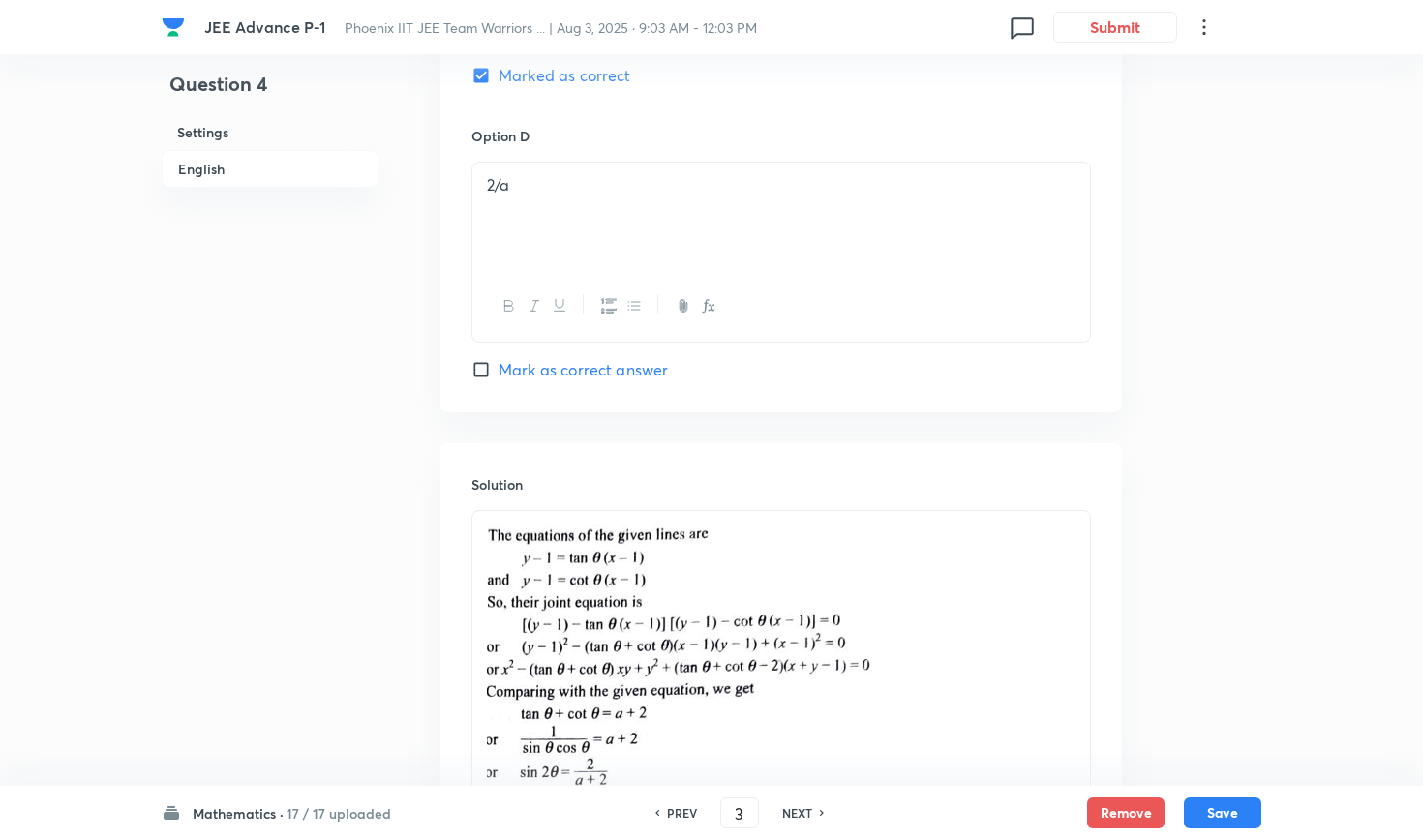 checkbox on "true" 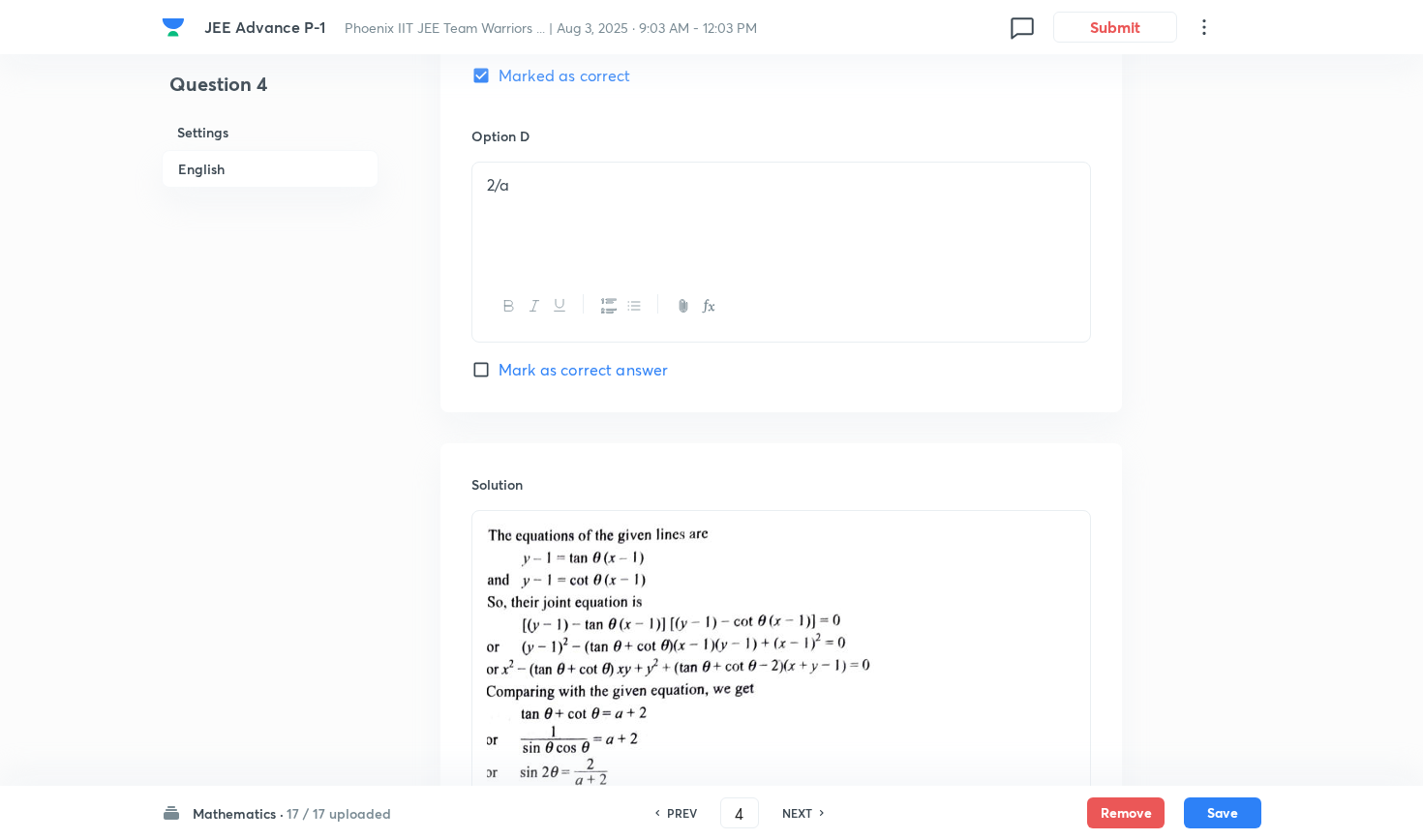click on "NEXT" at bounding box center (797, 813) 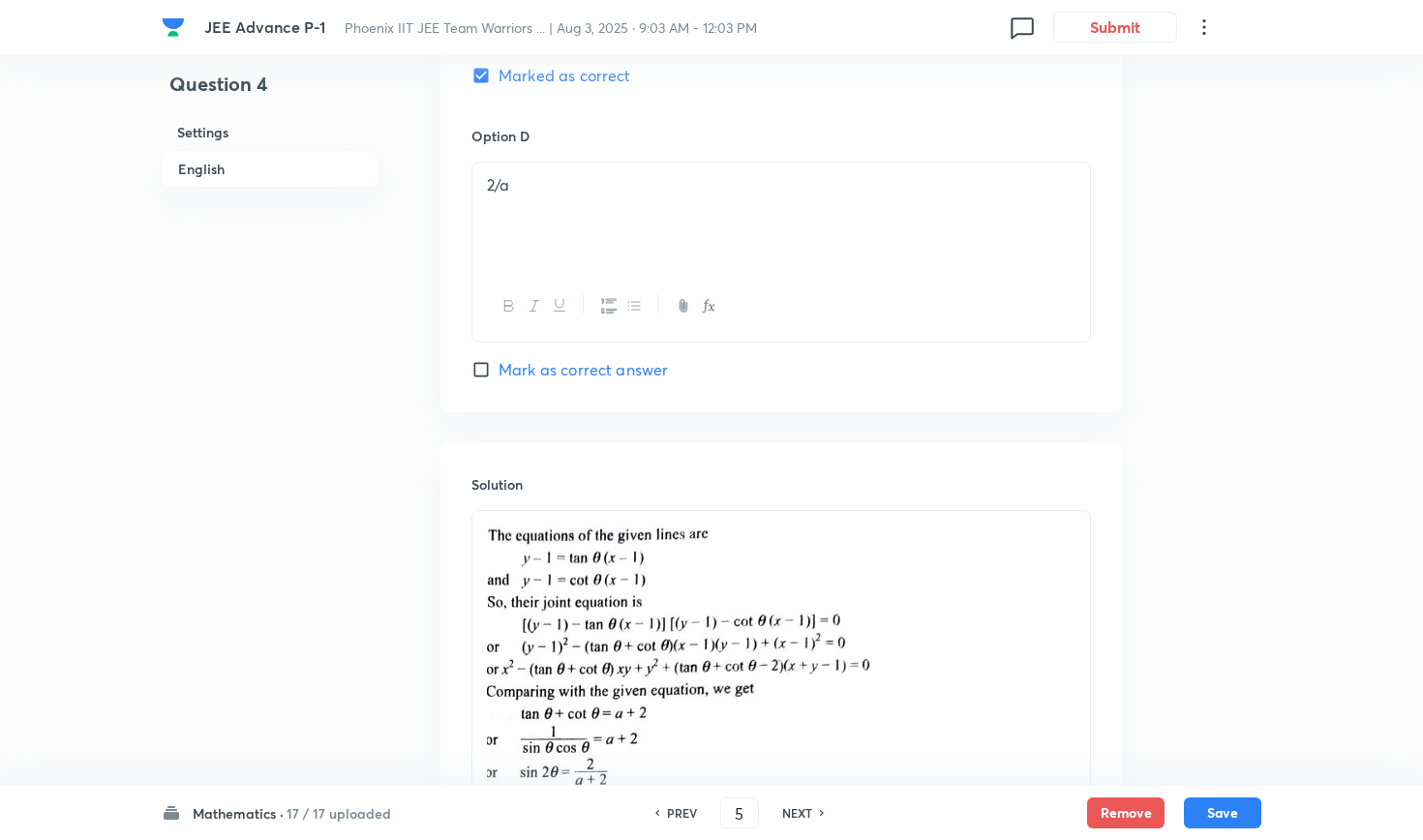 checkbox on "true" 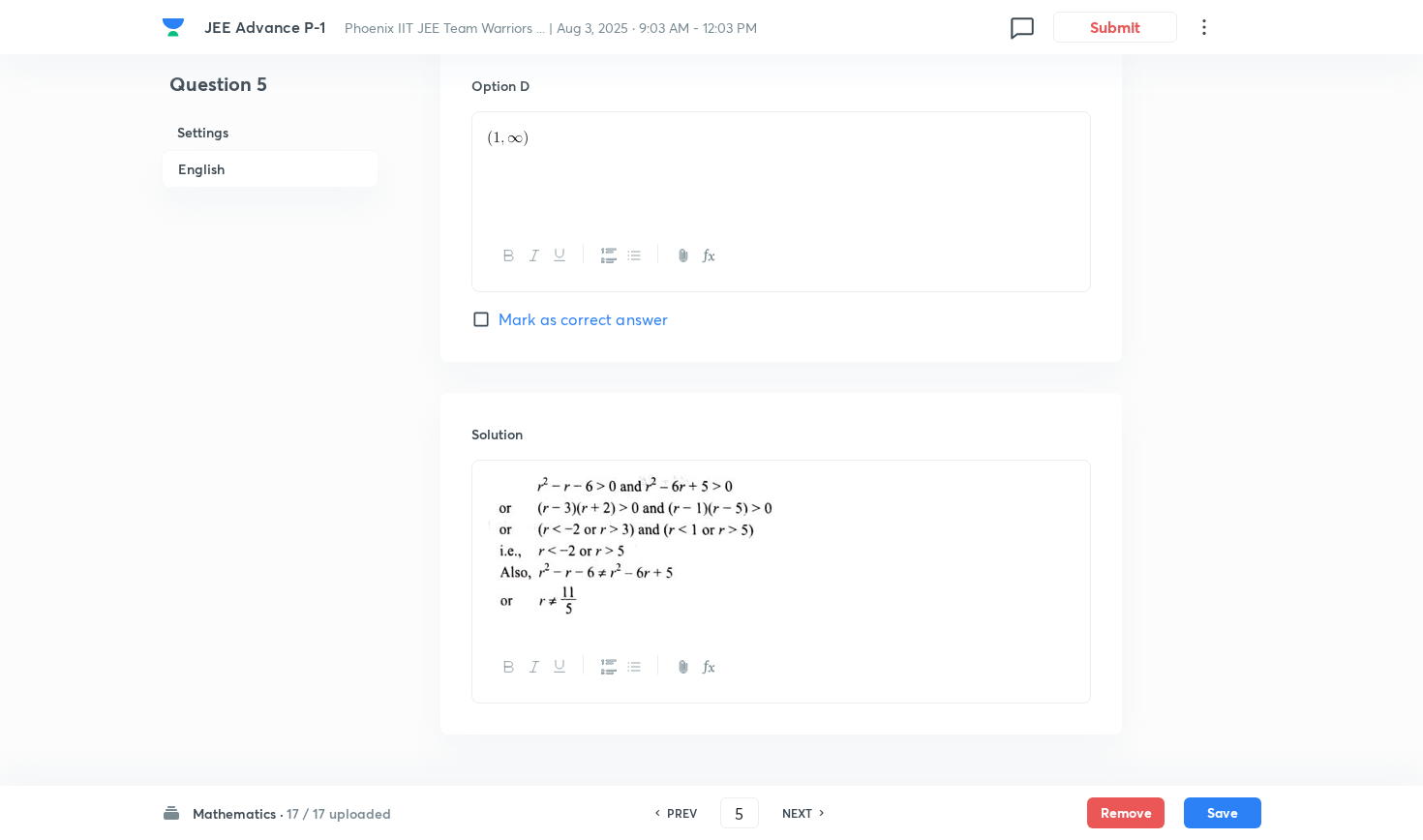 click on "NEXT" at bounding box center (797, 813) 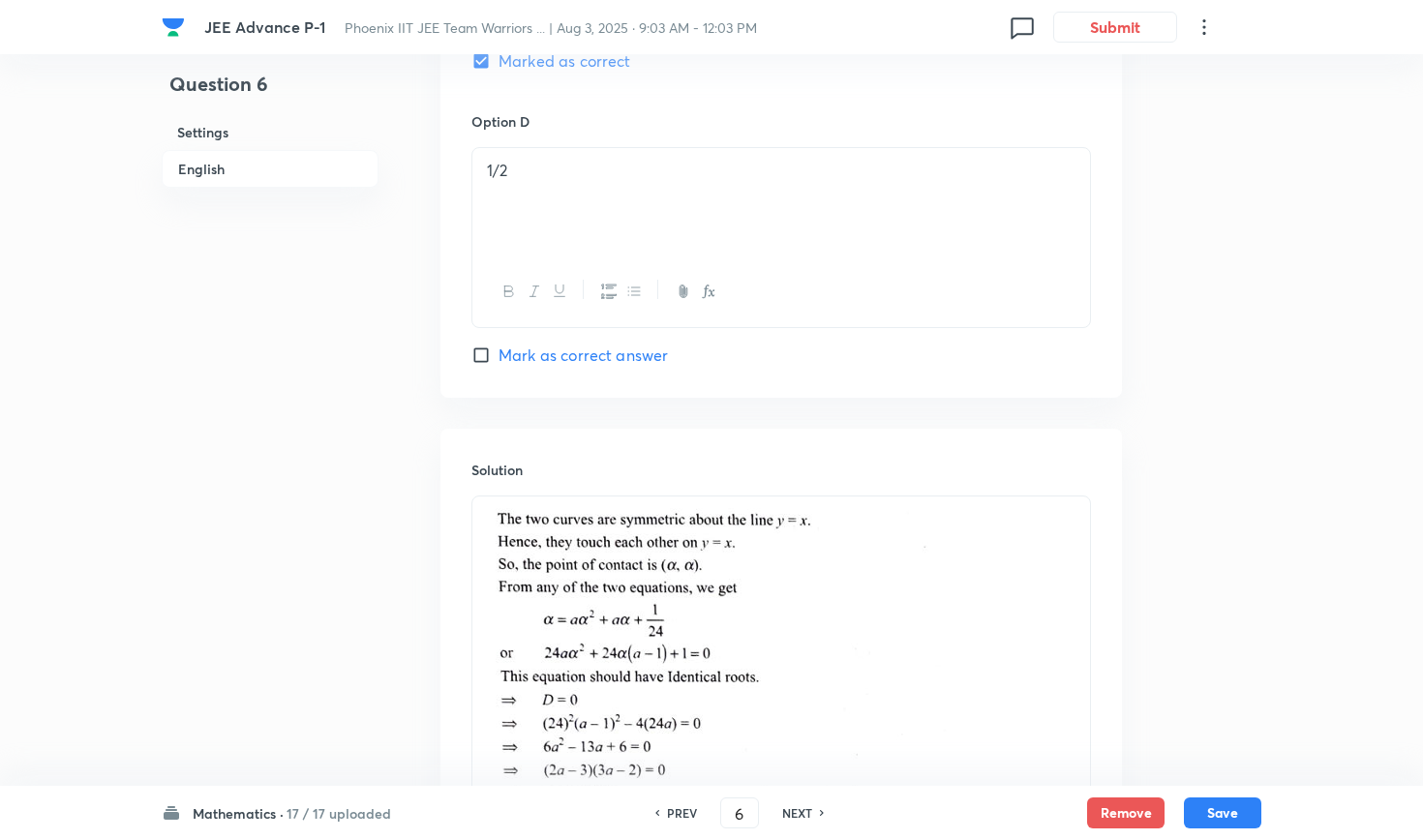 click on "NEXT" at bounding box center (797, 813) 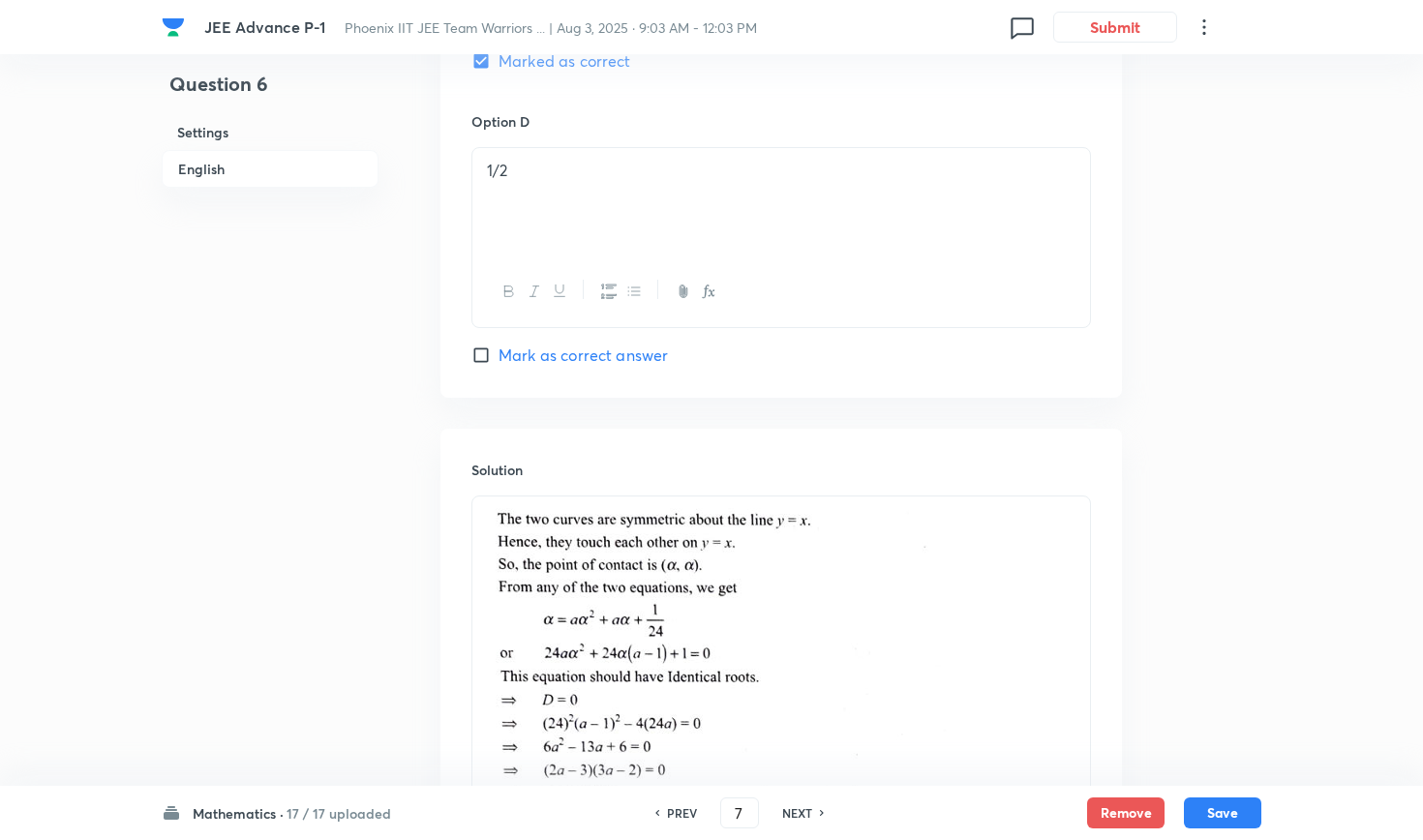 checkbox on "true" 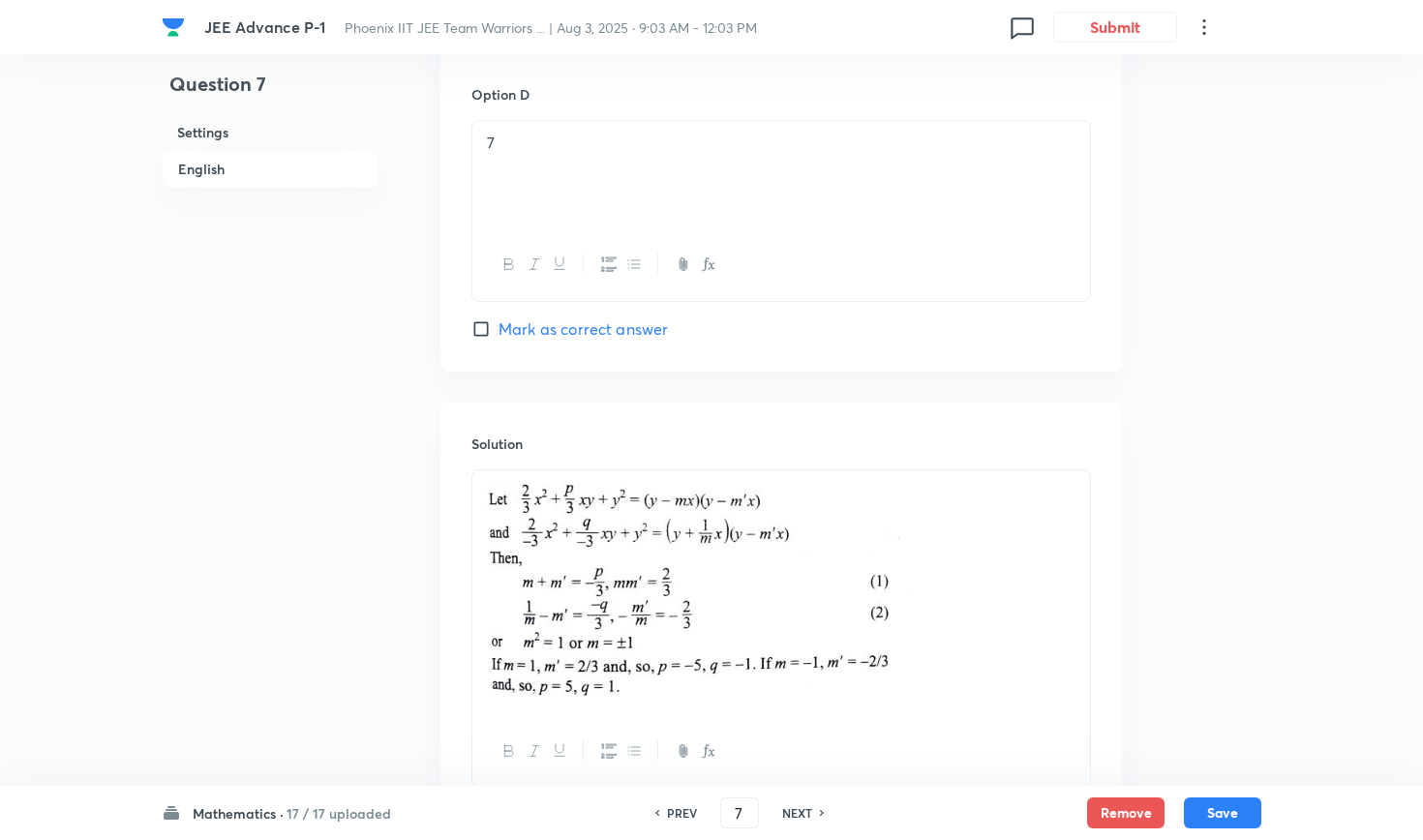click on "NEXT" at bounding box center (797, 813) 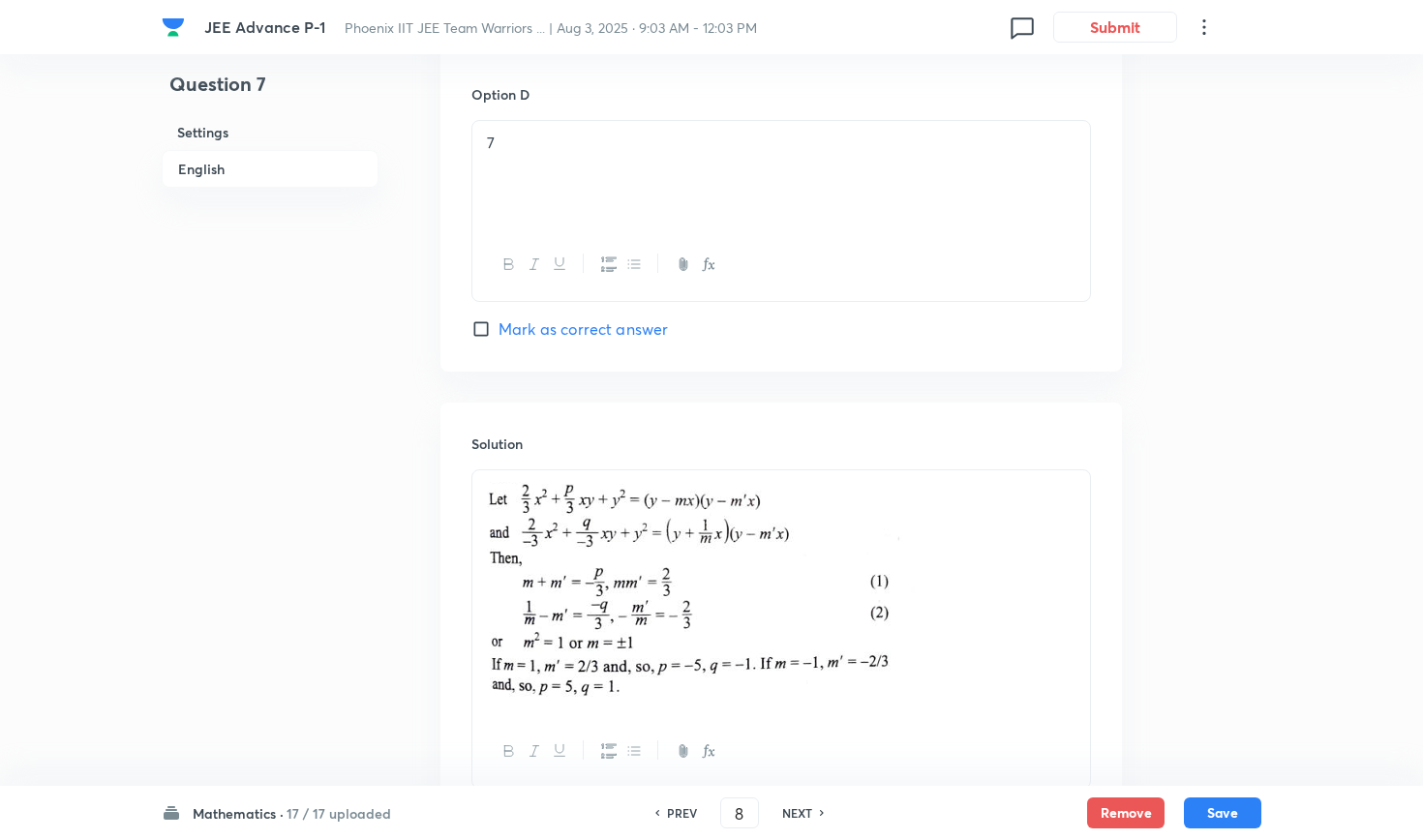 scroll, scrollTop: 792, scrollLeft: 0, axis: vertical 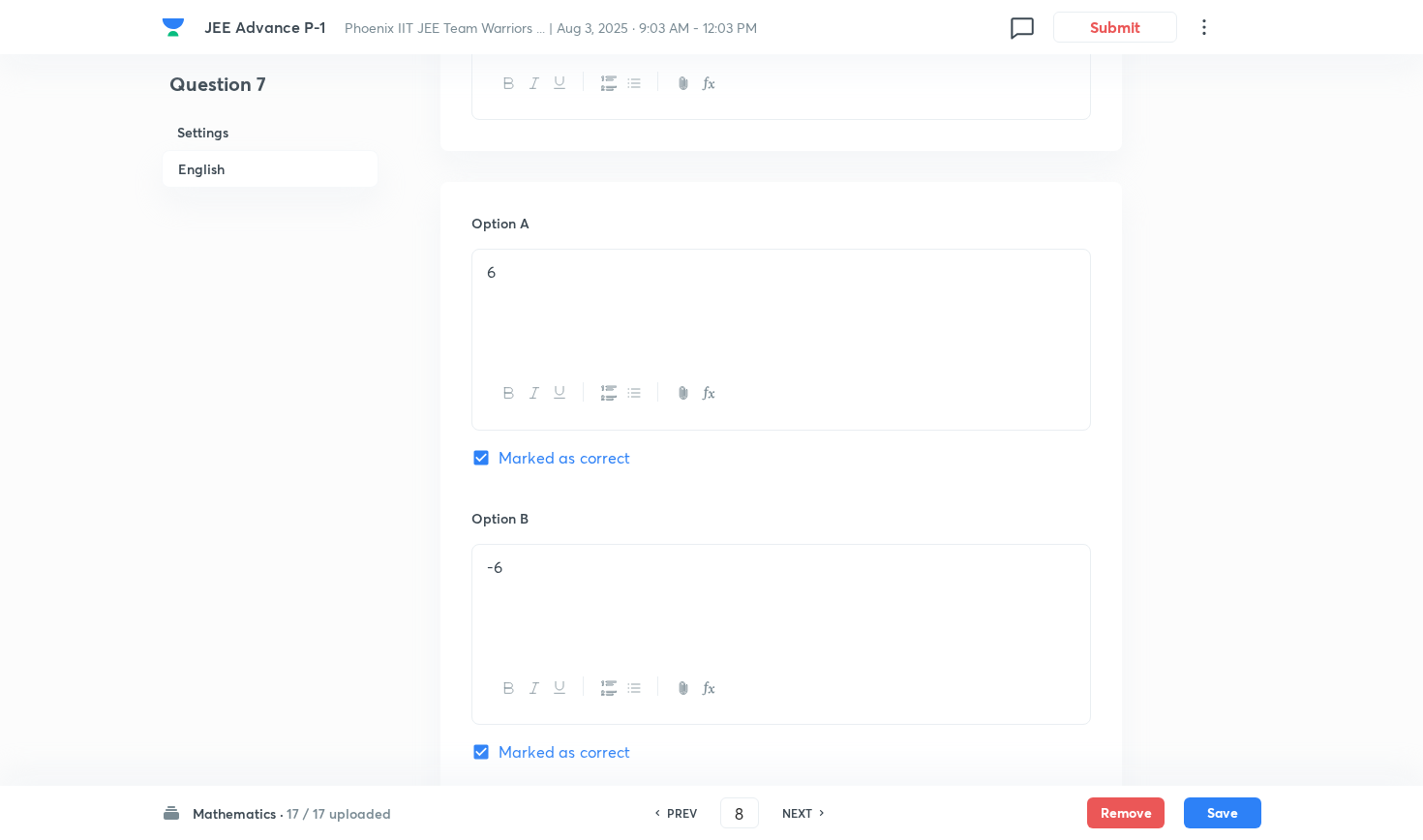 click on "NEXT" at bounding box center [797, 813] 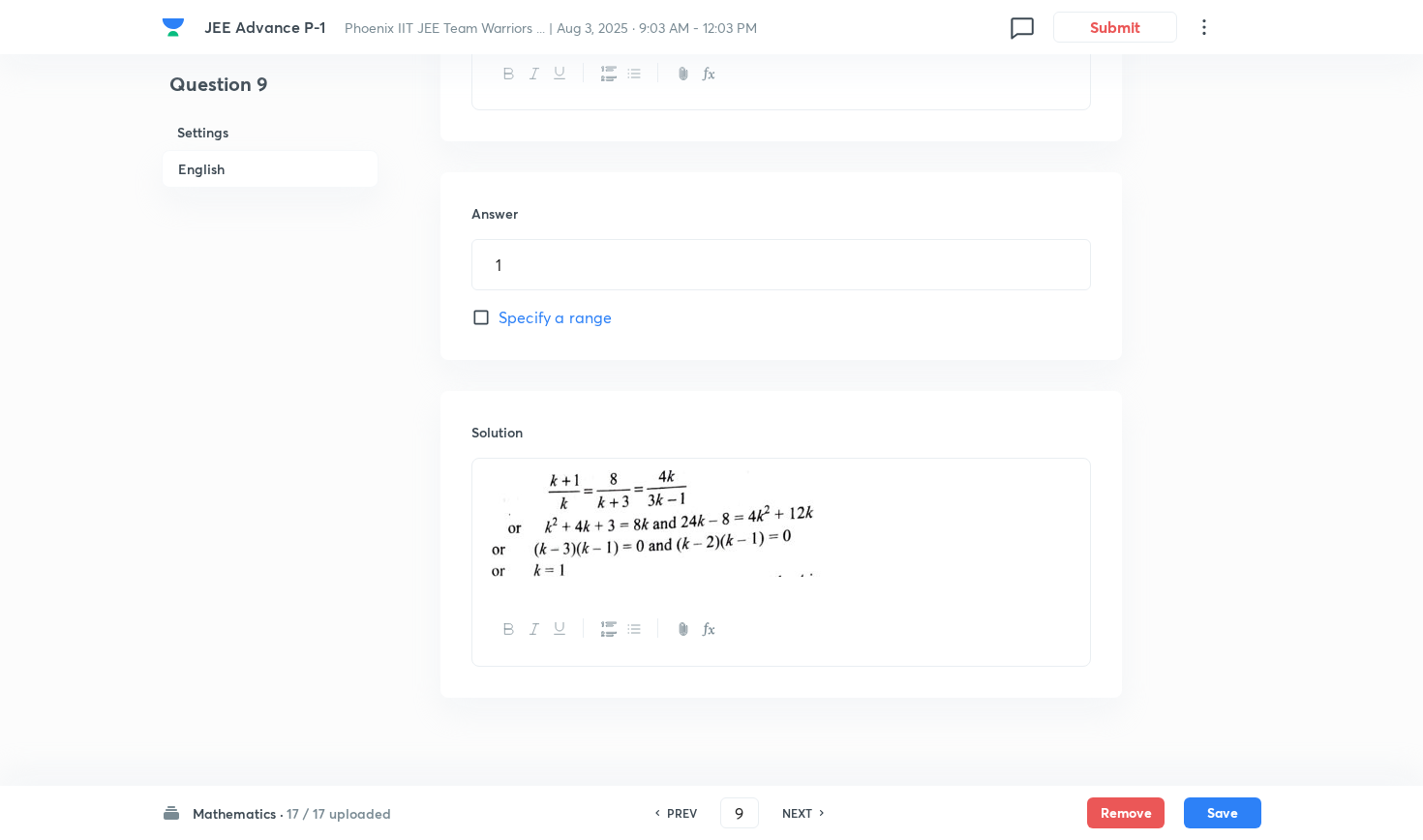 click on "NEXT" at bounding box center [797, 813] 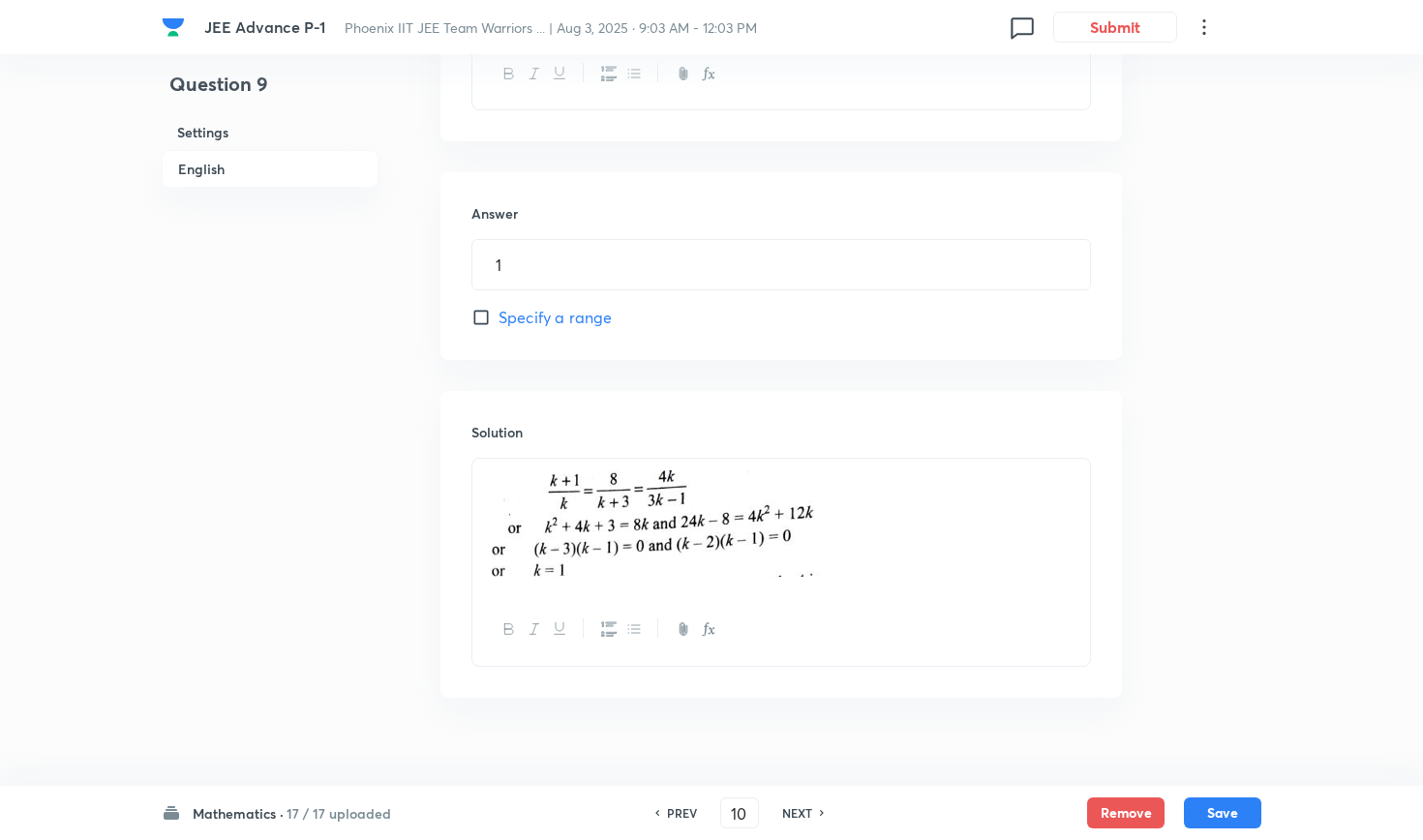 type on "4" 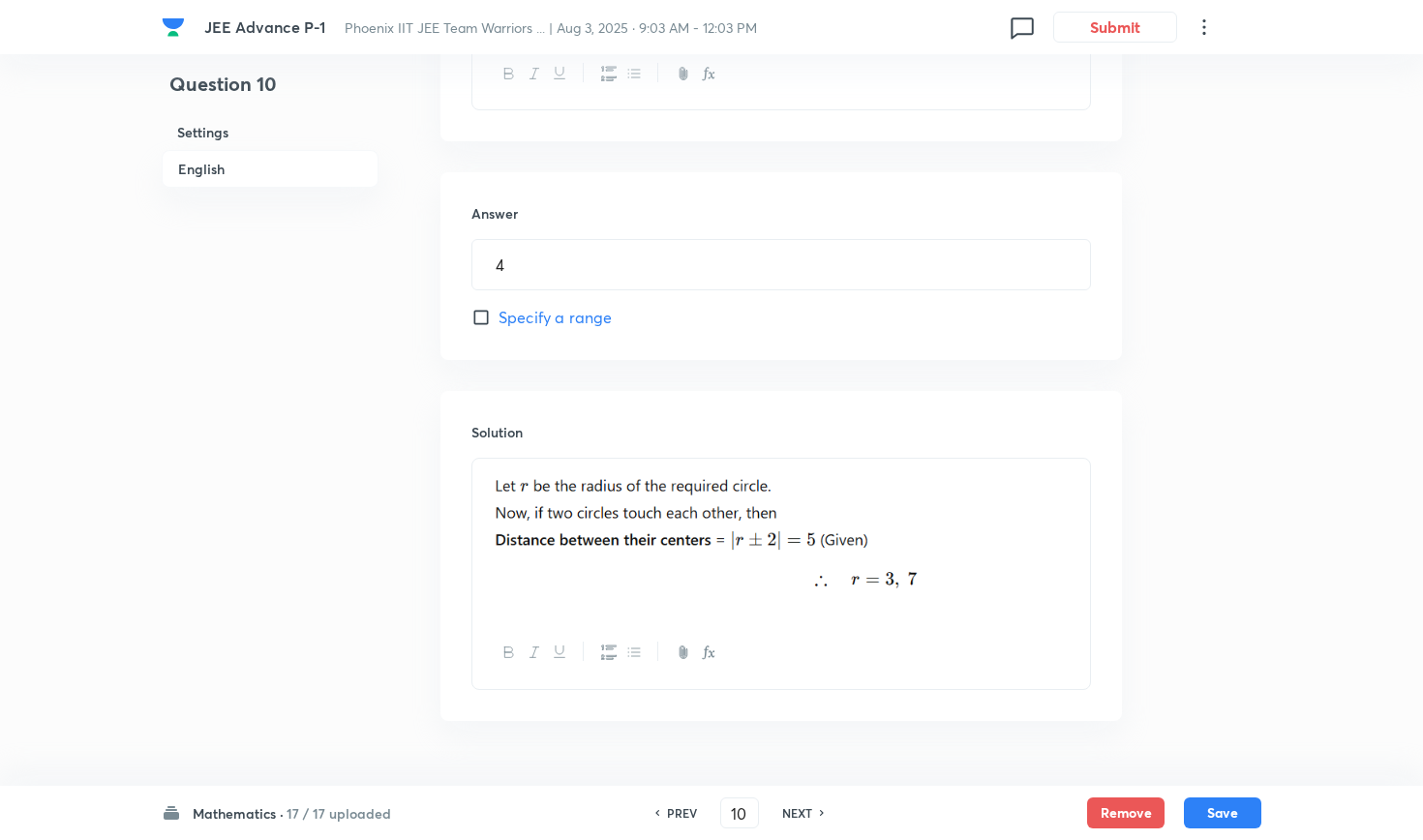 click on "NEXT" at bounding box center [797, 813] 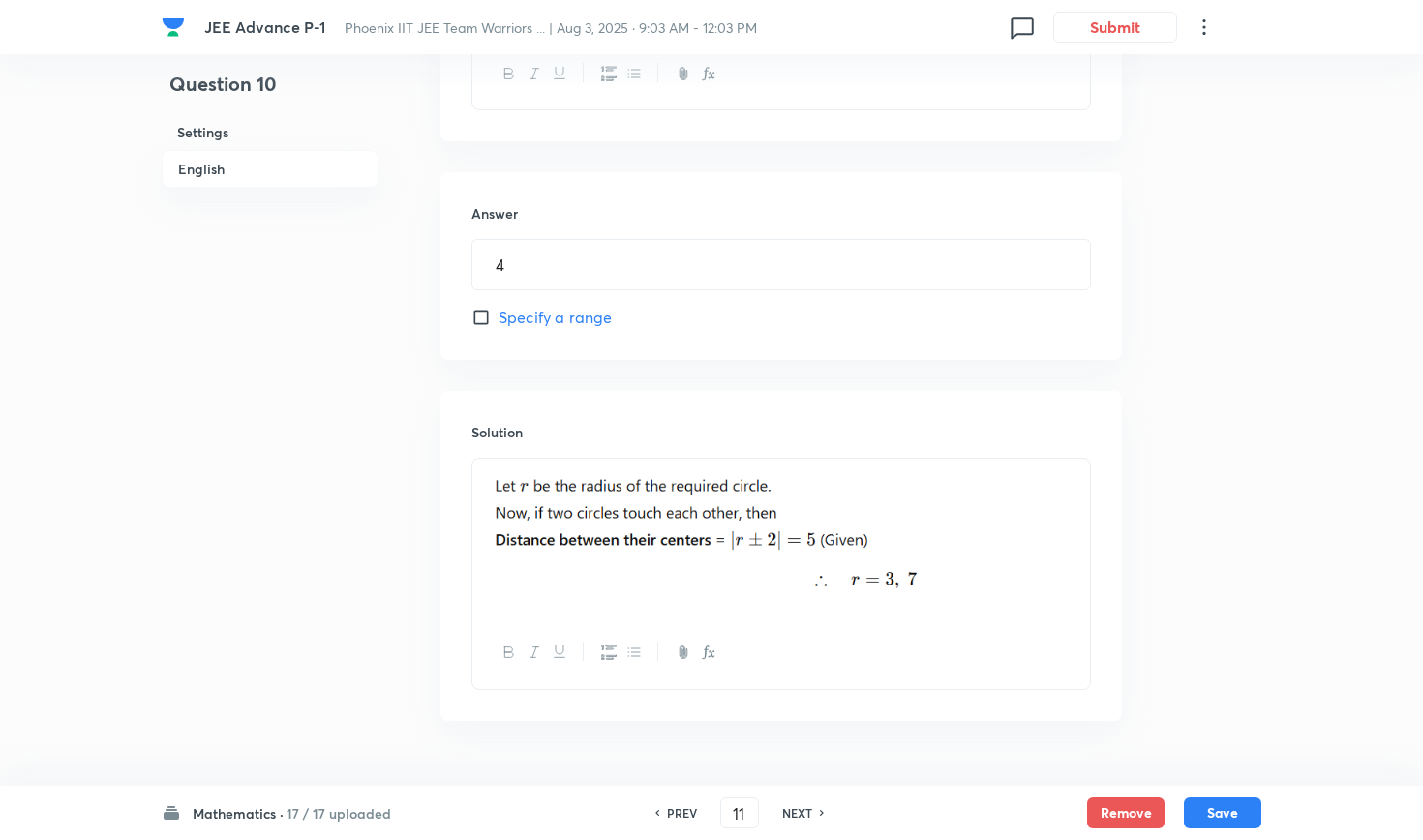 type on "3" 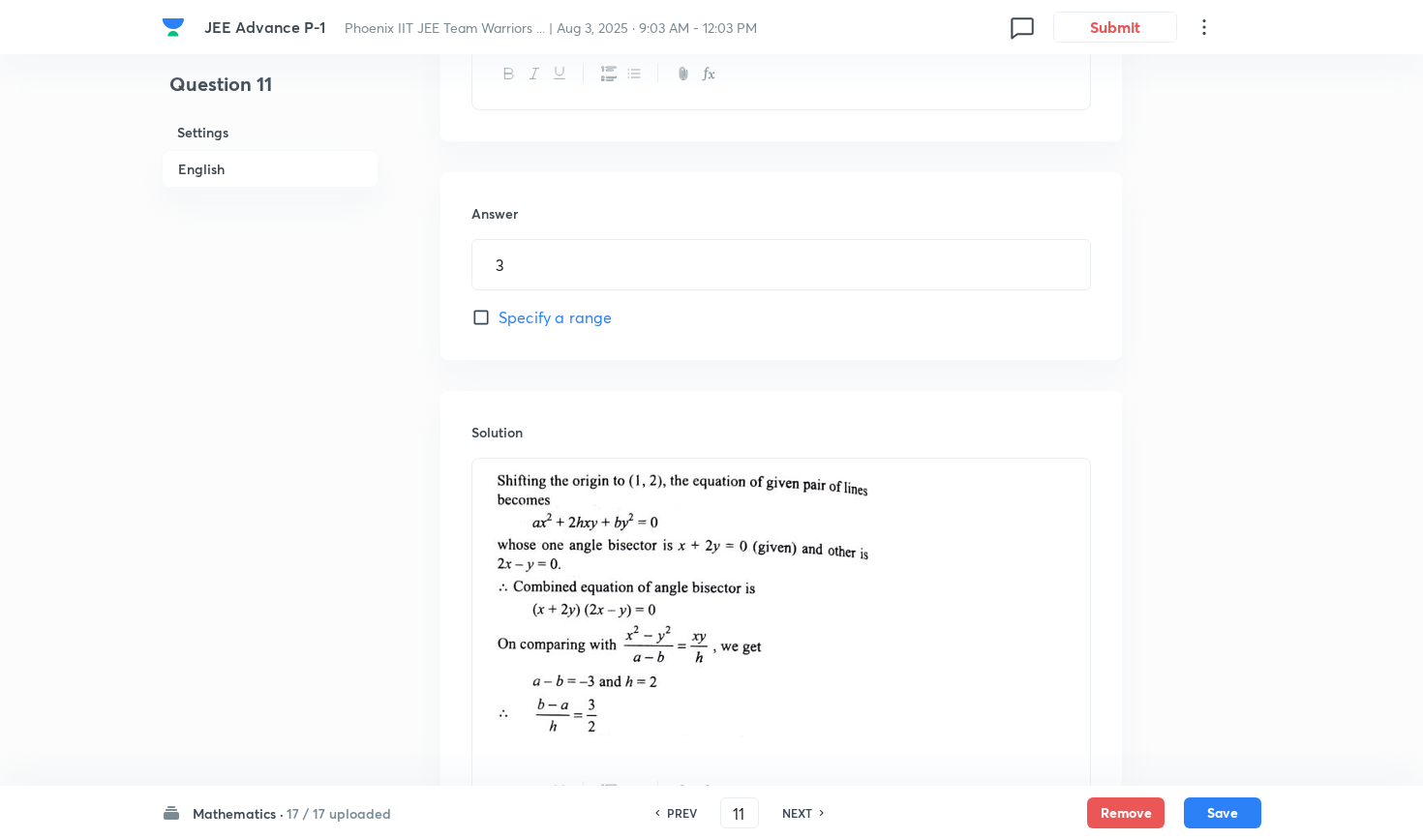 click on "NEXT" at bounding box center (797, 813) 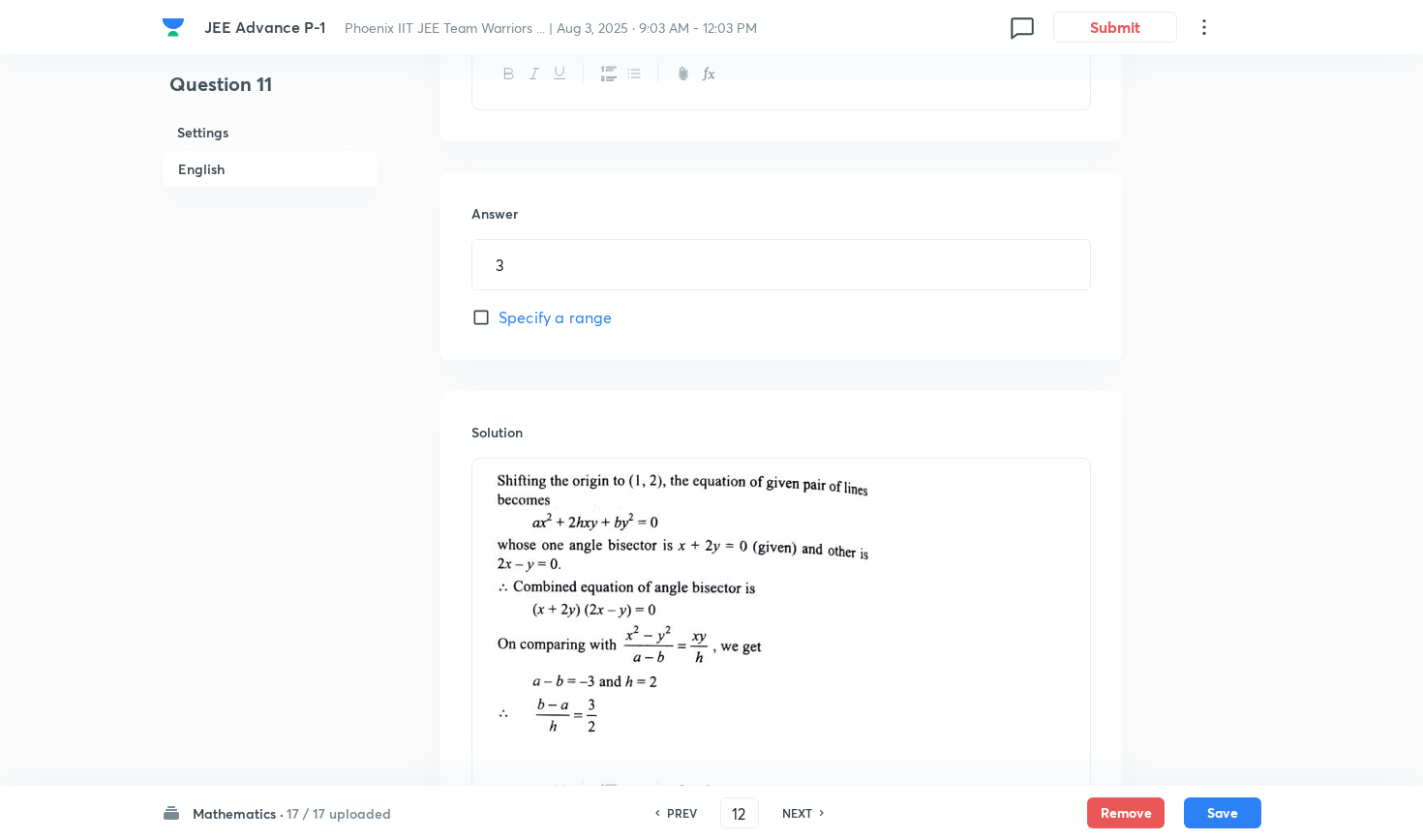 type on "2" 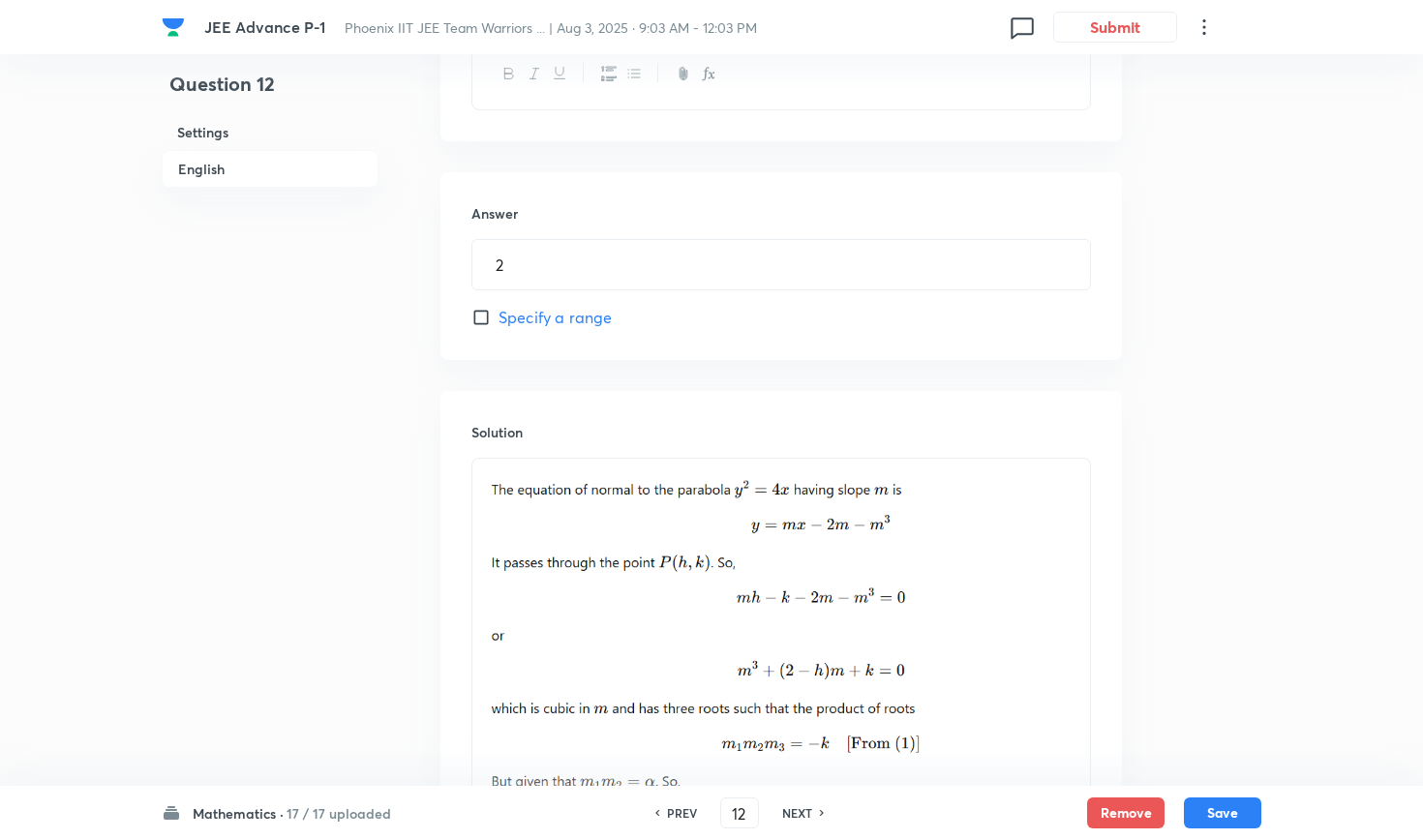 click on "NEXT" at bounding box center [797, 813] 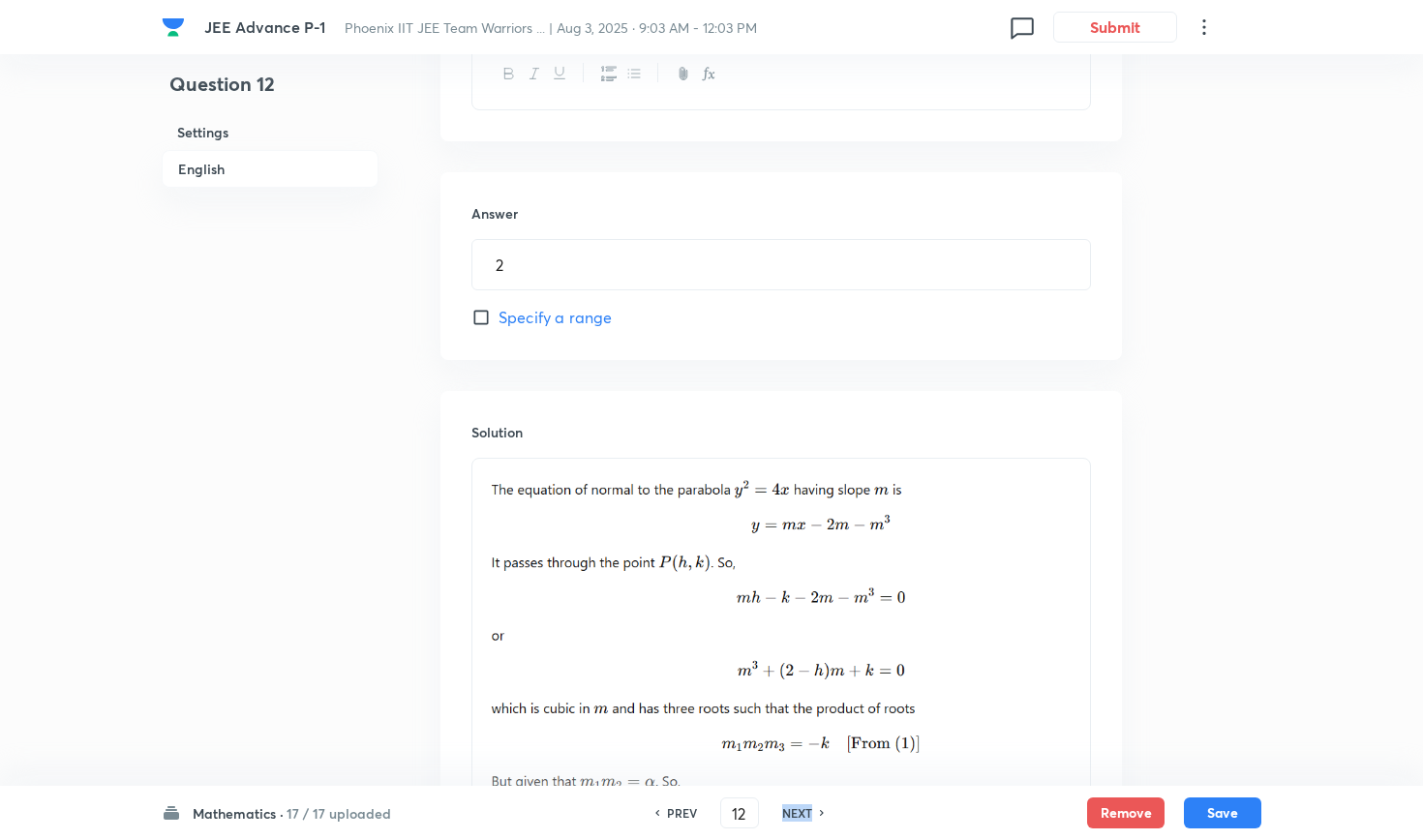 type on "13" 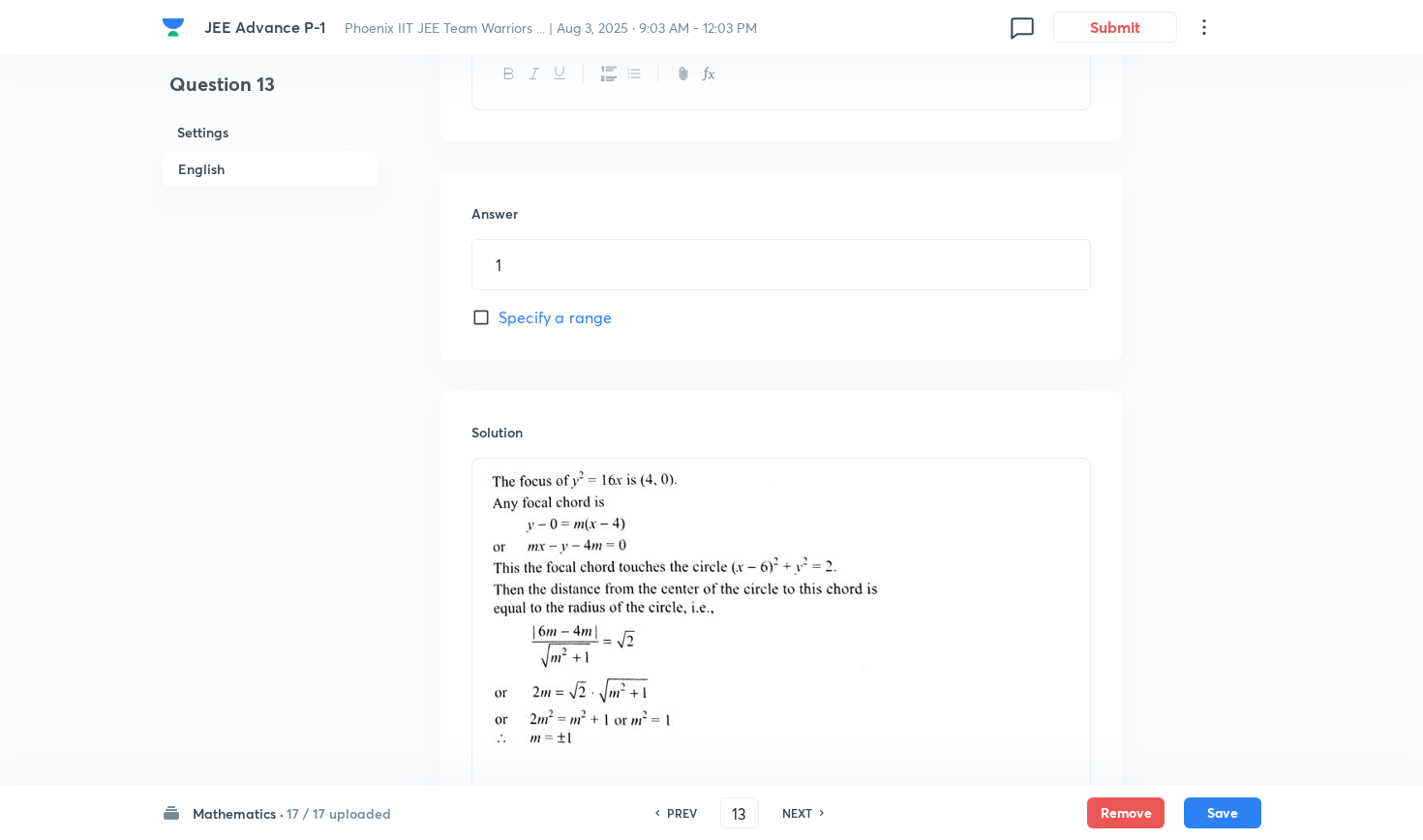 click on "NEXT" at bounding box center (797, 813) 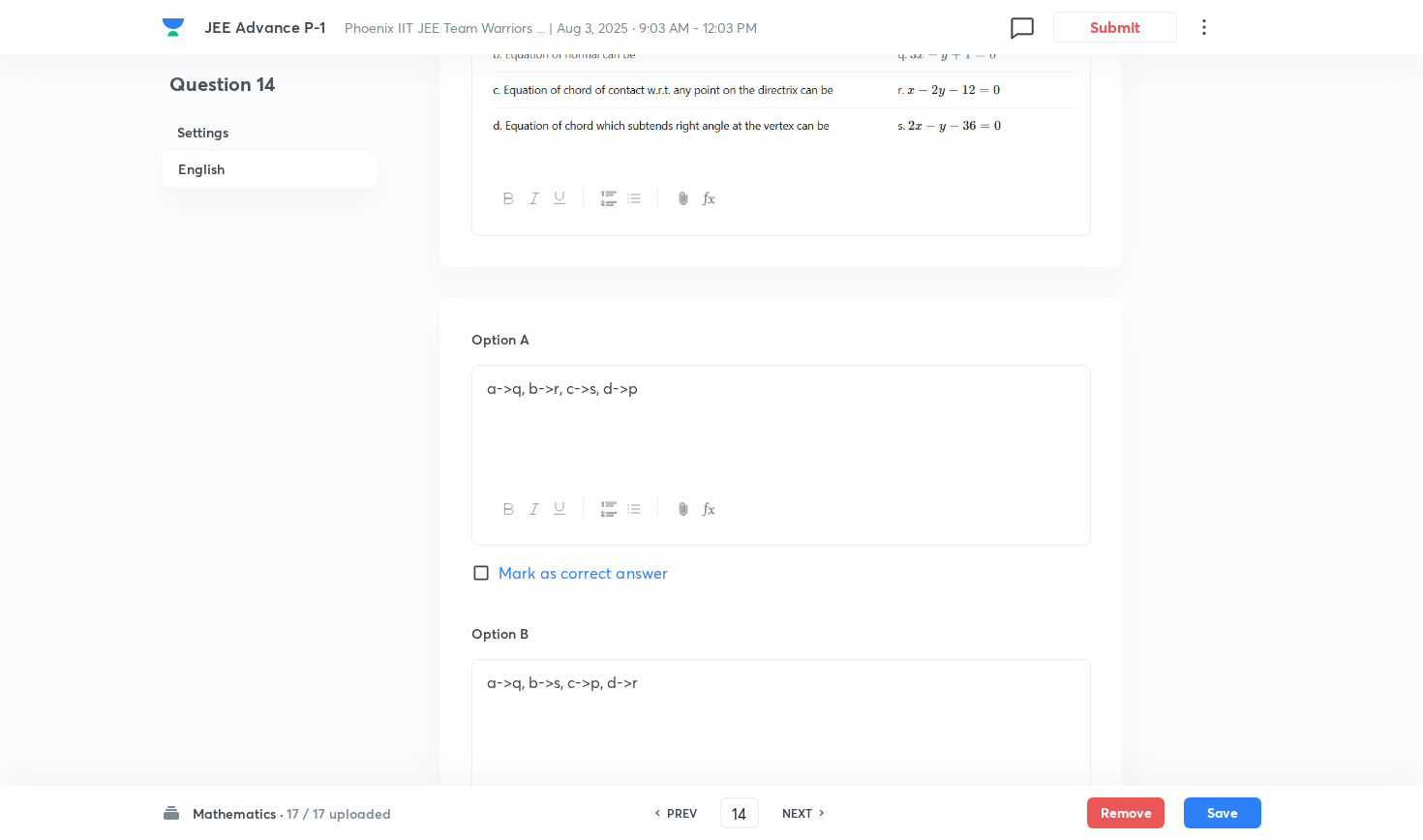 click on "NEXT" at bounding box center (797, 813) 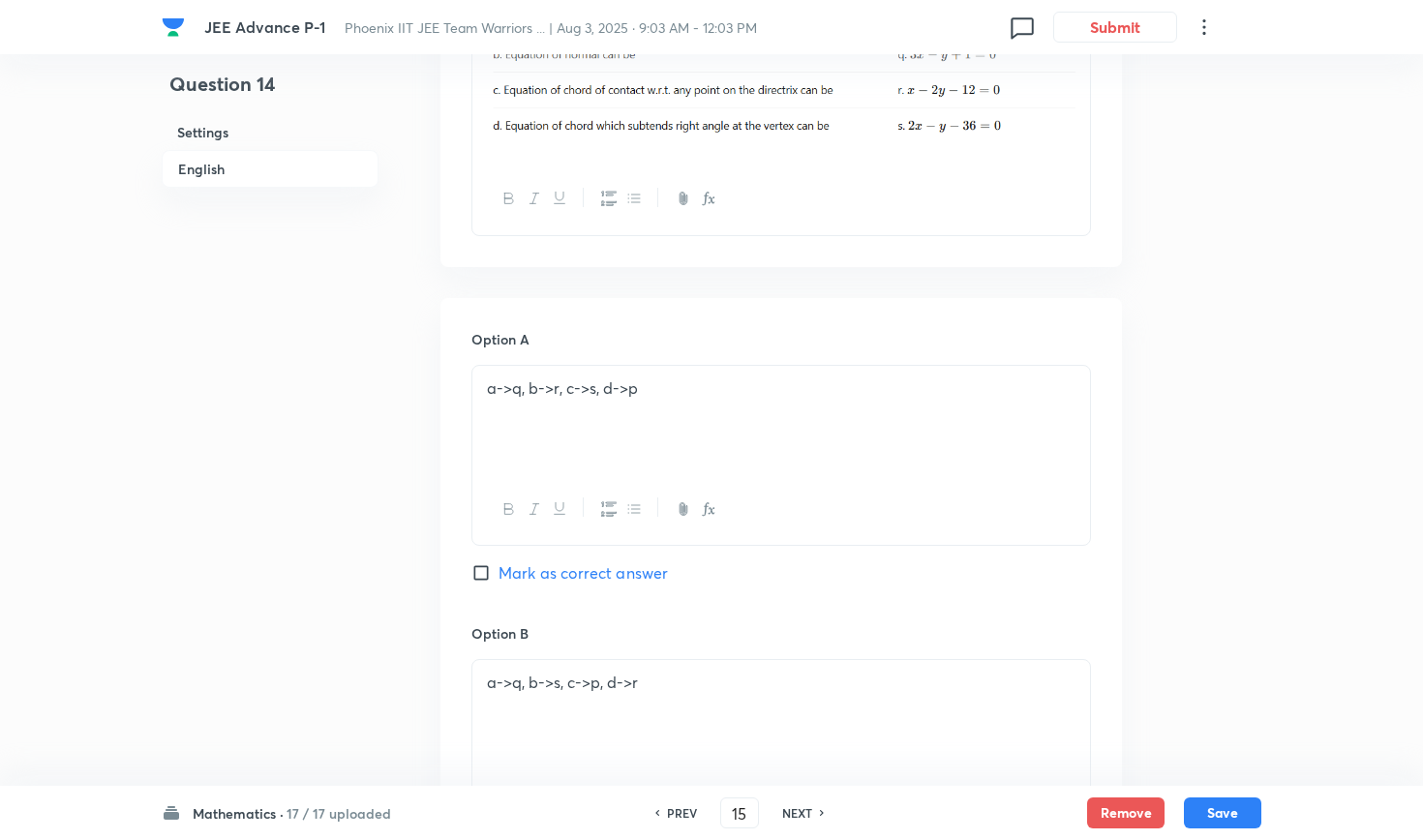 checkbox on "true" 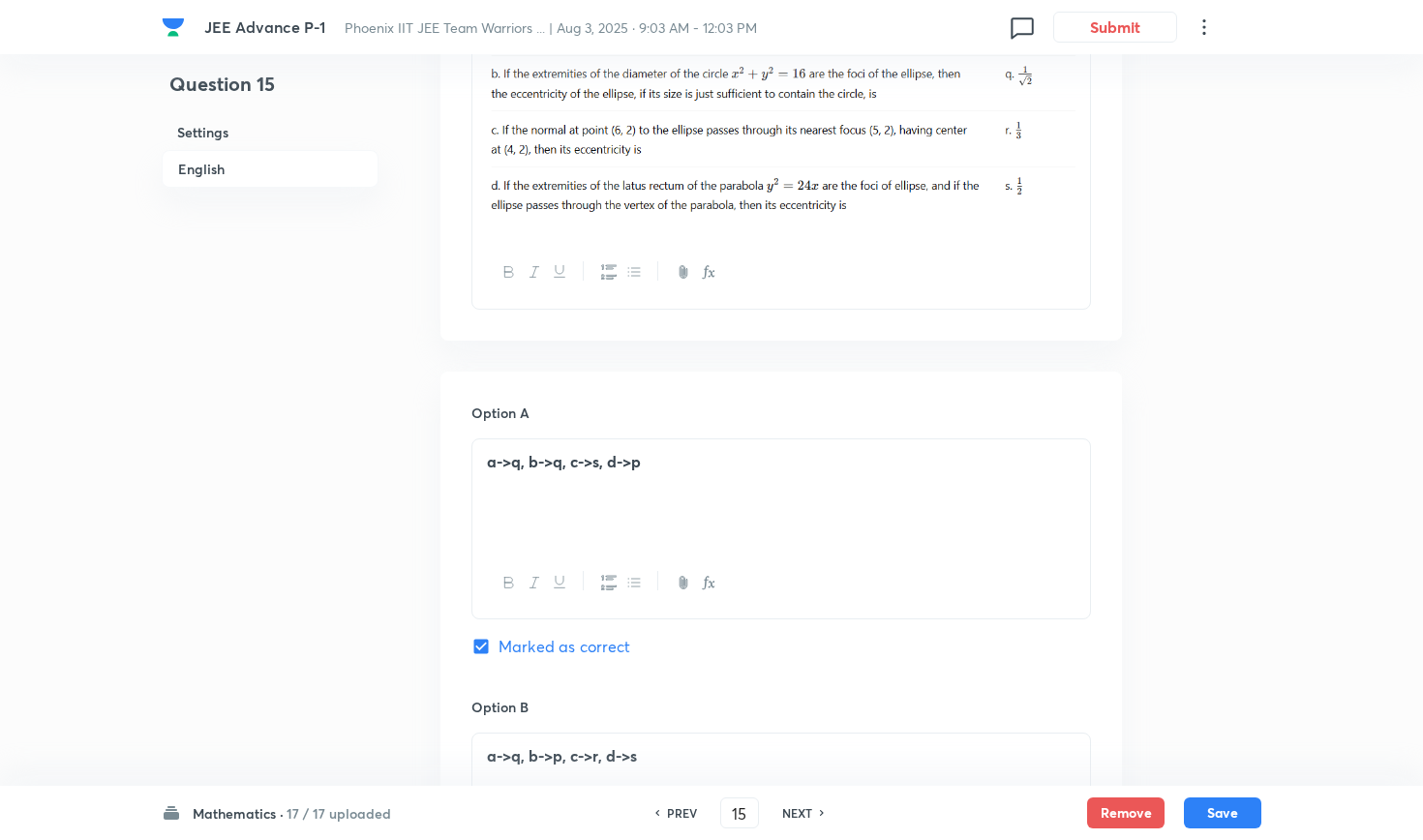 click on "NEXT" at bounding box center (797, 813) 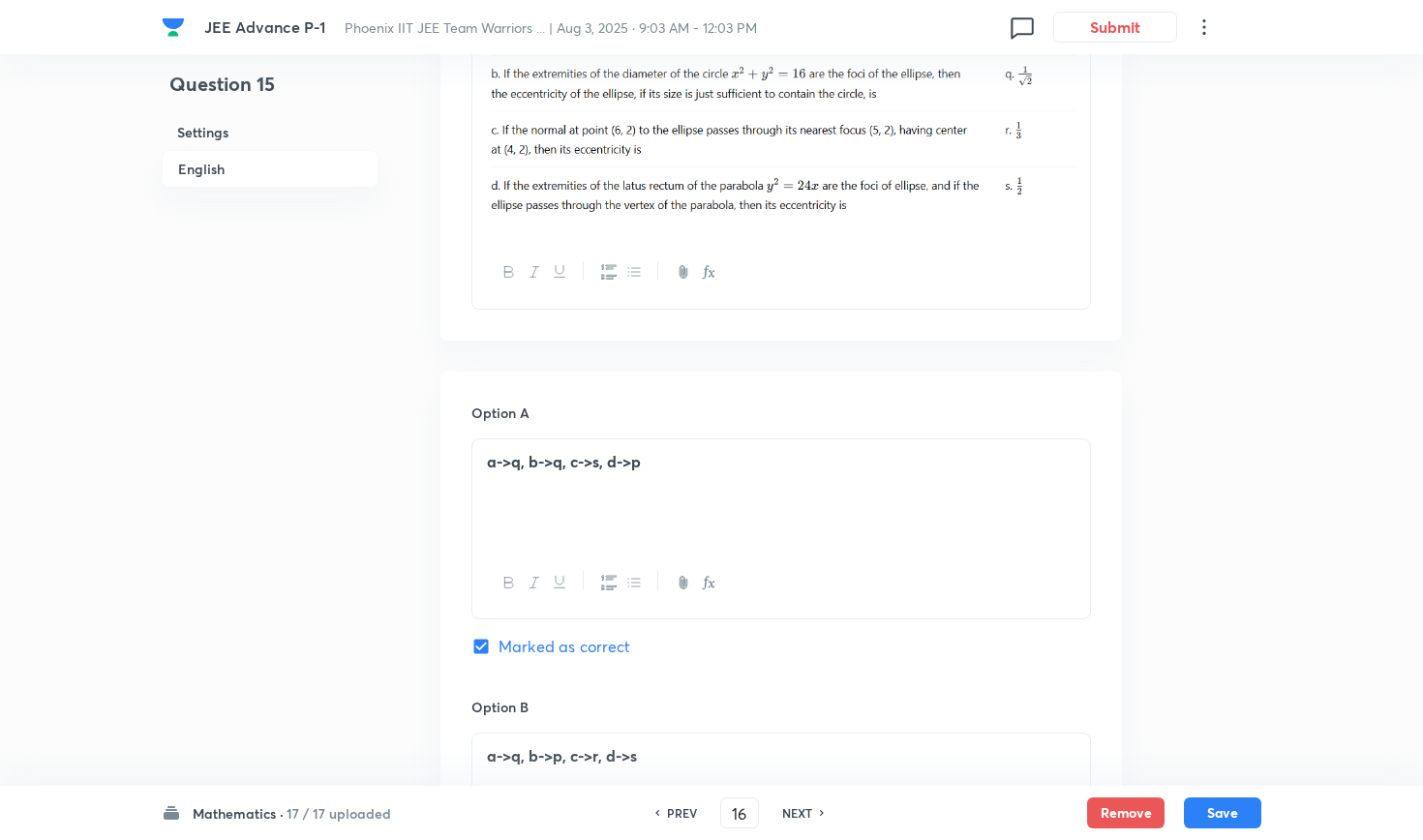 checkbox on "true" 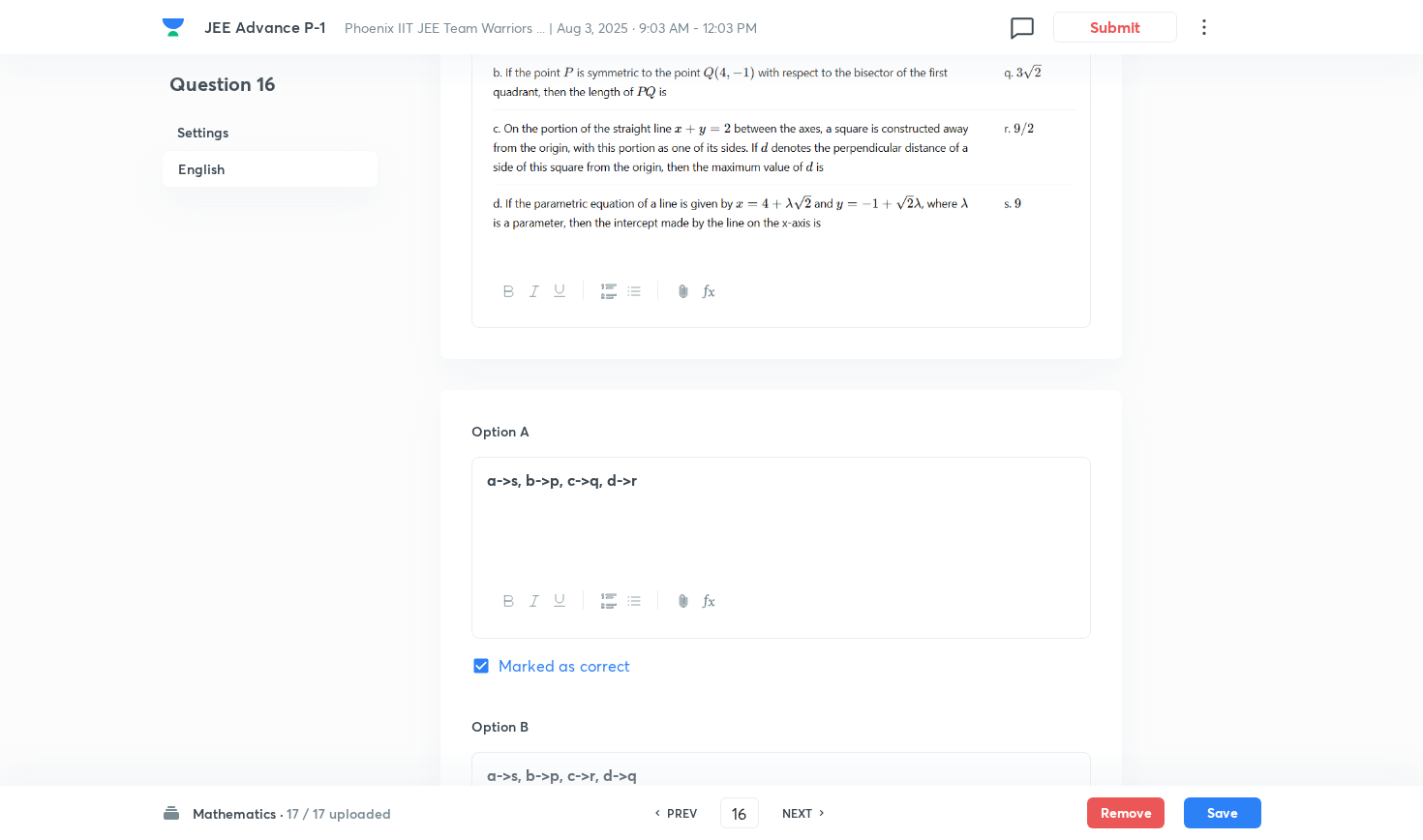 click on "NEXT" at bounding box center [797, 813] 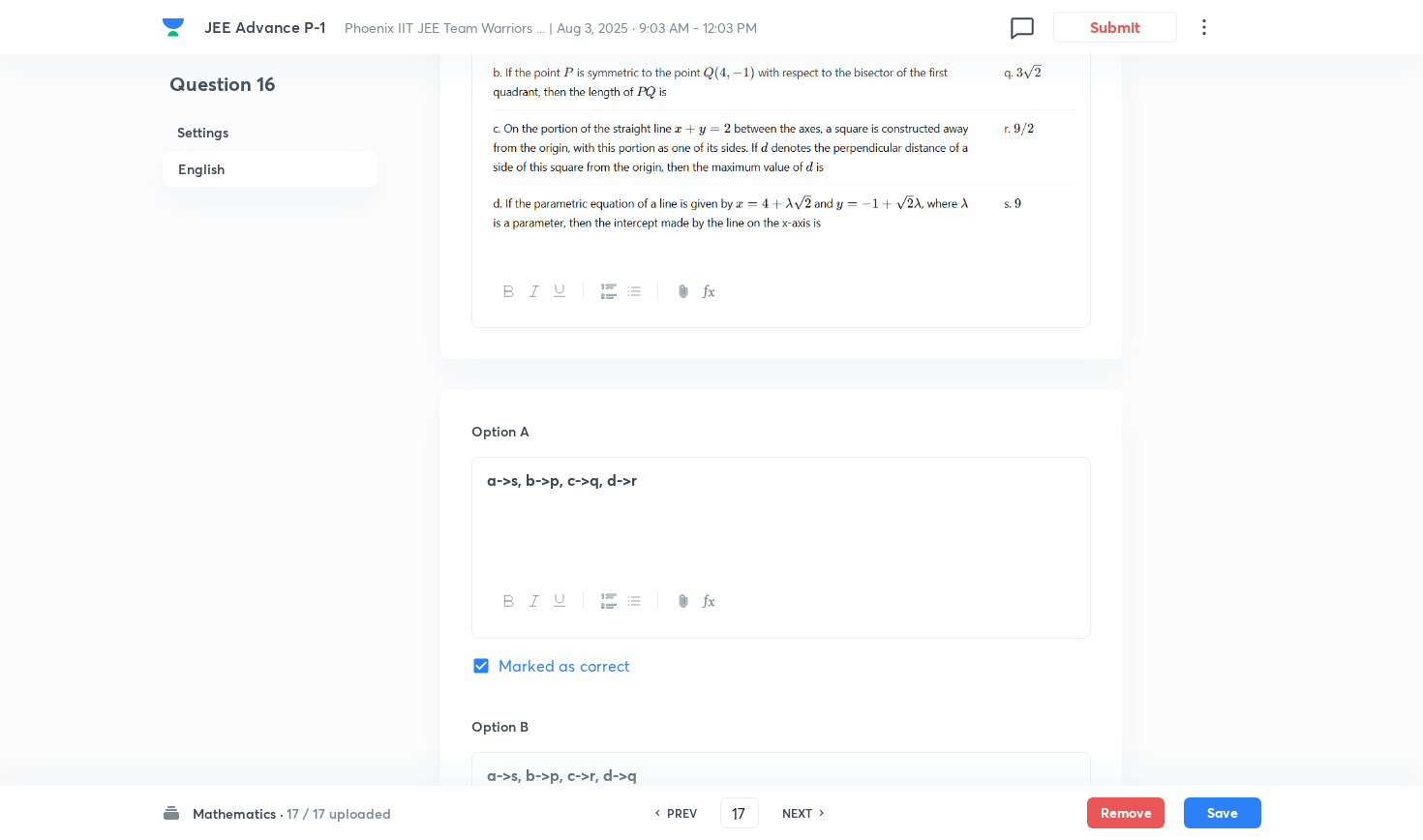 checkbox on "true" 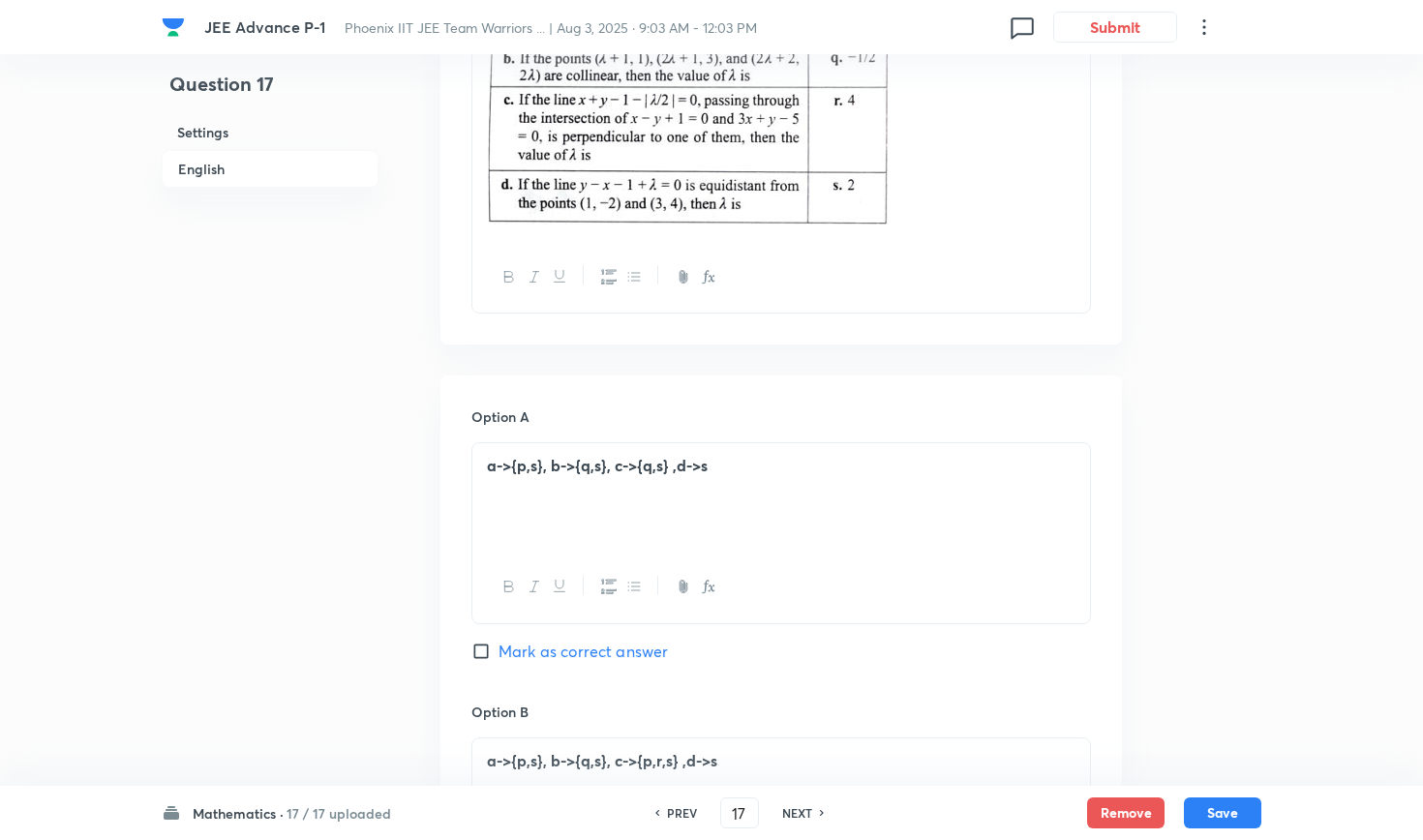click on "NEXT" at bounding box center [797, 813] 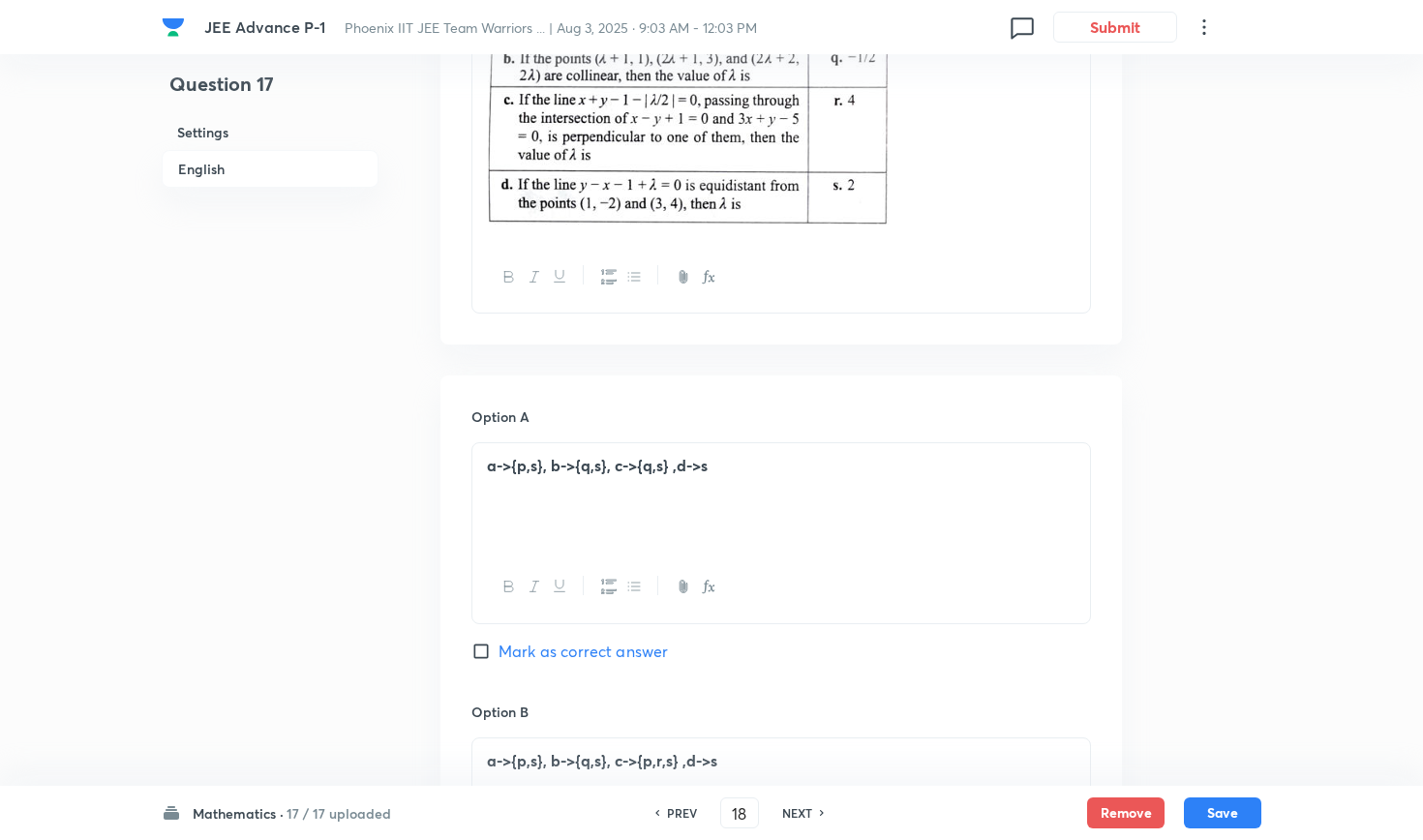 checkbox on "true" 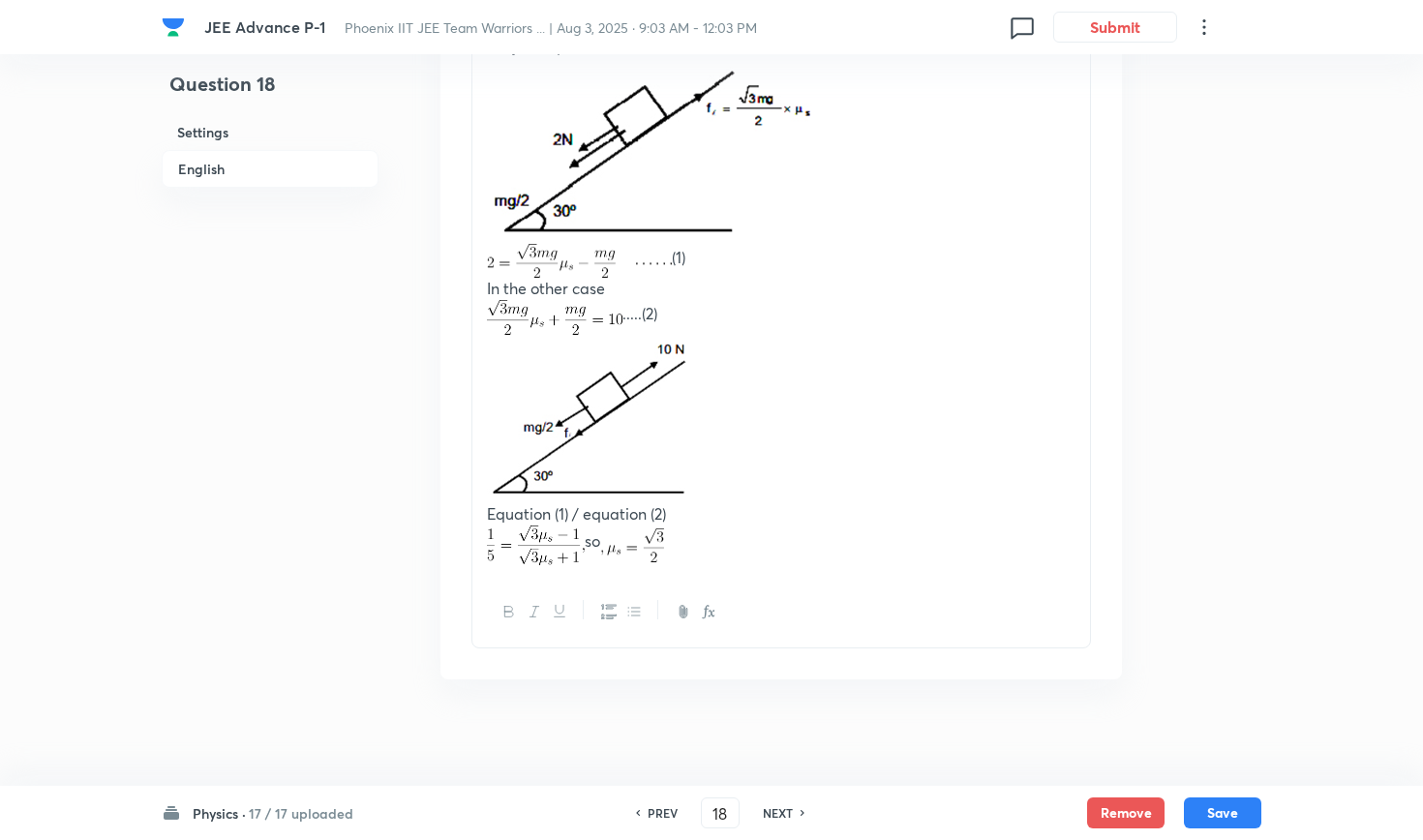 scroll, scrollTop: 2403, scrollLeft: 0, axis: vertical 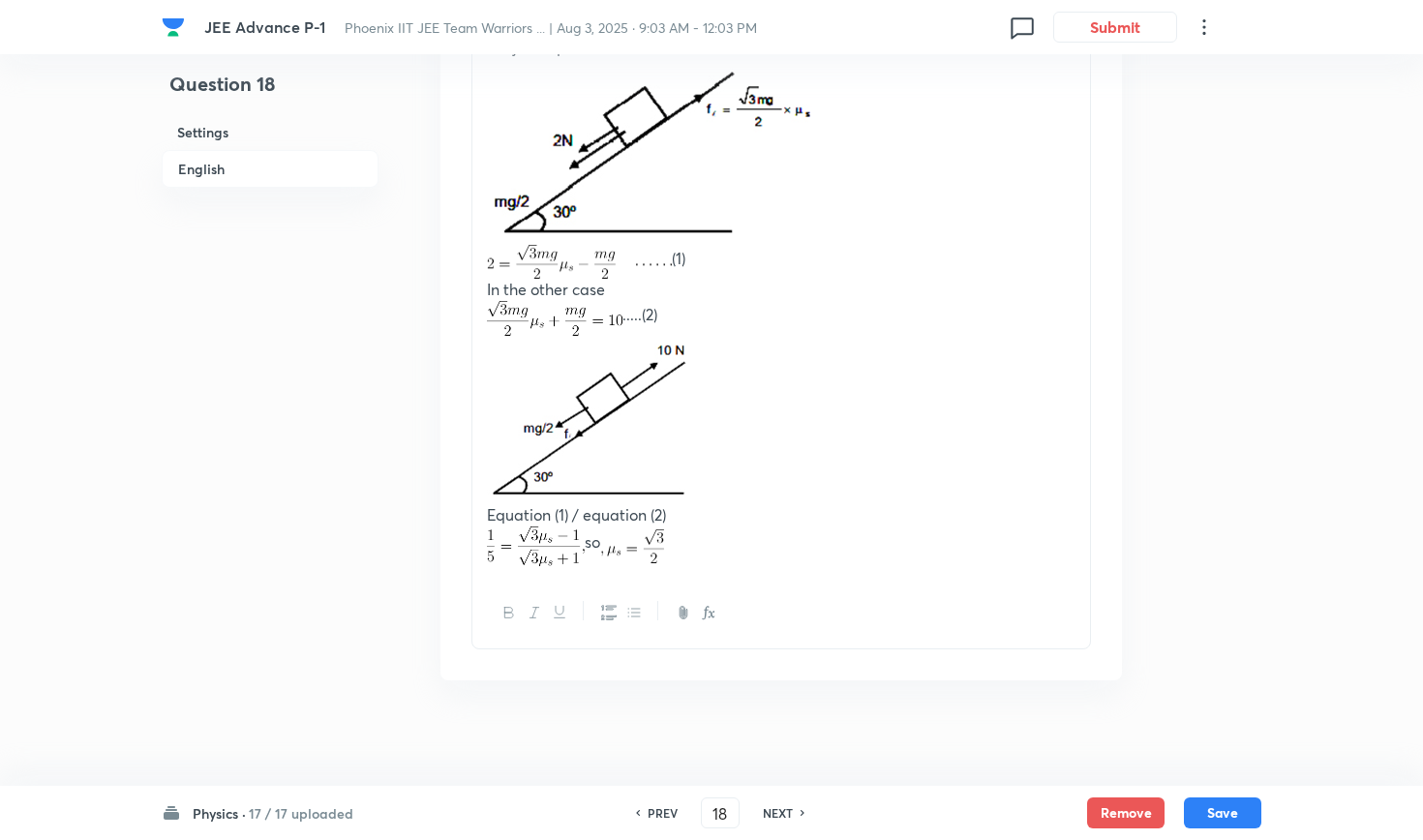 click on "NEXT" at bounding box center (777, 813) 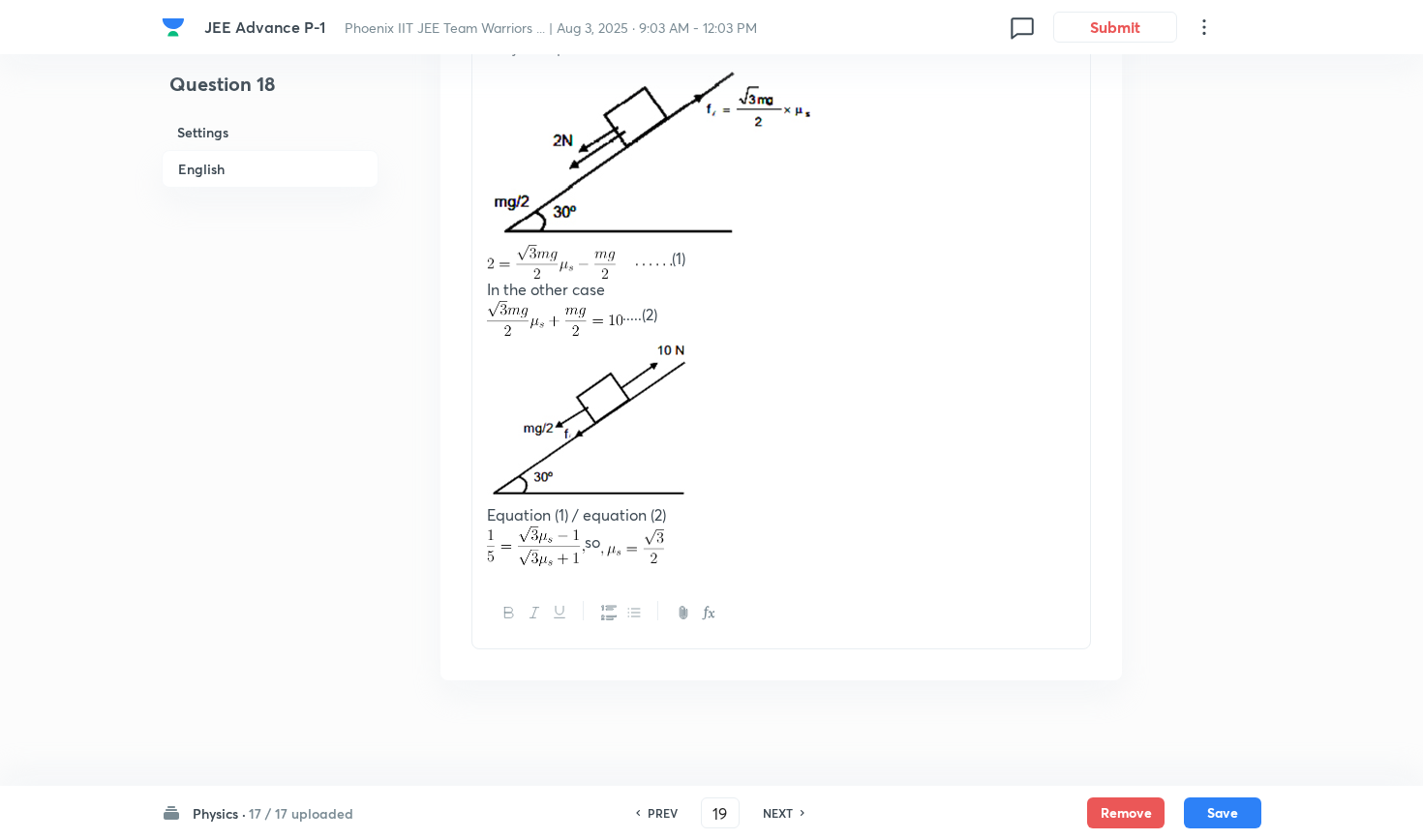 checkbox on "true" 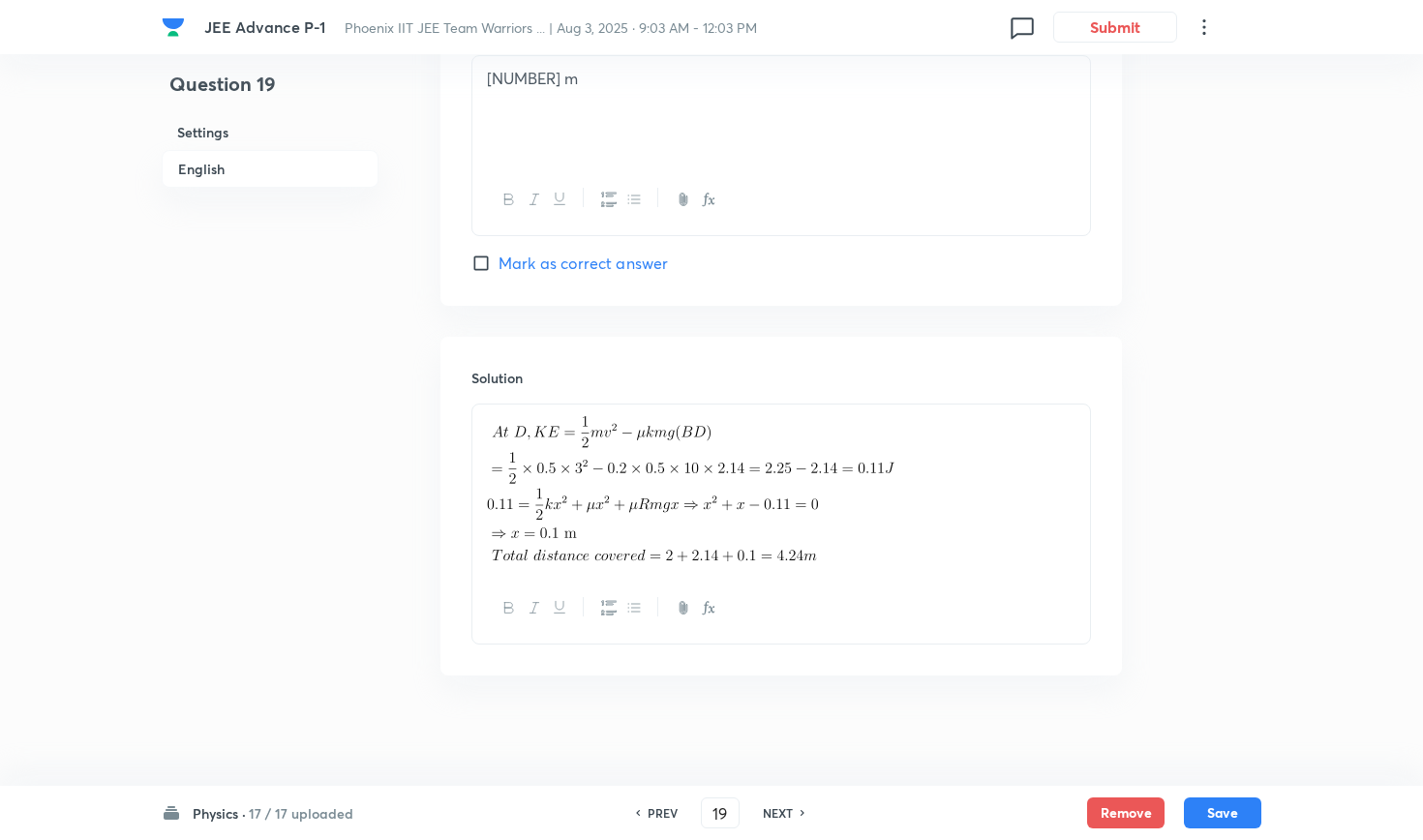 scroll, scrollTop: 1986, scrollLeft: 0, axis: vertical 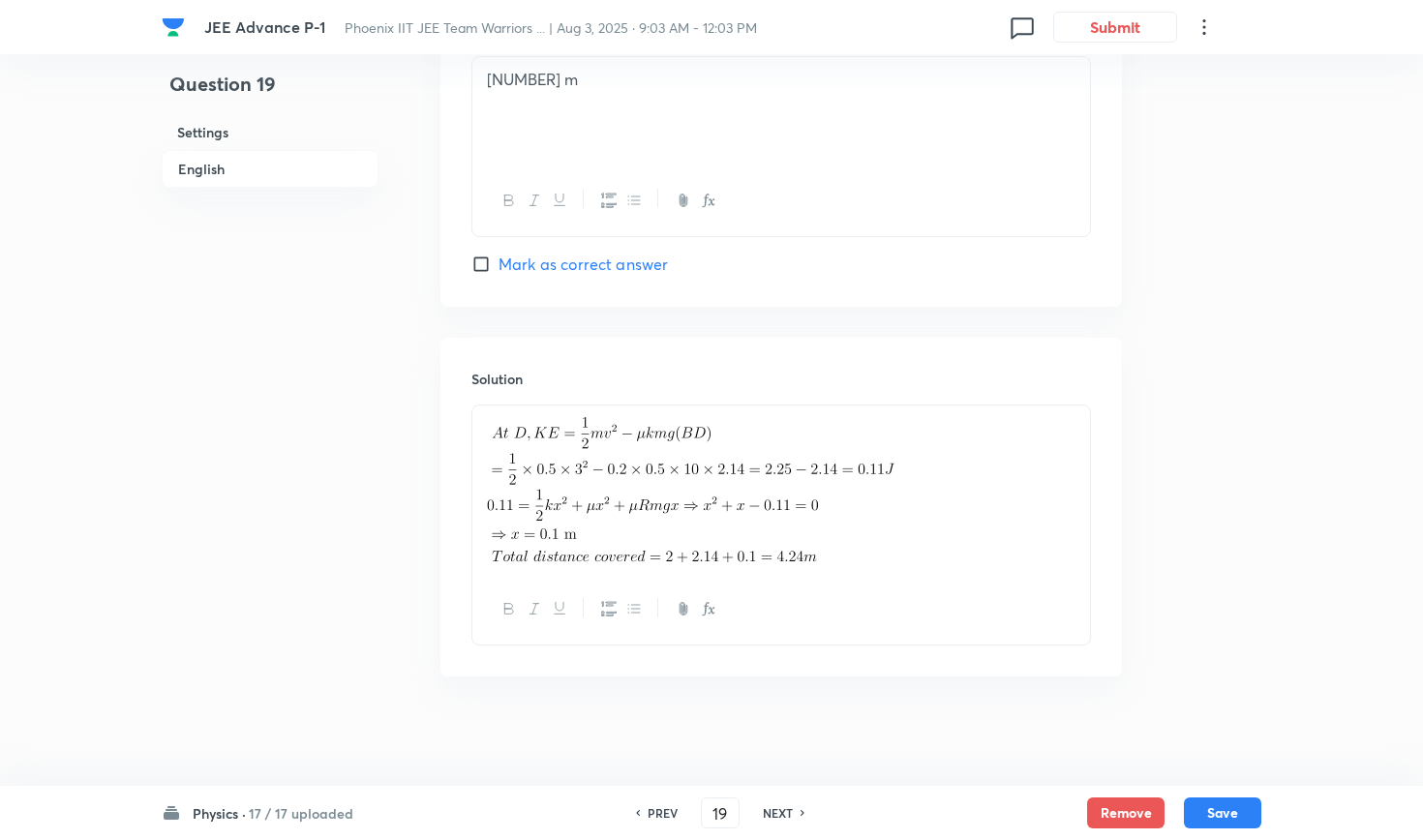 click on "NEXT" at bounding box center [777, 813] 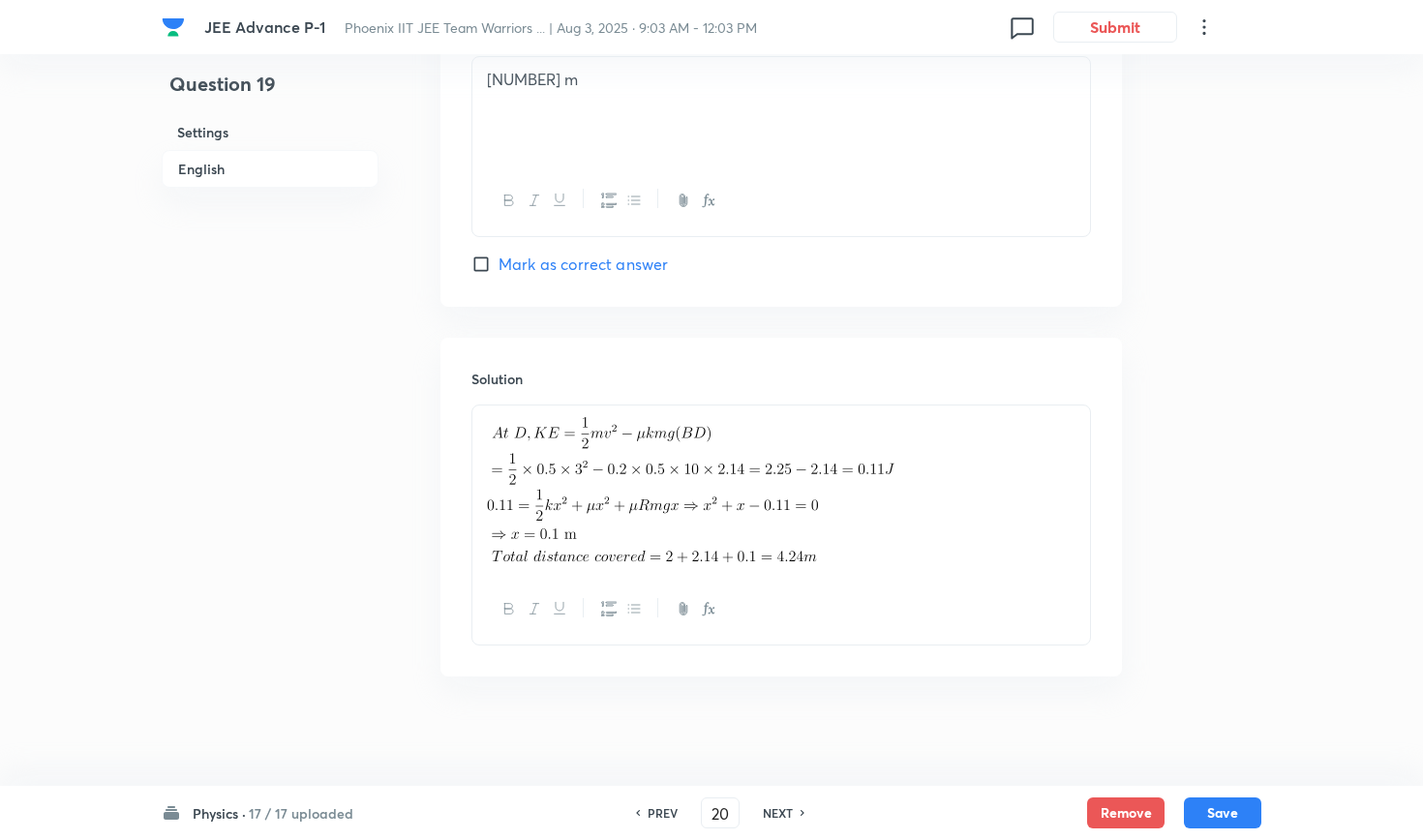 checkbox on "true" 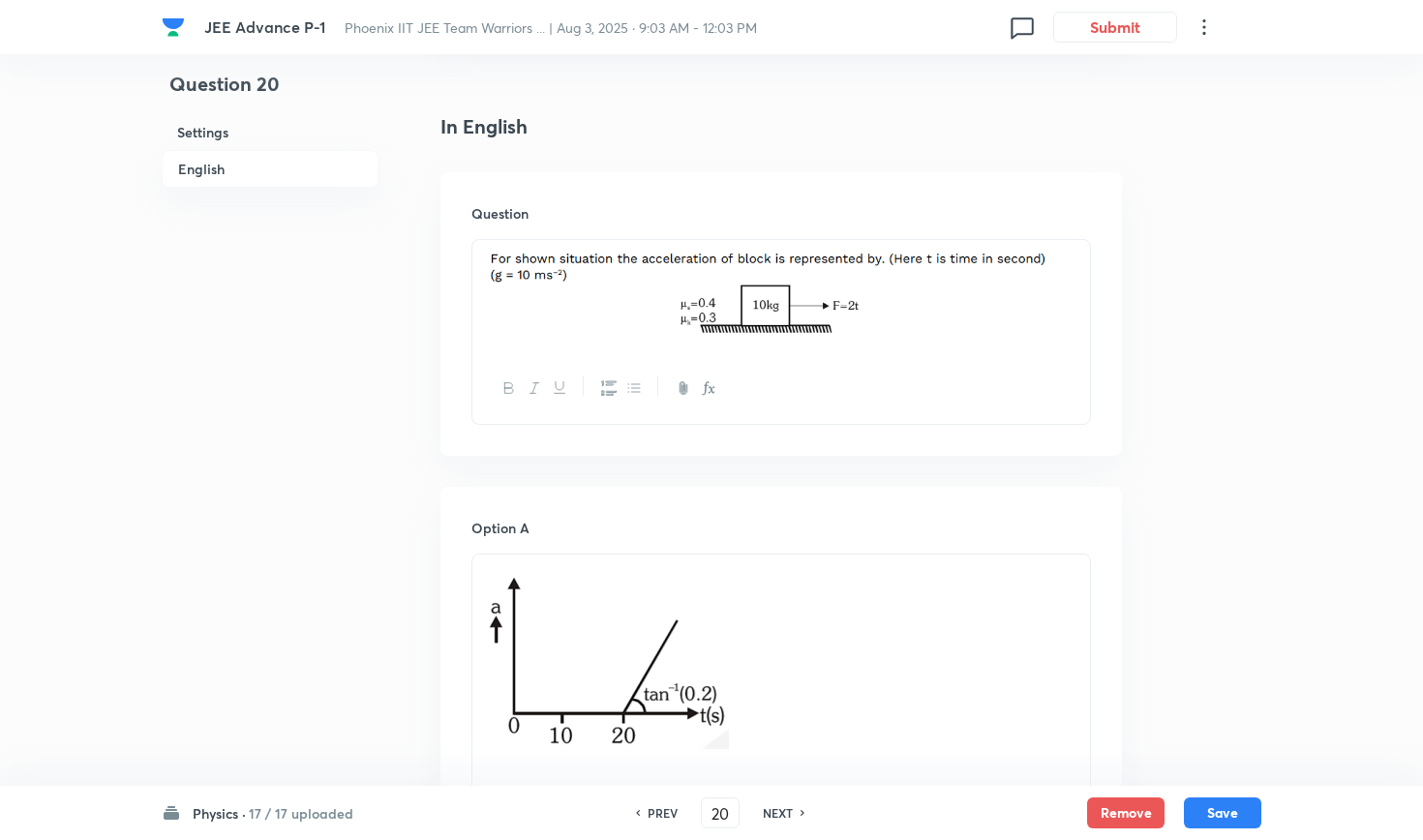 scroll, scrollTop: 482, scrollLeft: 0, axis: vertical 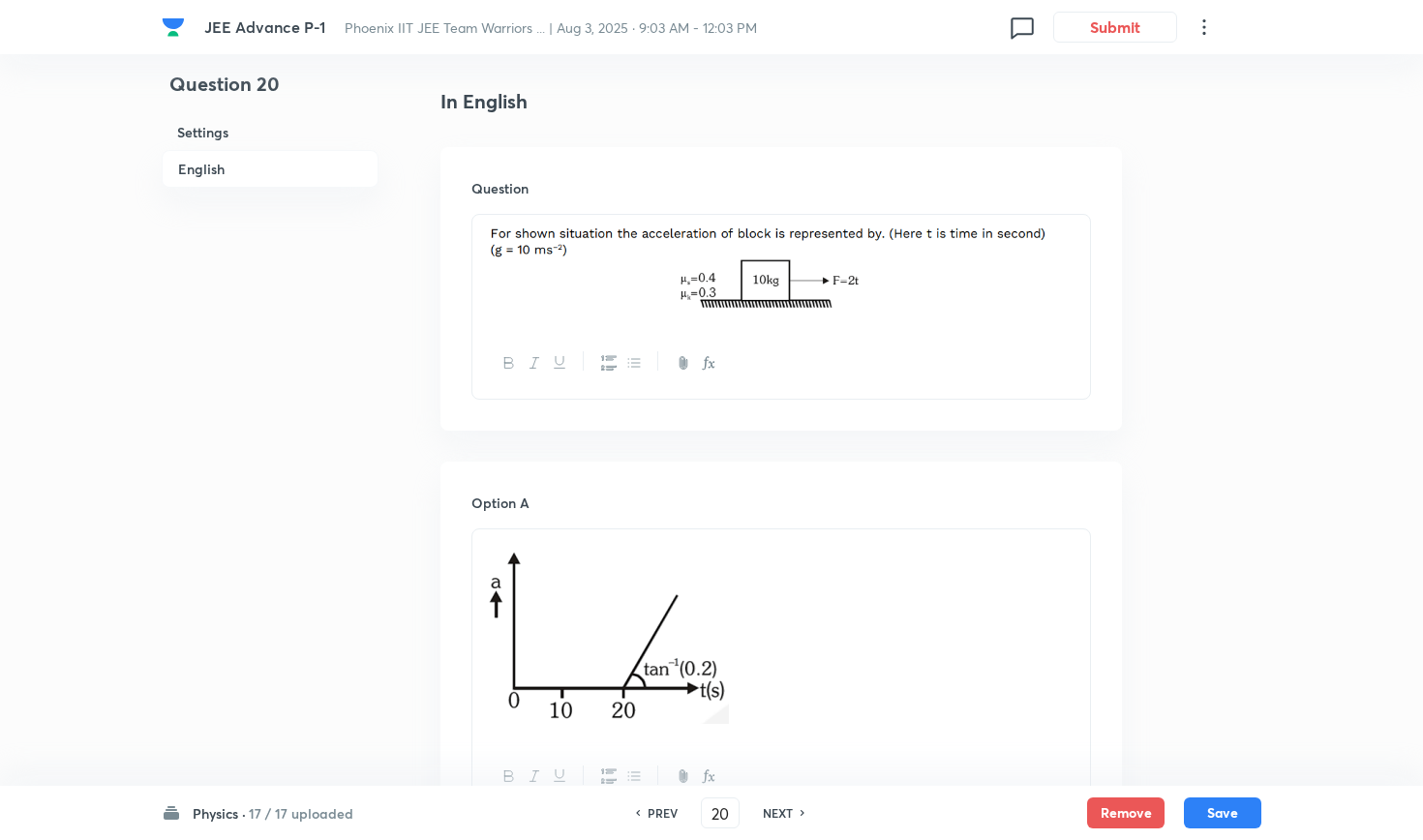click on "NEXT" at bounding box center [777, 813] 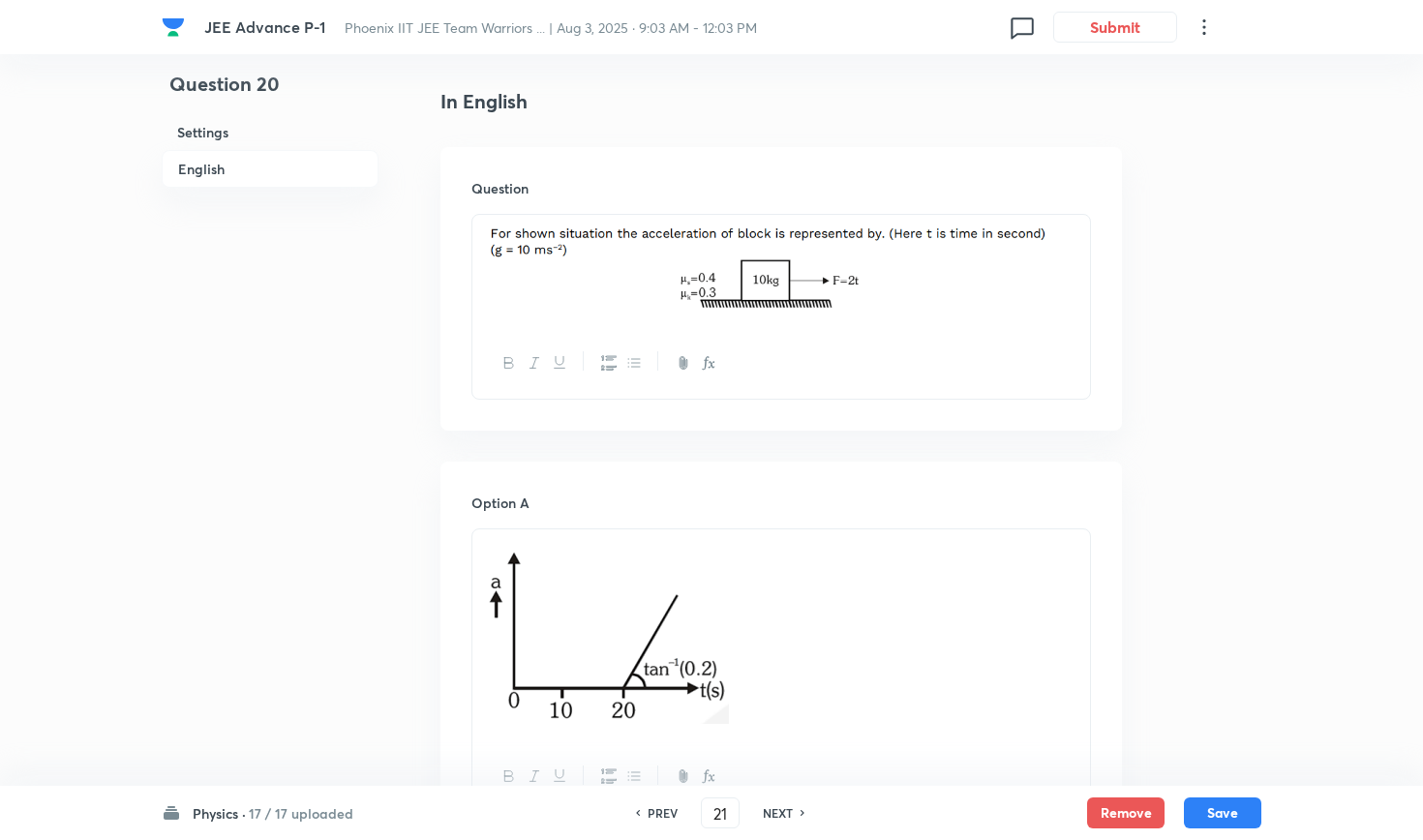 checkbox on "true" 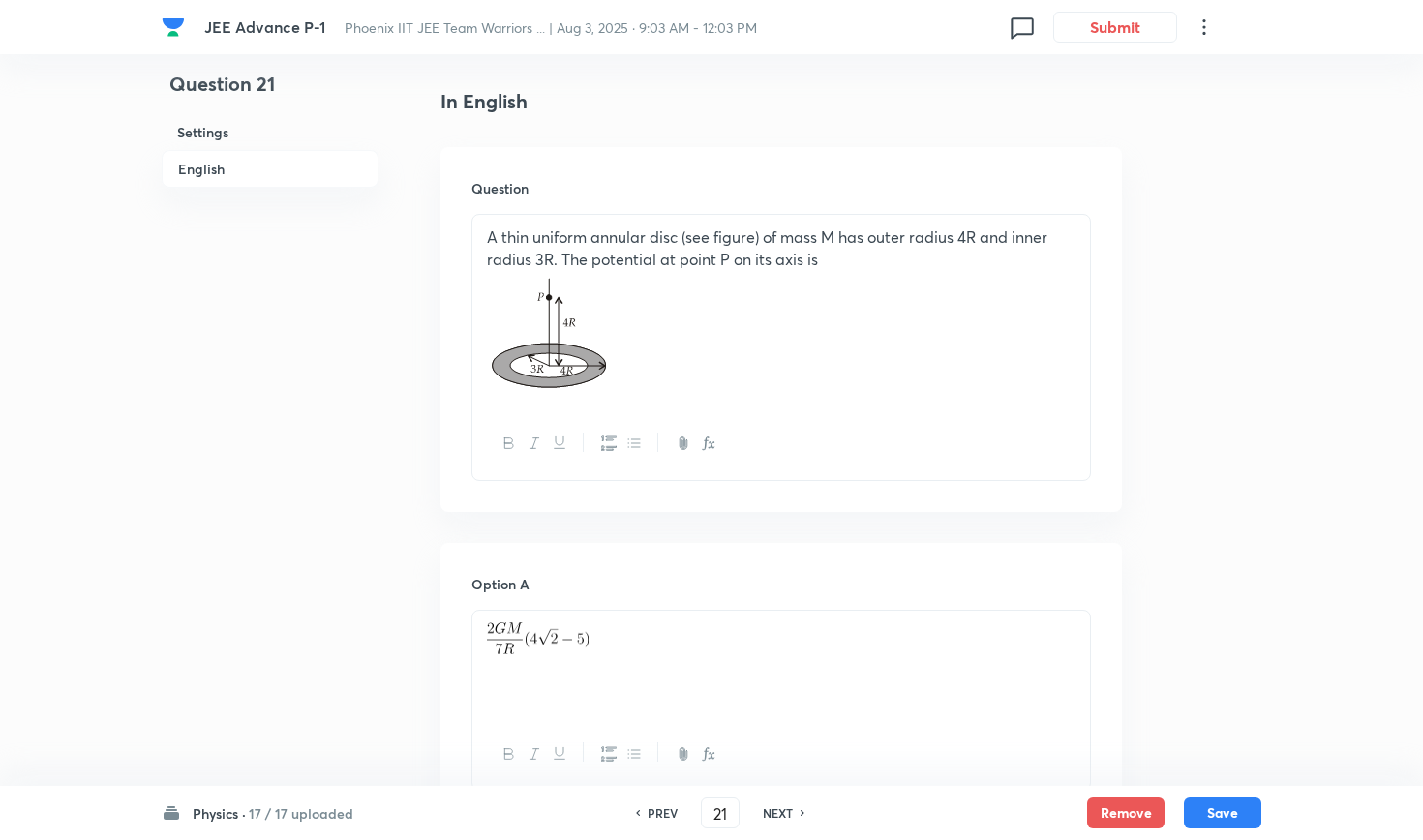 click on "NEXT" at bounding box center [777, 813] 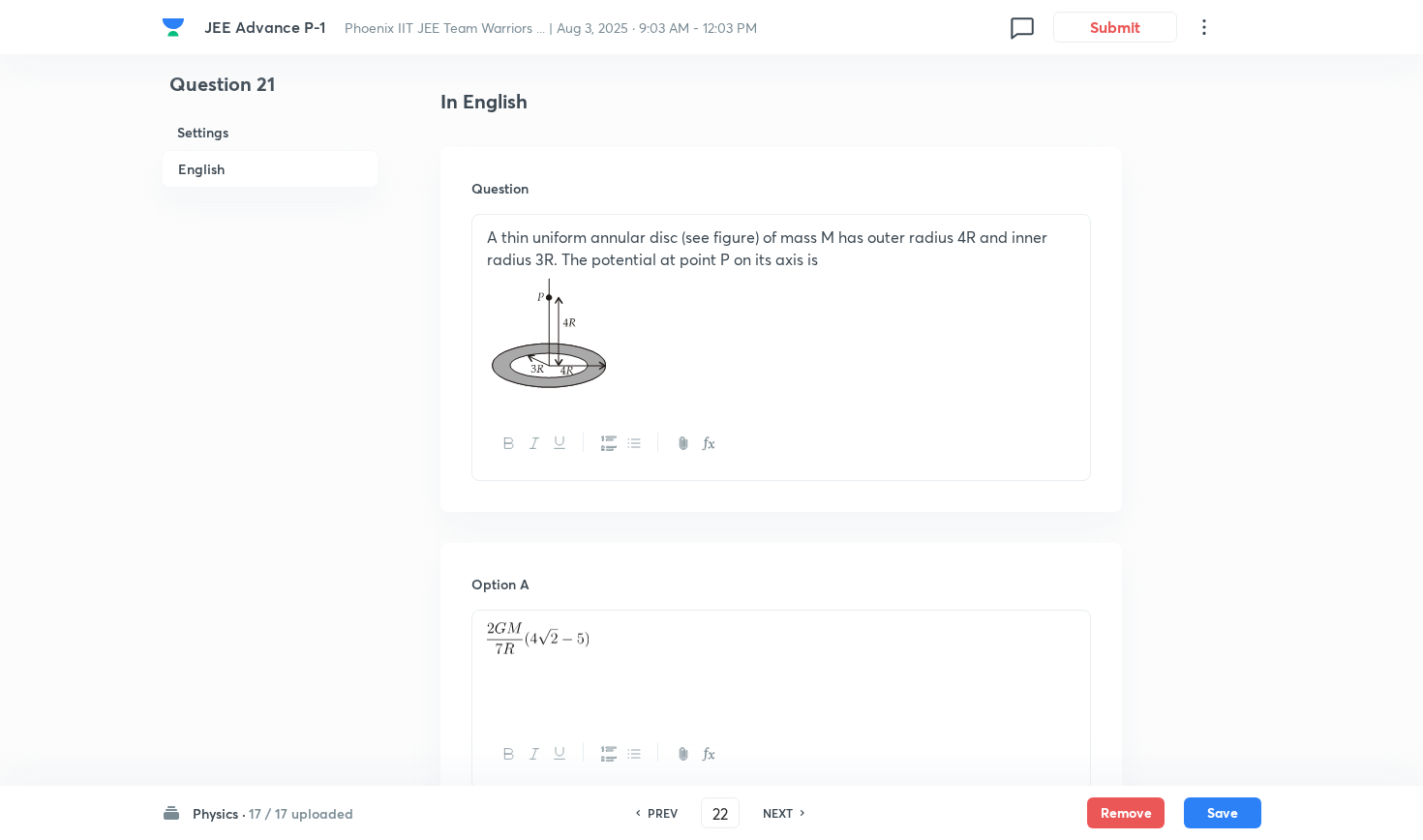checkbox on "true" 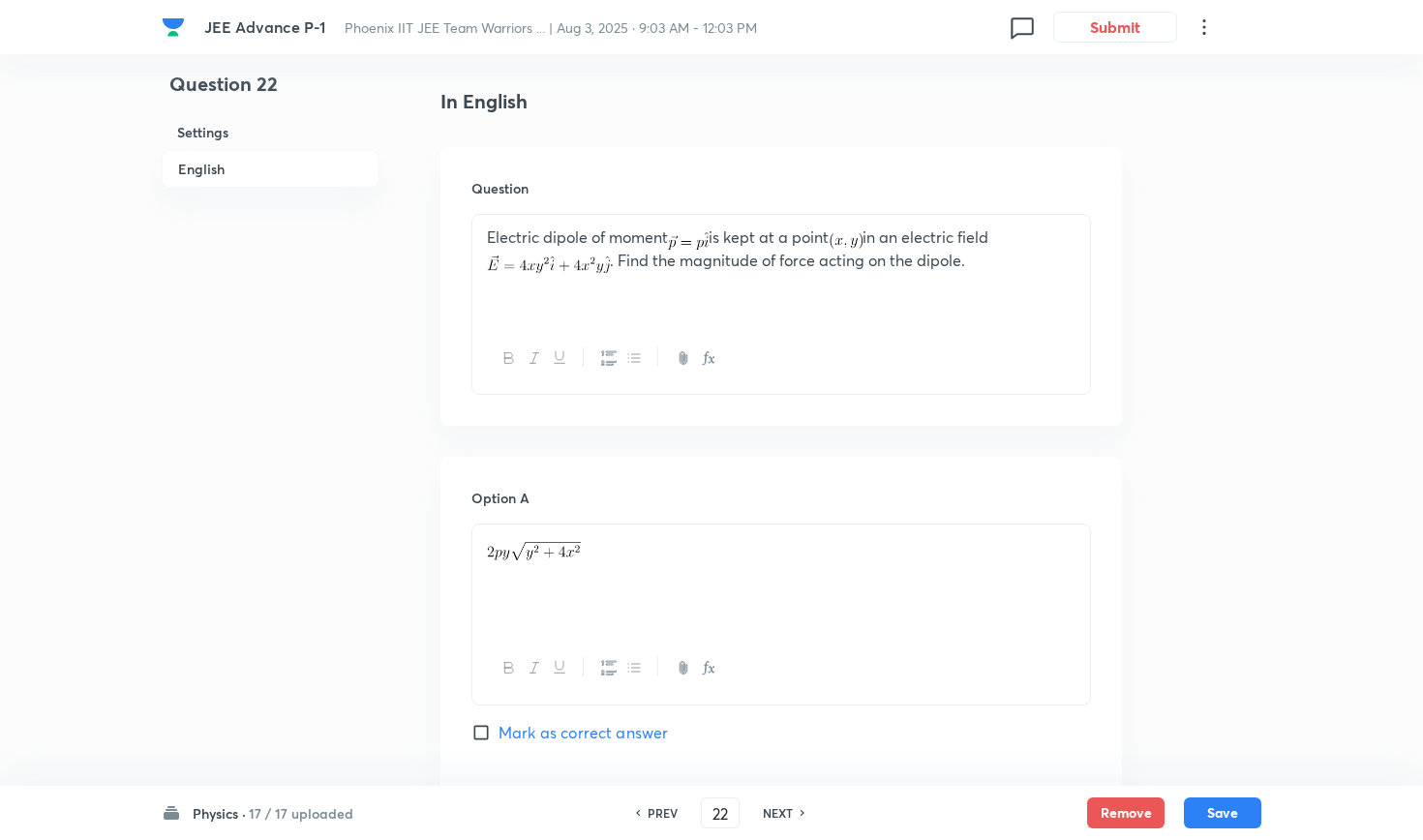 click on "NEXT" at bounding box center [777, 813] 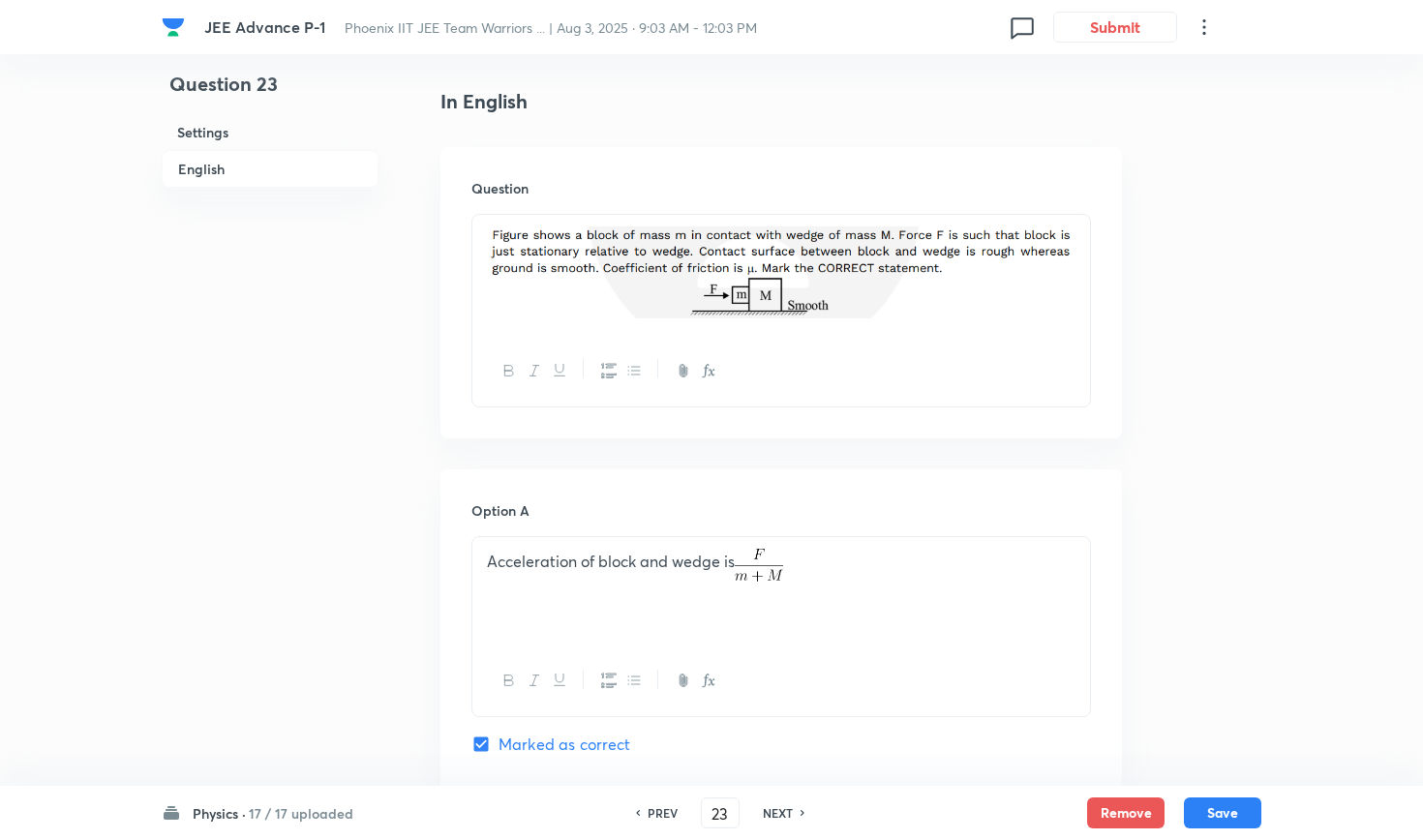 click on "NEXT" at bounding box center (777, 813) 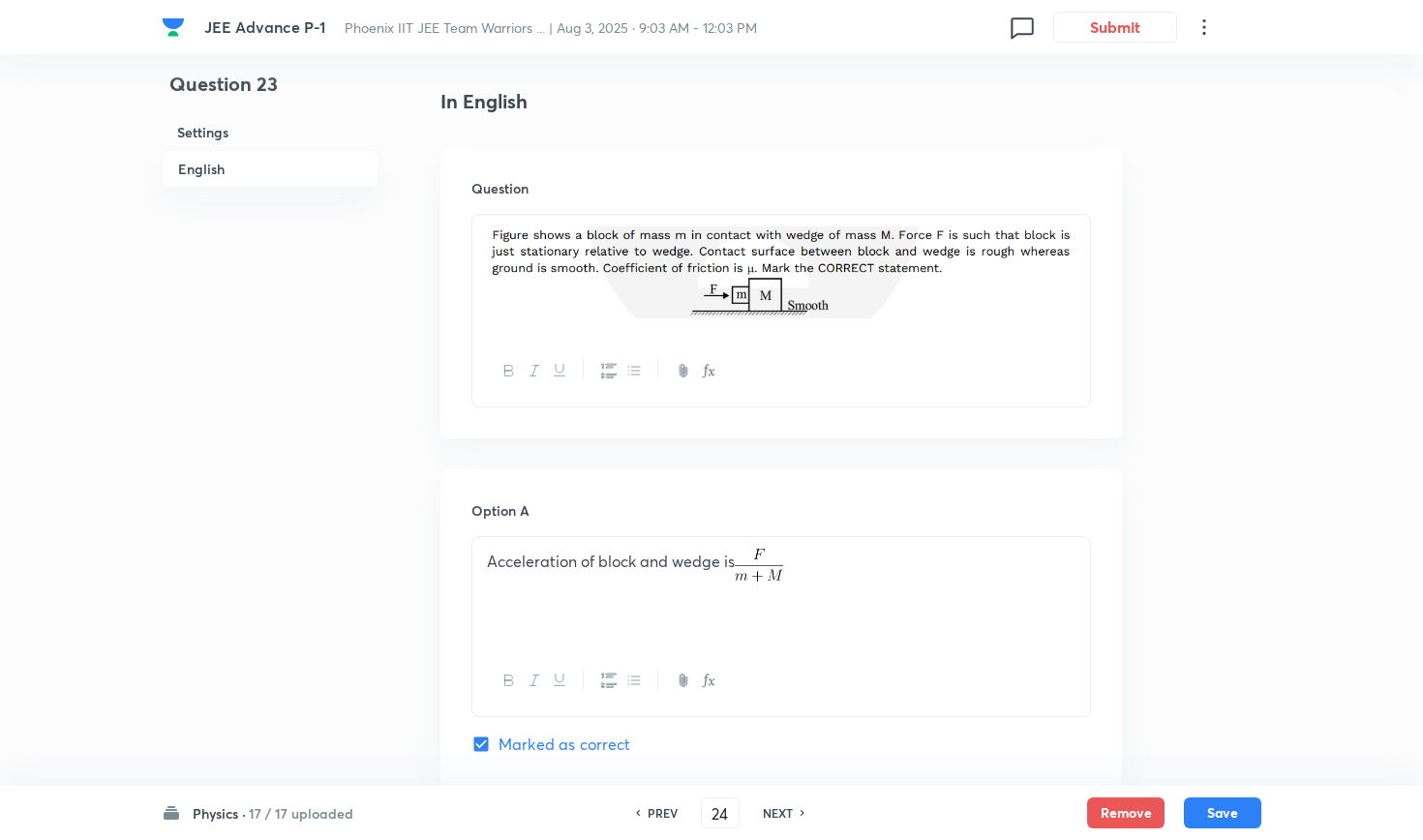 checkbox on "true" 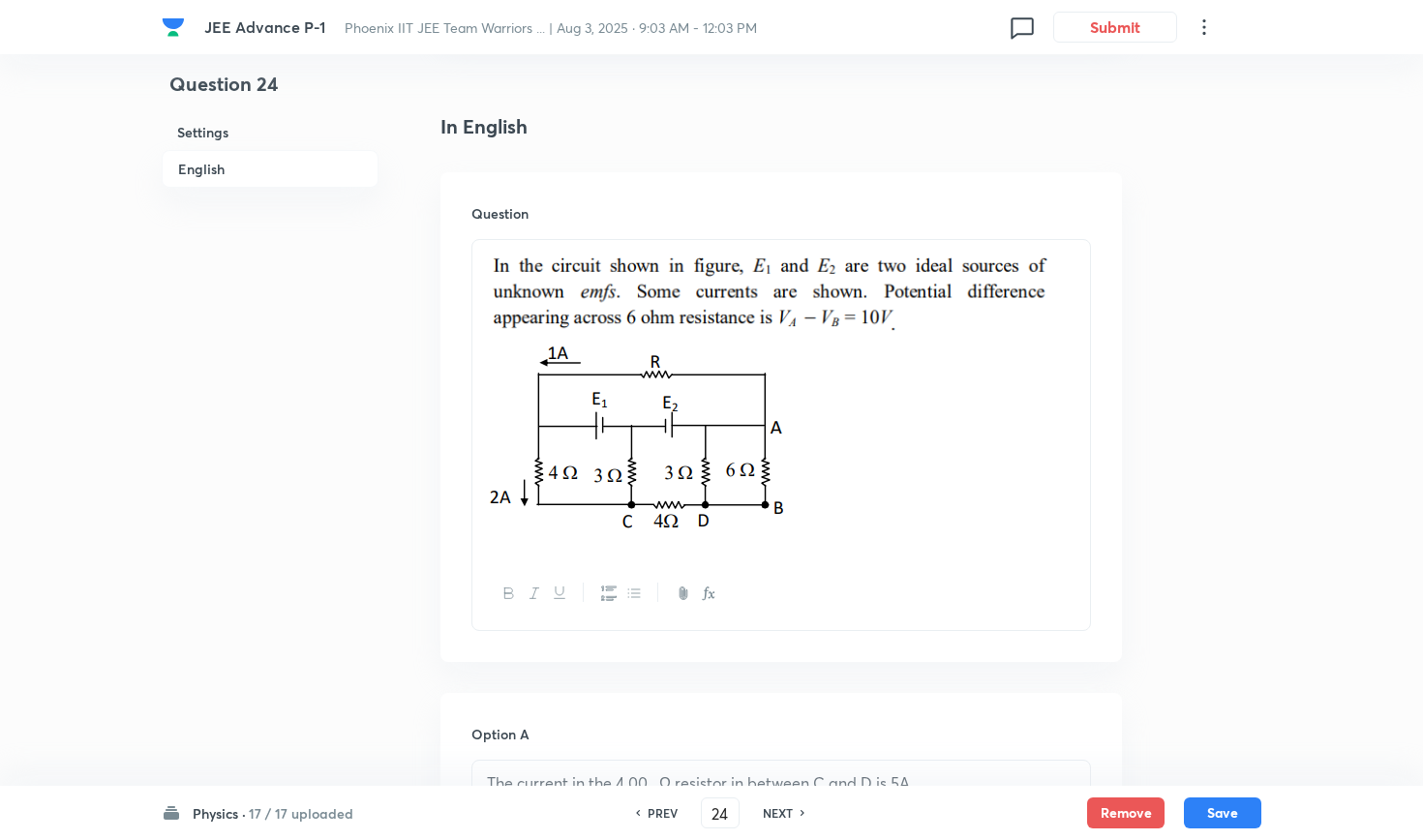 click on "PREV" at bounding box center [662, 813] 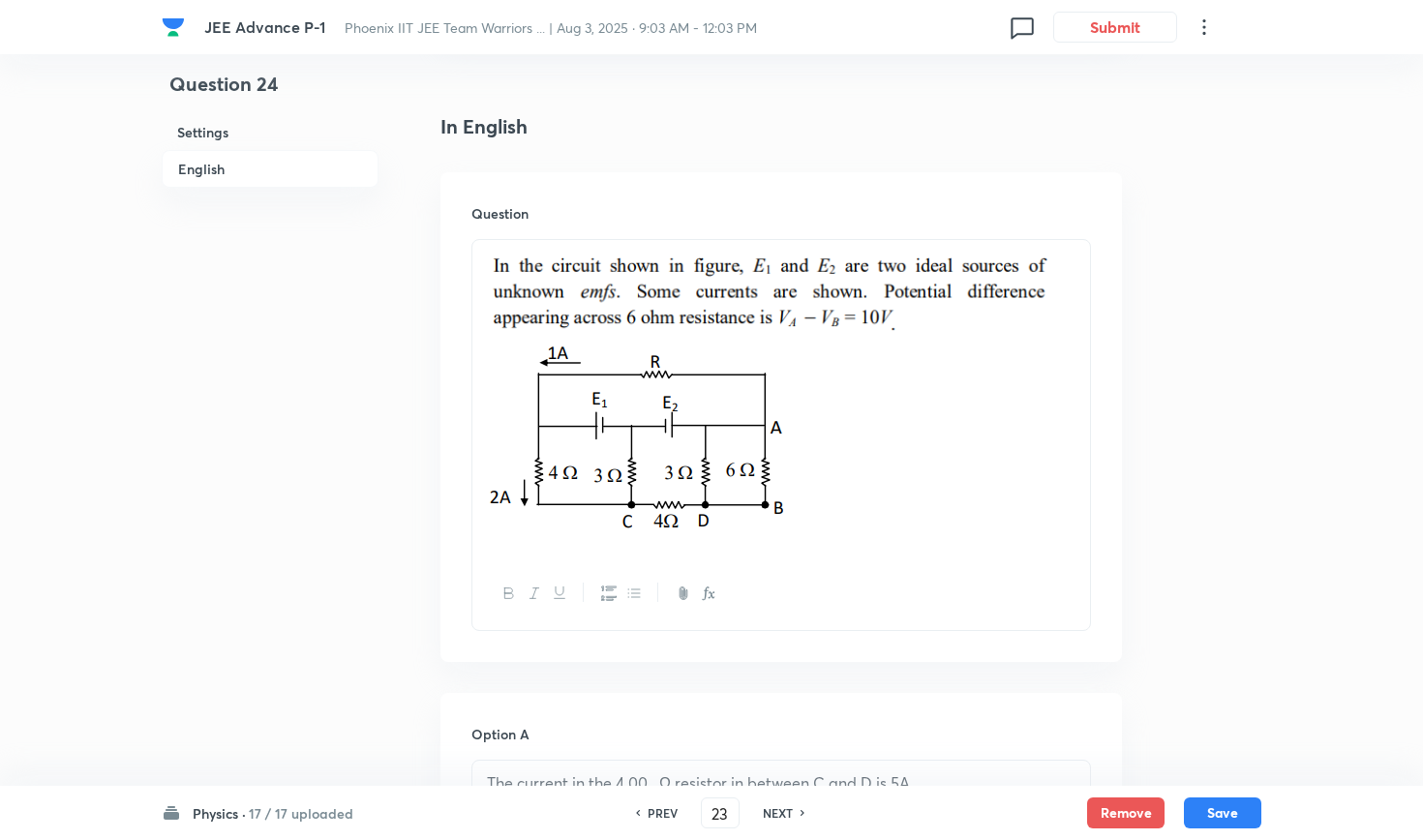 checkbox on "true" 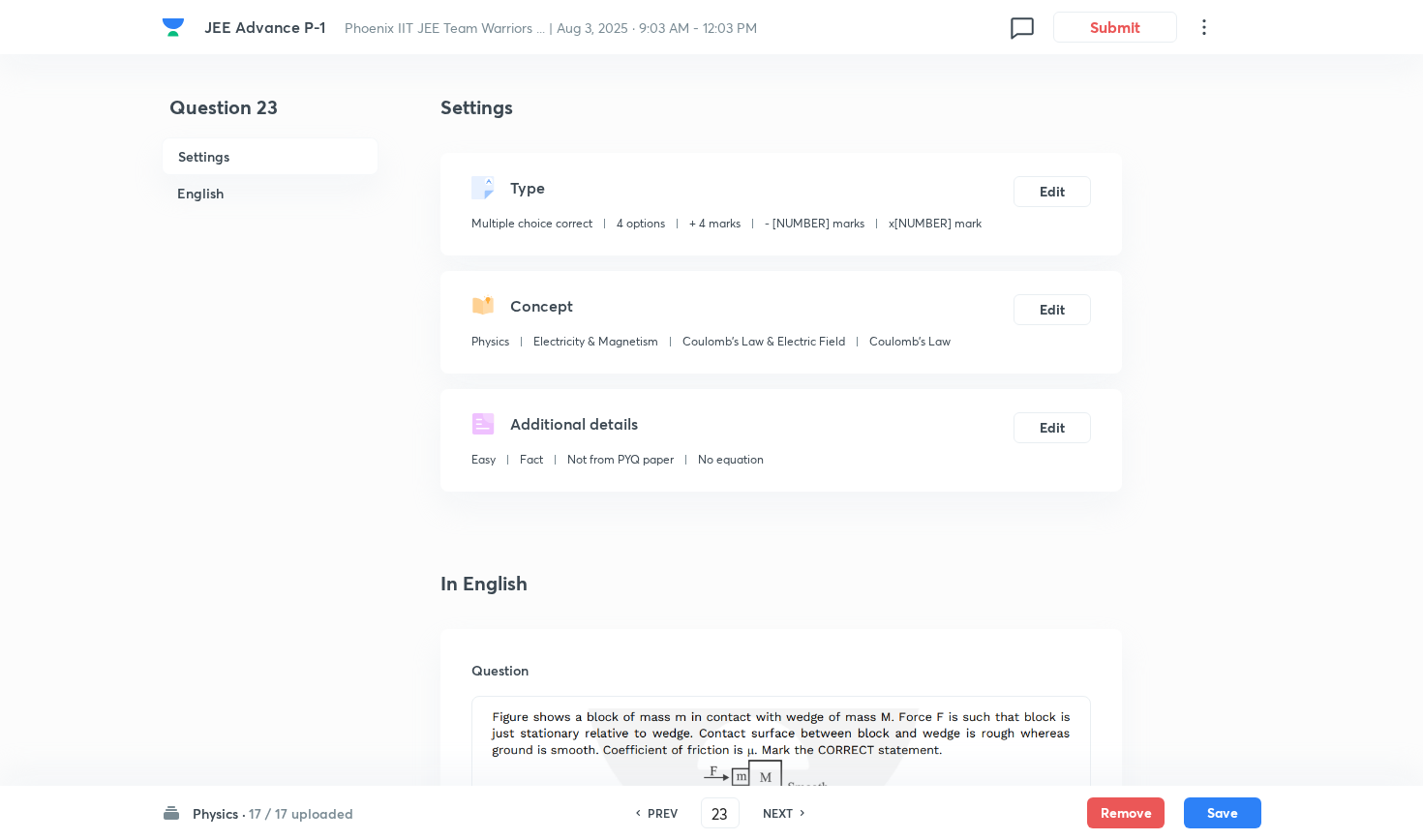 scroll, scrollTop: 0, scrollLeft: 0, axis: both 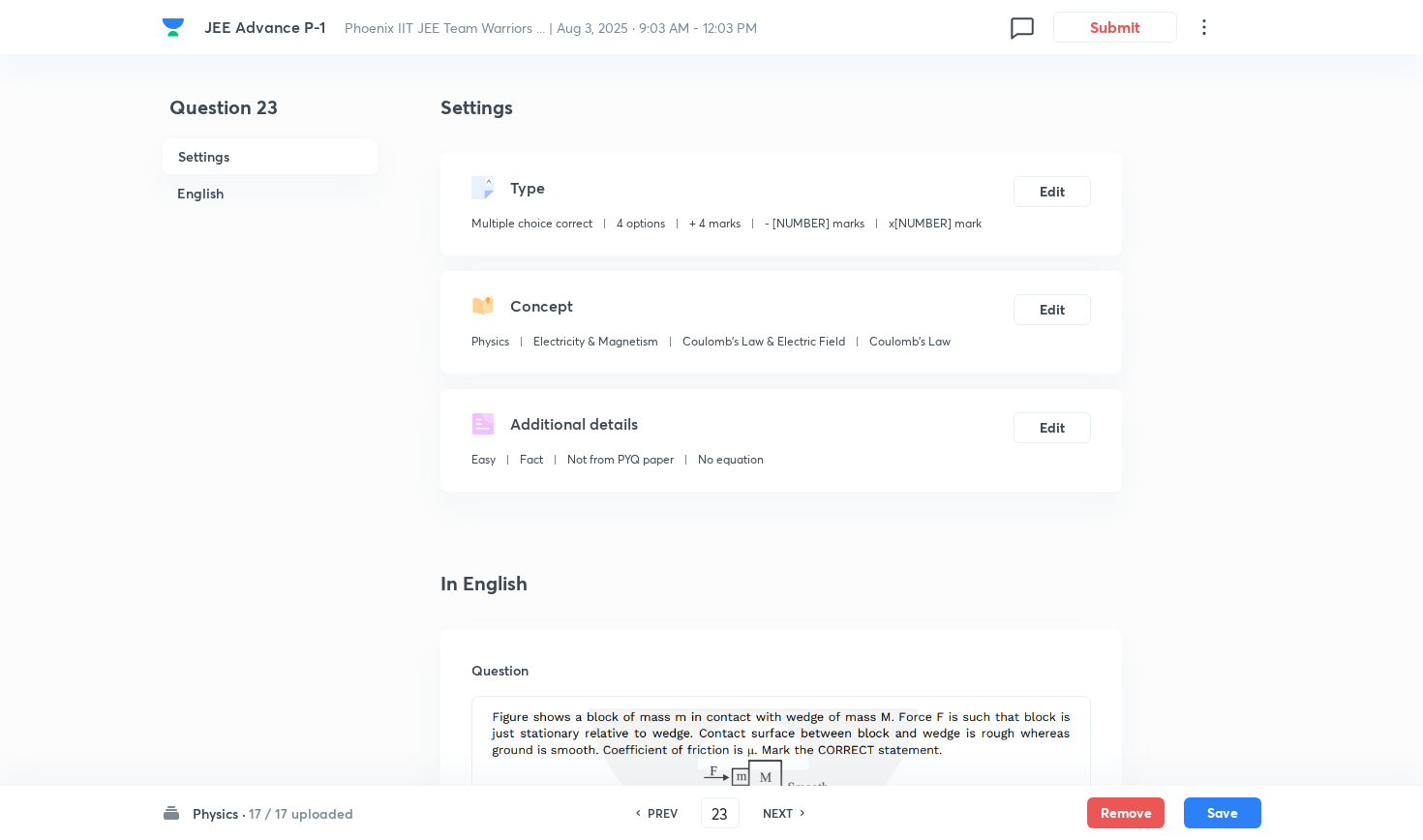 click on "NEXT" at bounding box center (777, 813) 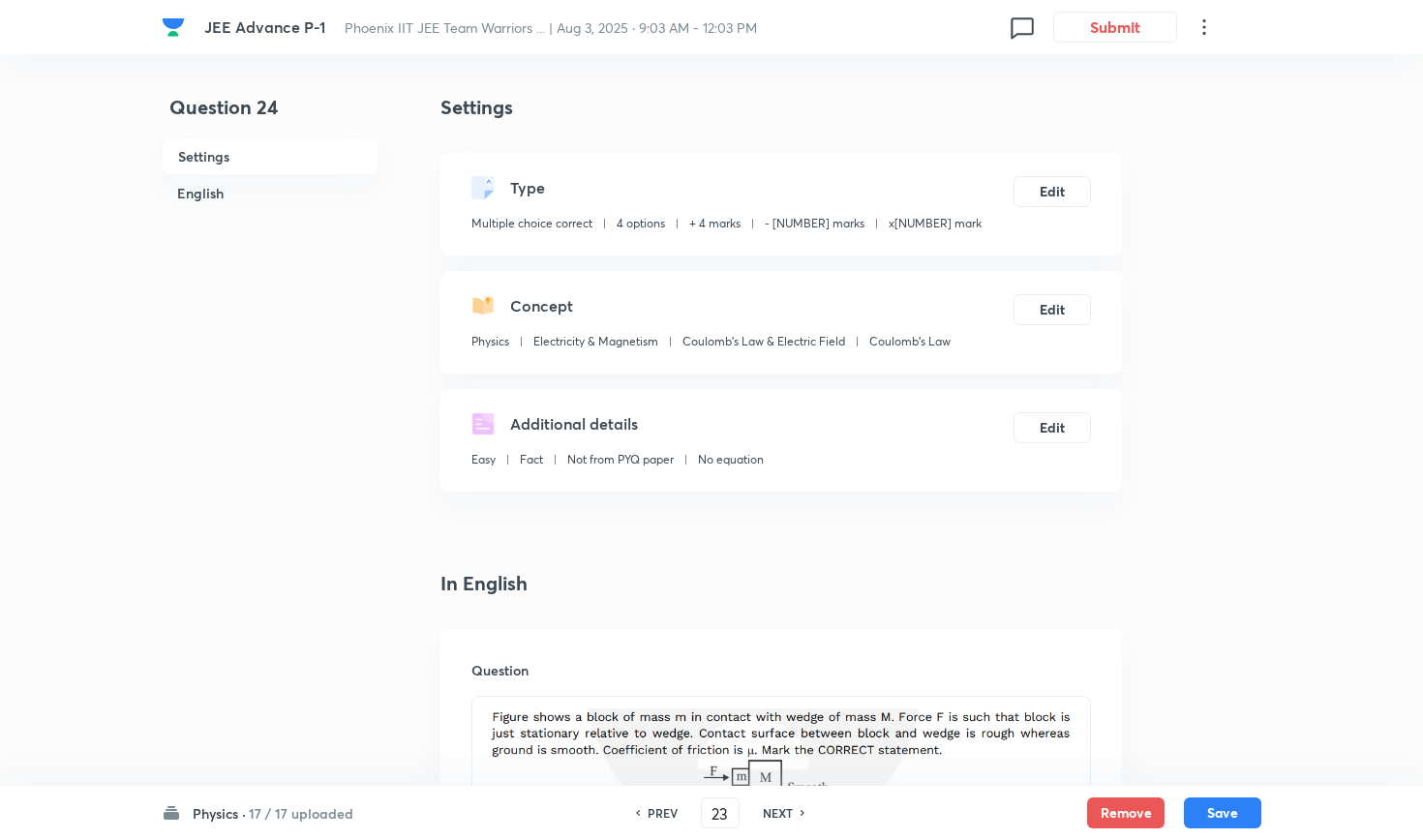 type on "24" 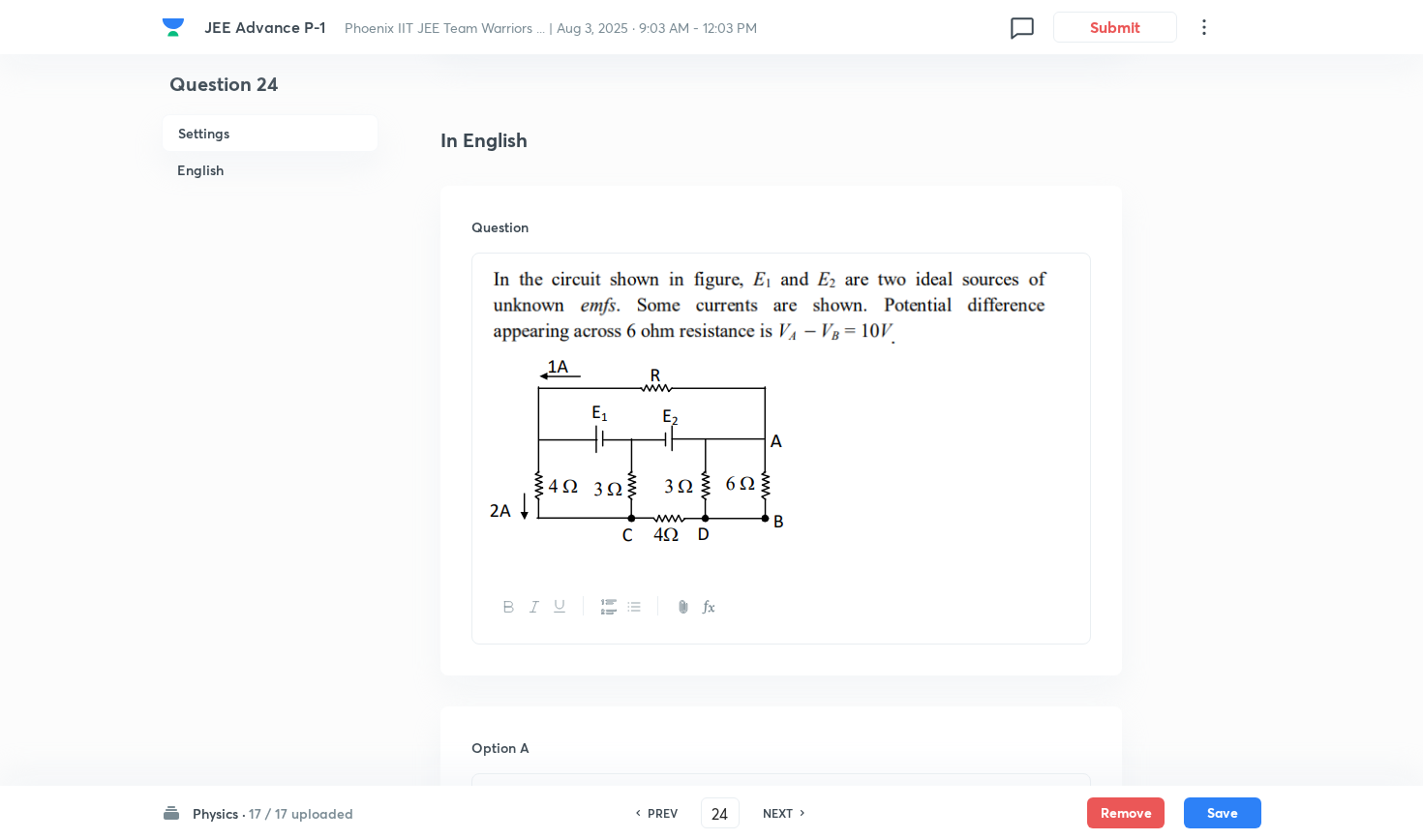 scroll, scrollTop: 473, scrollLeft: 0, axis: vertical 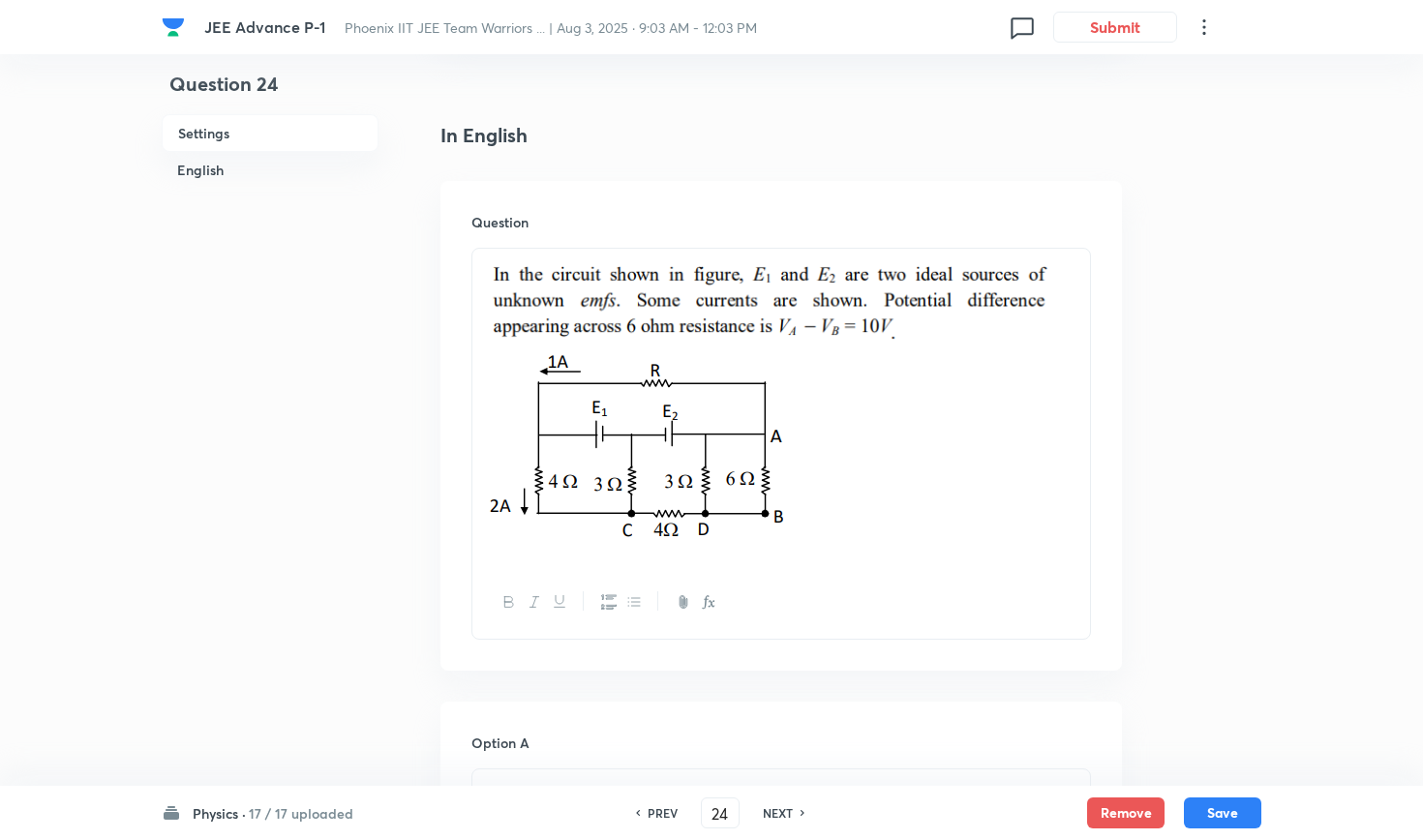 click on "NEXT" at bounding box center (777, 813) 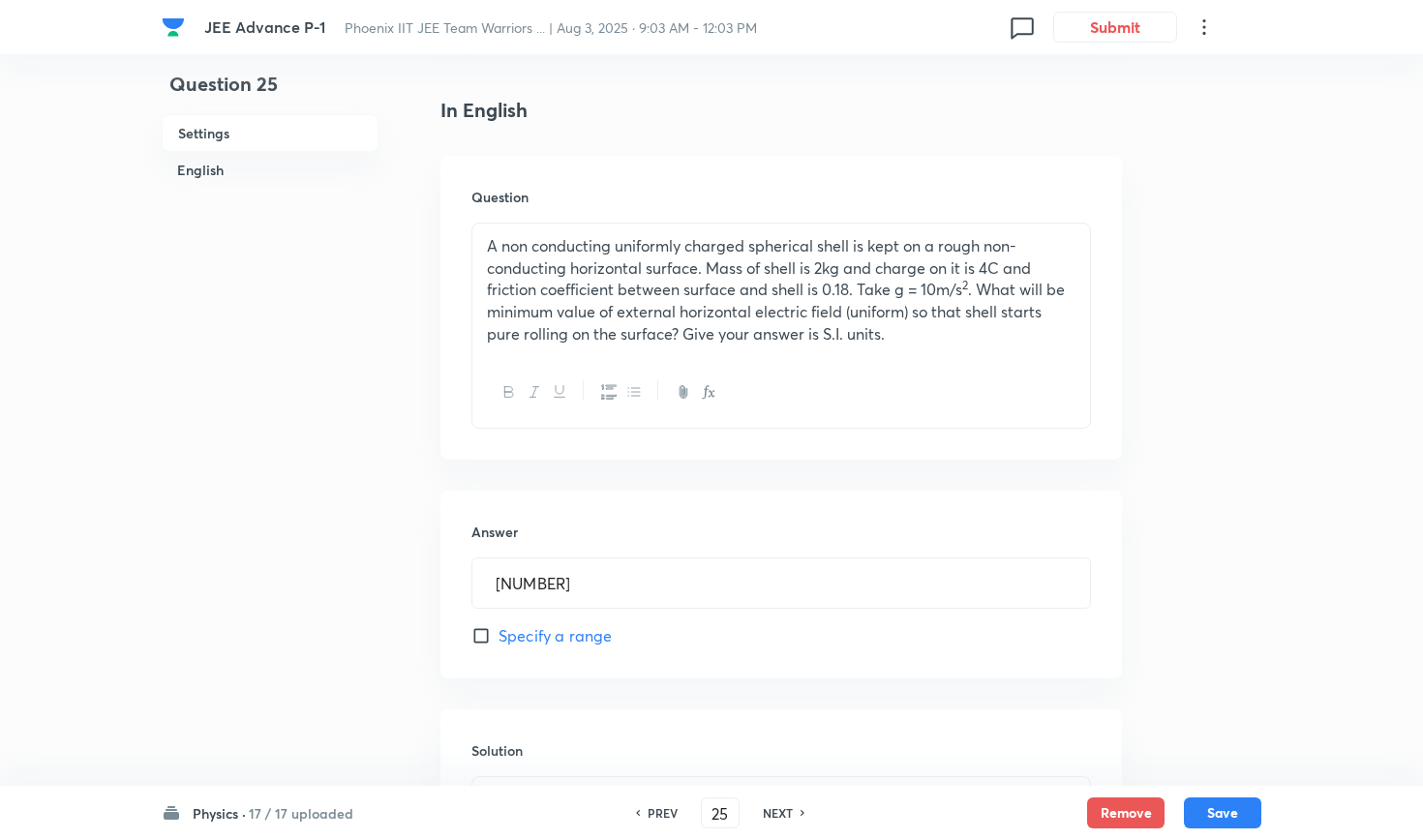 click on "NEXT" at bounding box center (777, 813) 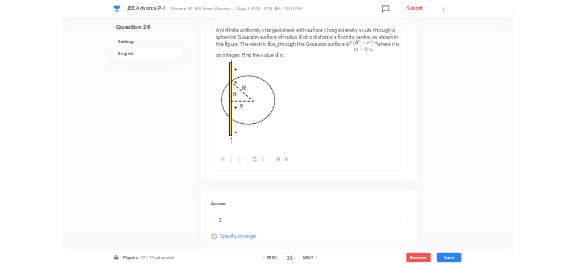 scroll, scrollTop: 635, scrollLeft: 0, axis: vertical 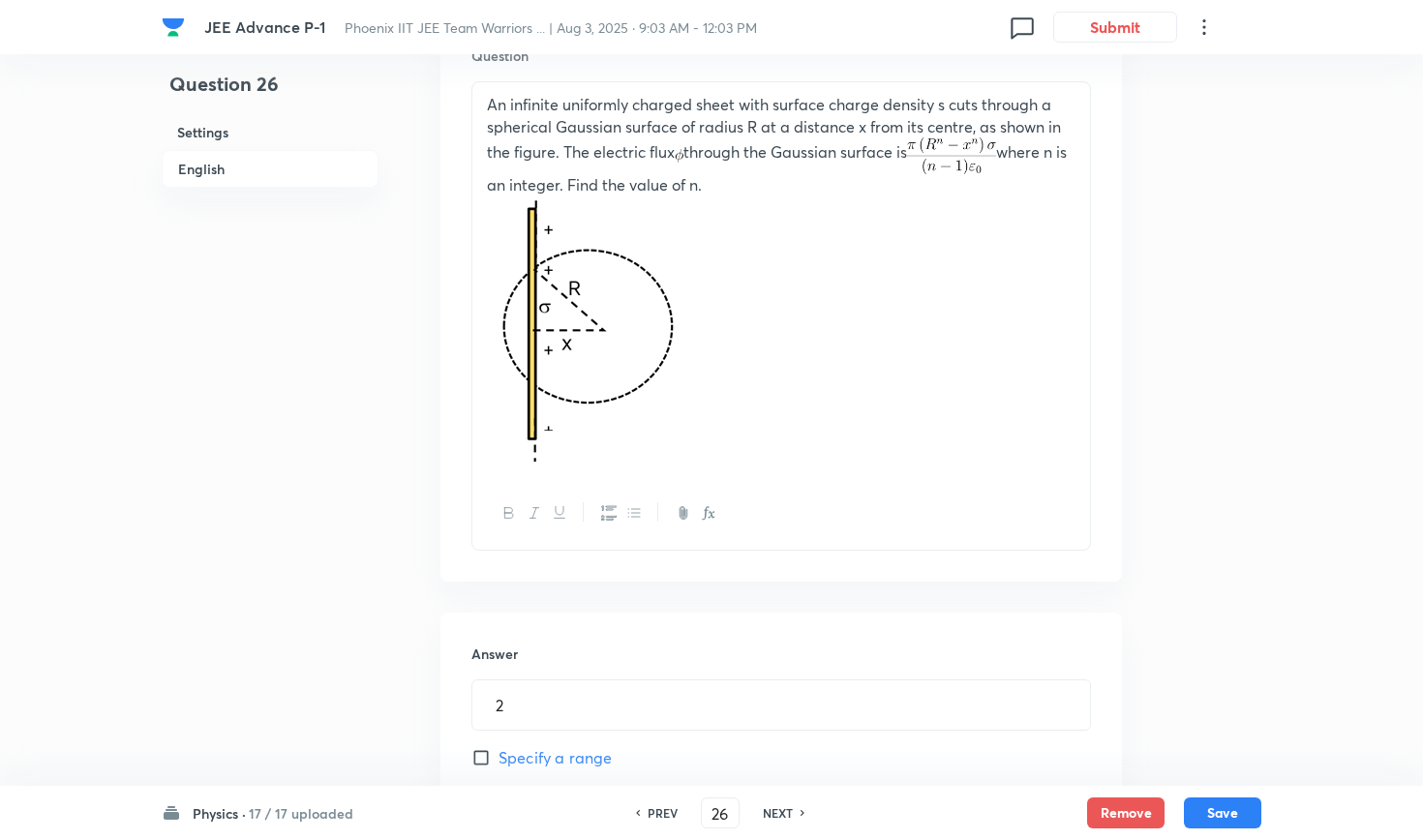 click on "NEXT" at bounding box center (777, 813) 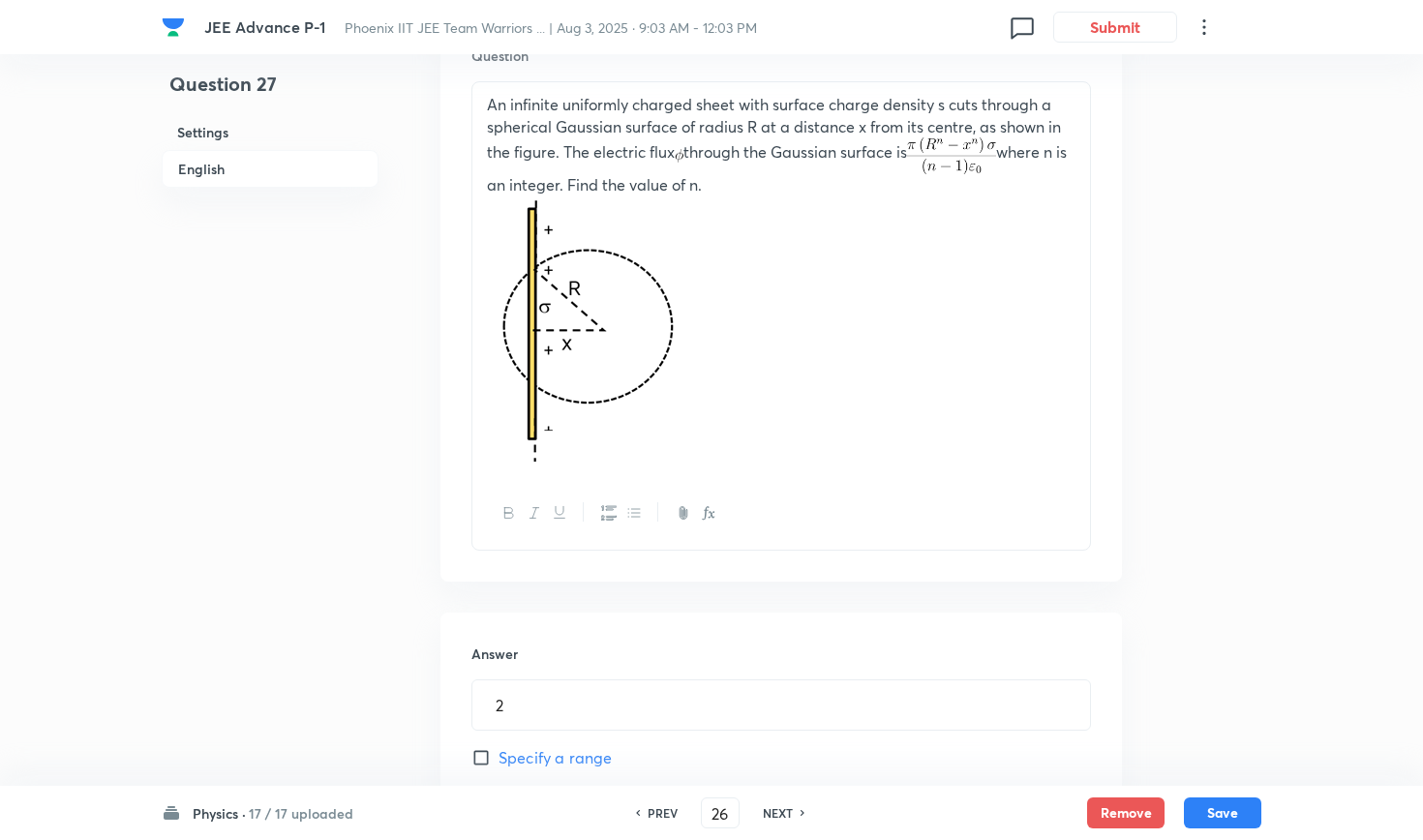 type on "27" 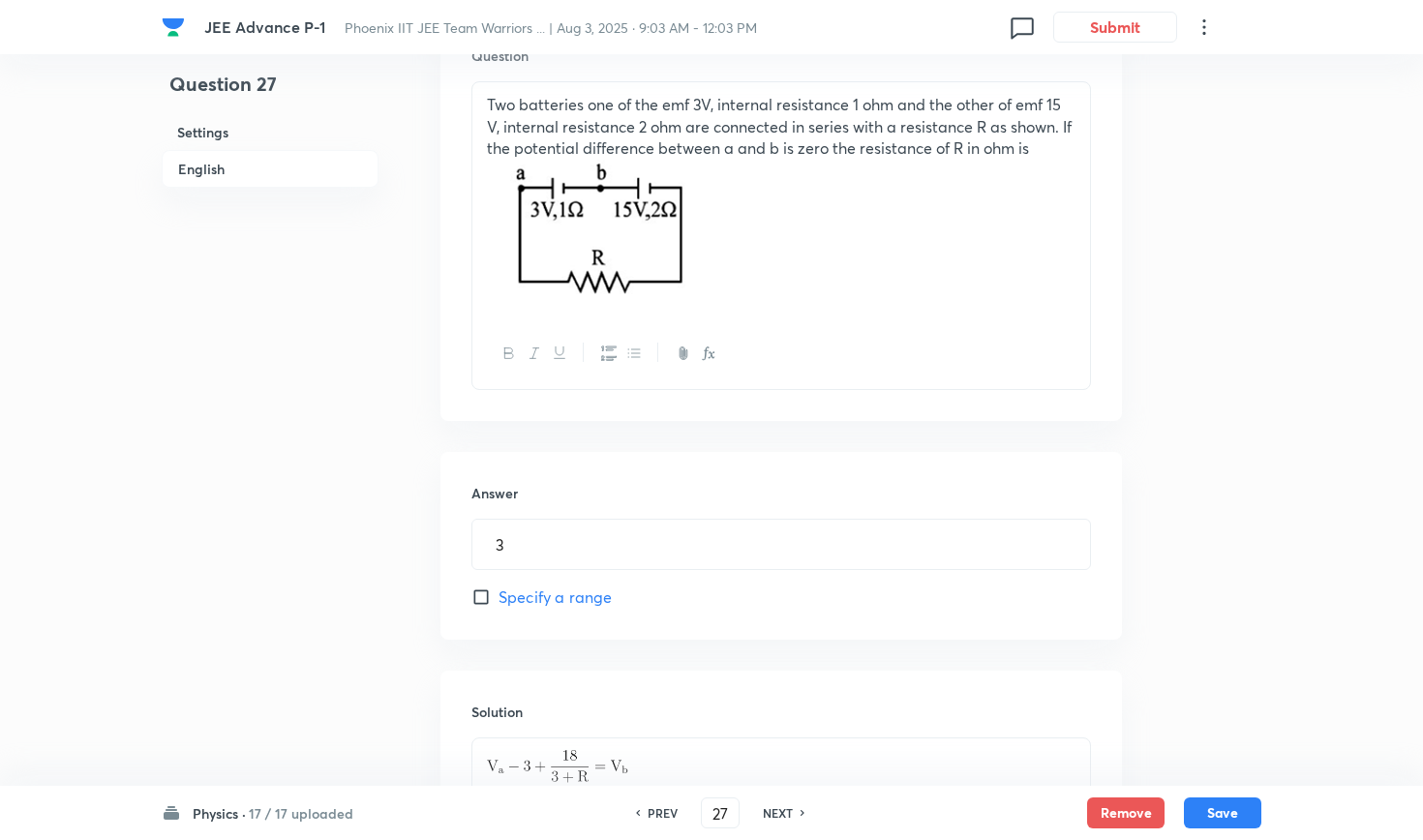 click on "NEXT" at bounding box center (777, 813) 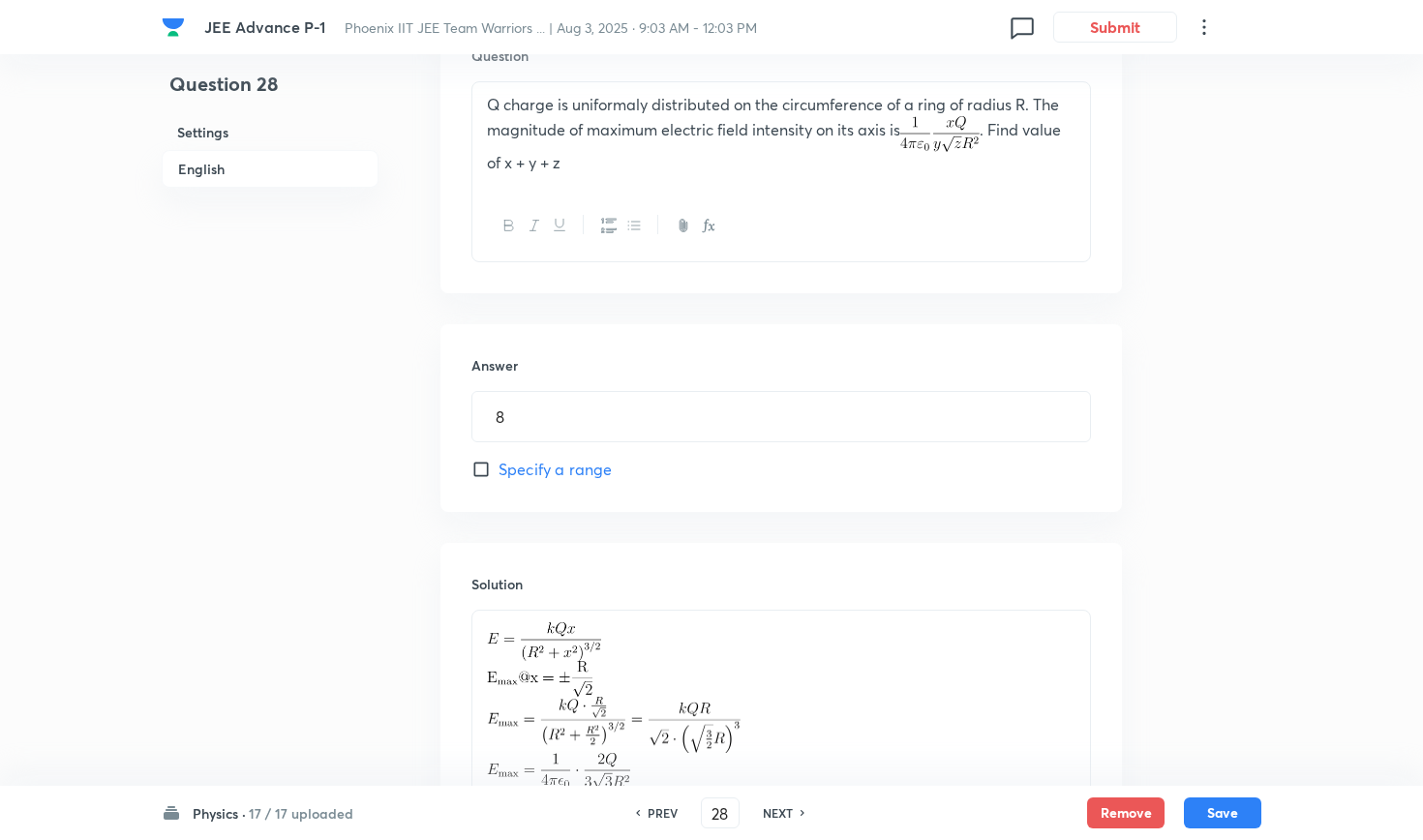 click on "NEXT" at bounding box center [777, 813] 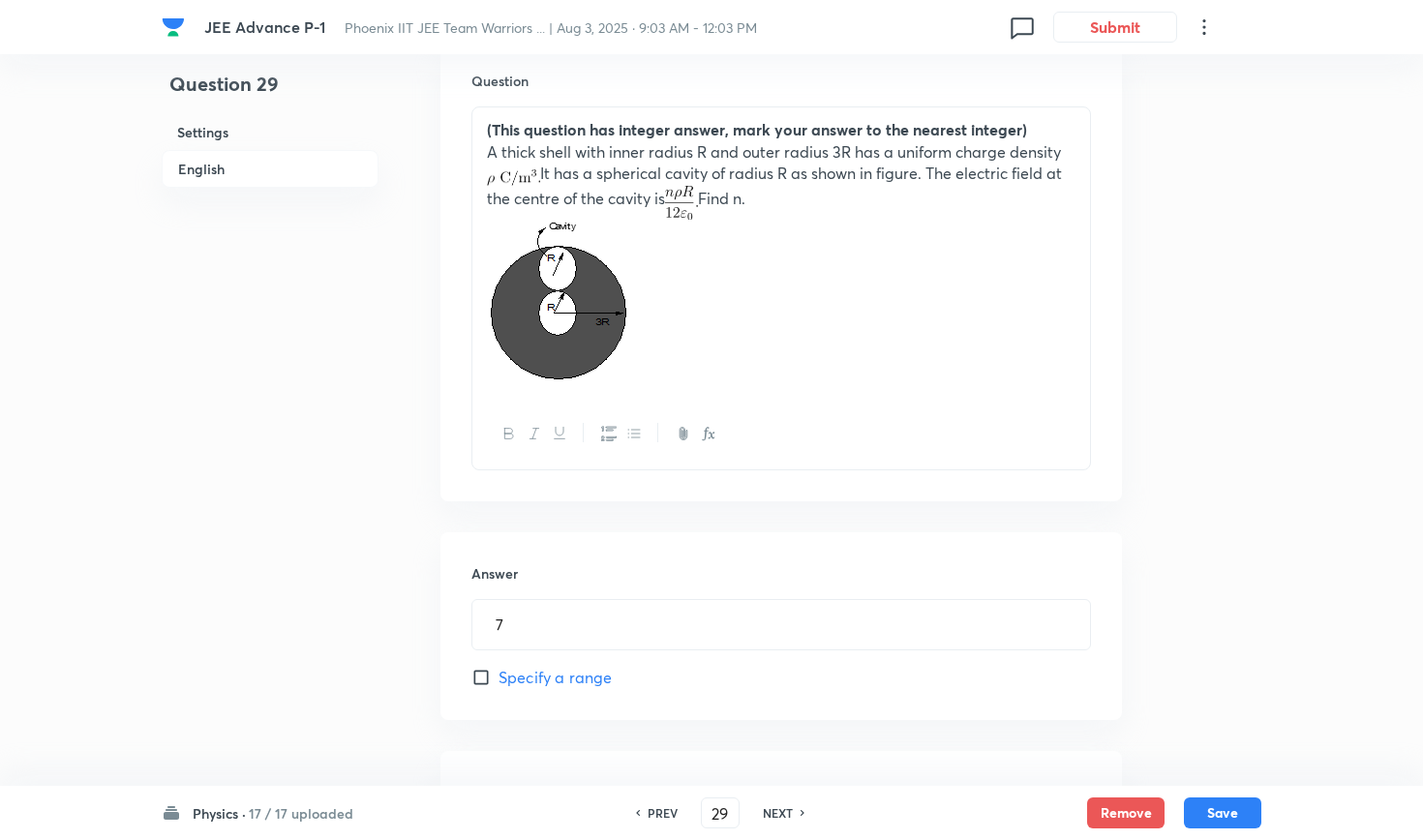 click on "NEXT" at bounding box center [777, 813] 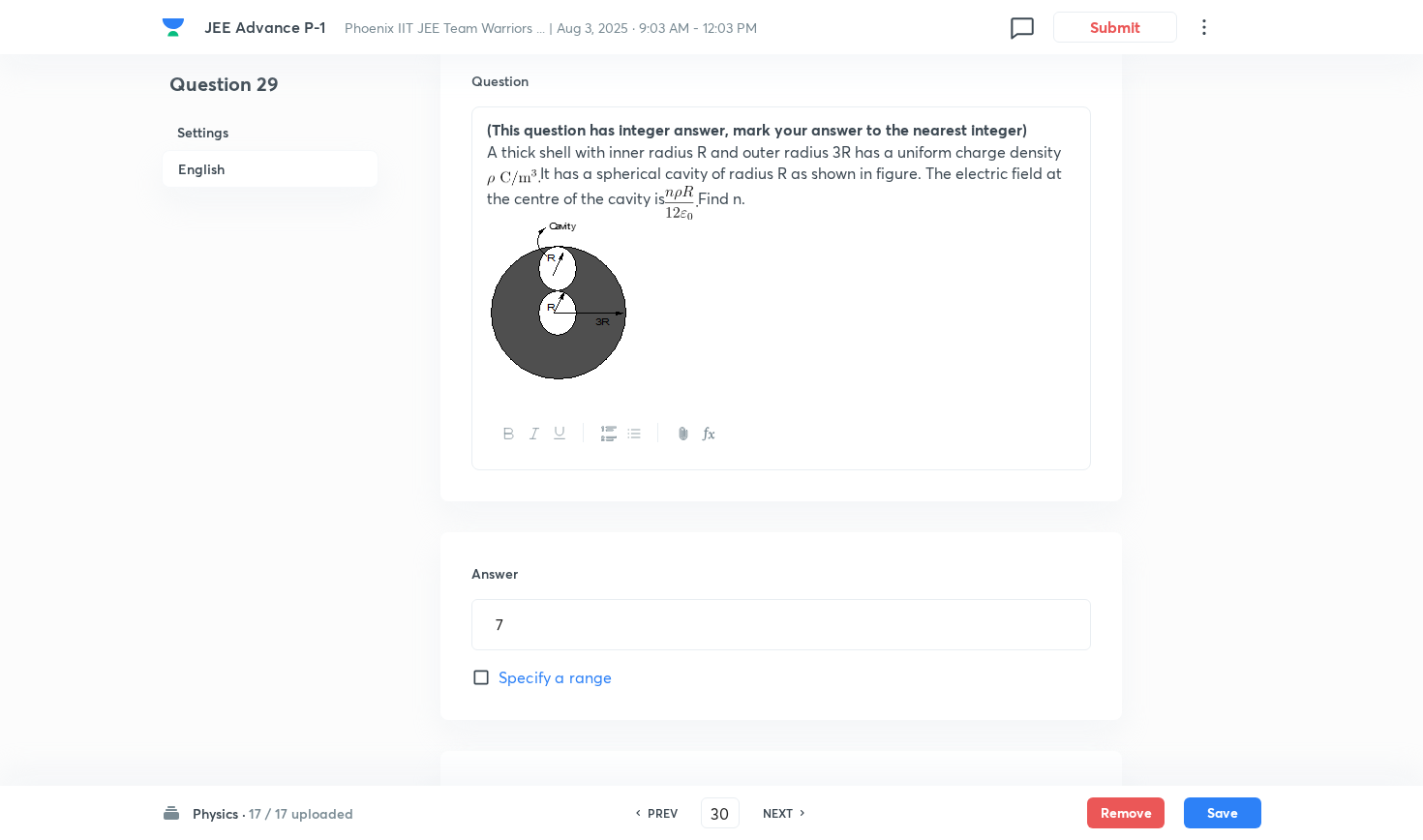 type on "5" 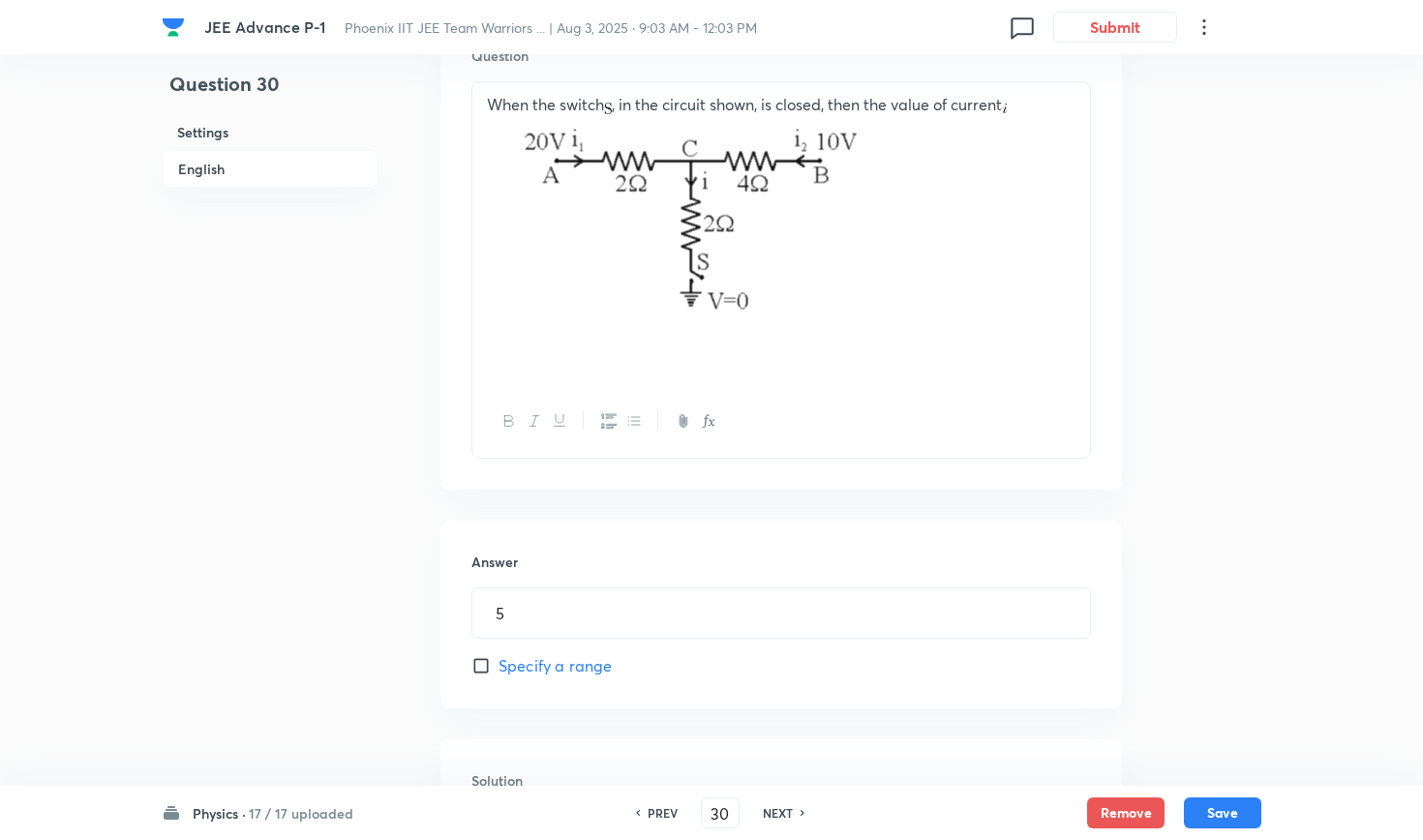 click on "NEXT" at bounding box center (777, 813) 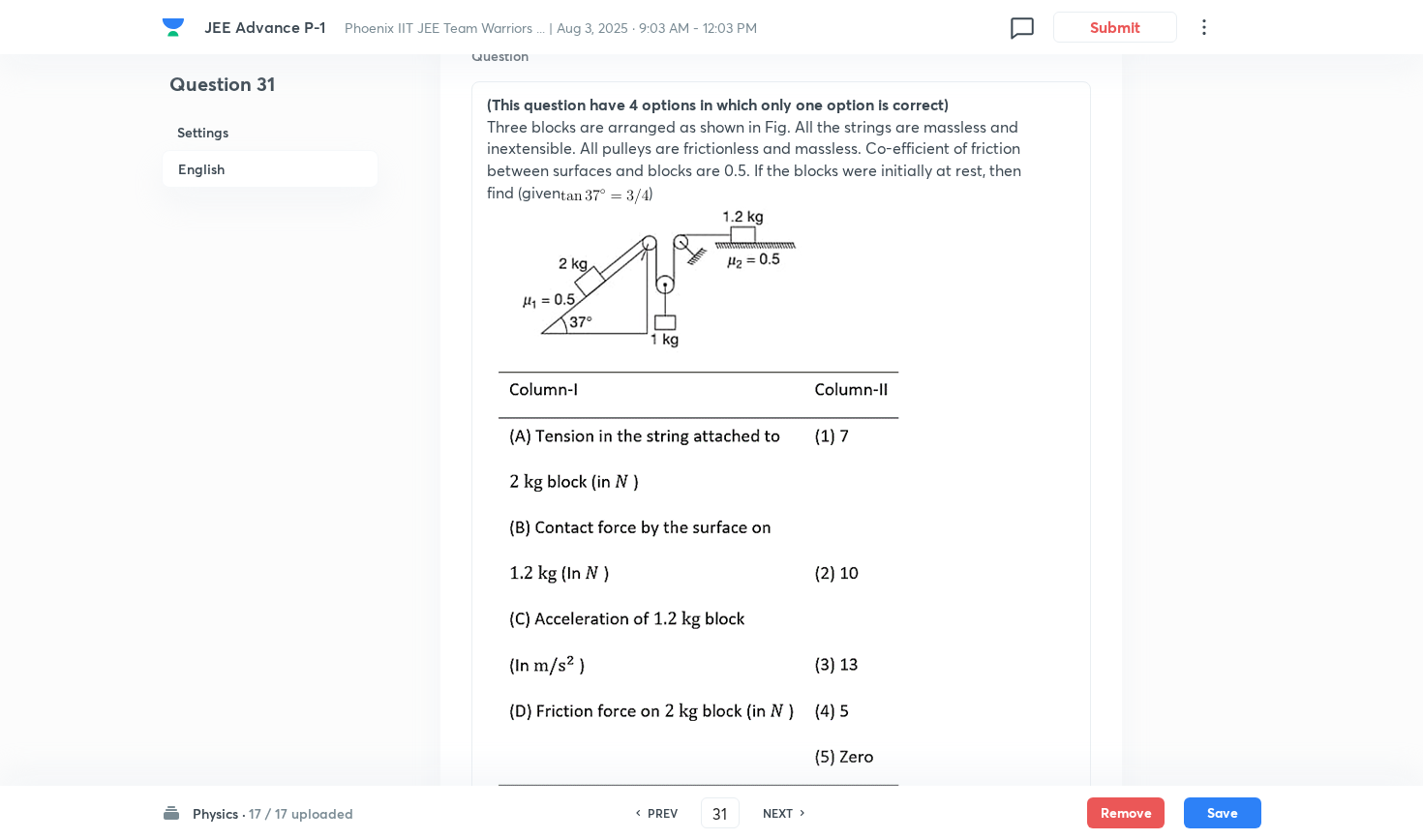 click on "NEXT" at bounding box center [777, 813] 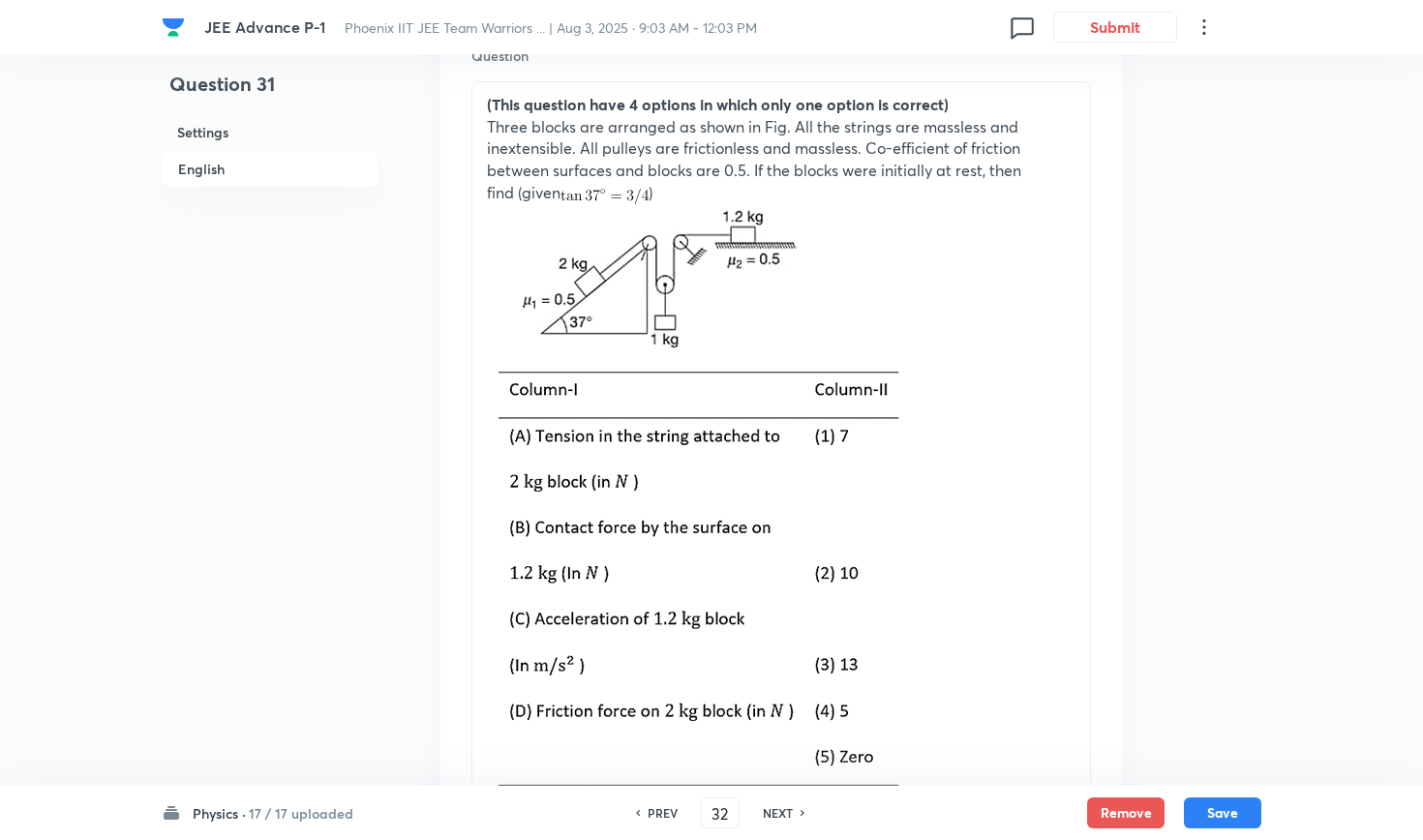 checkbox on "true" 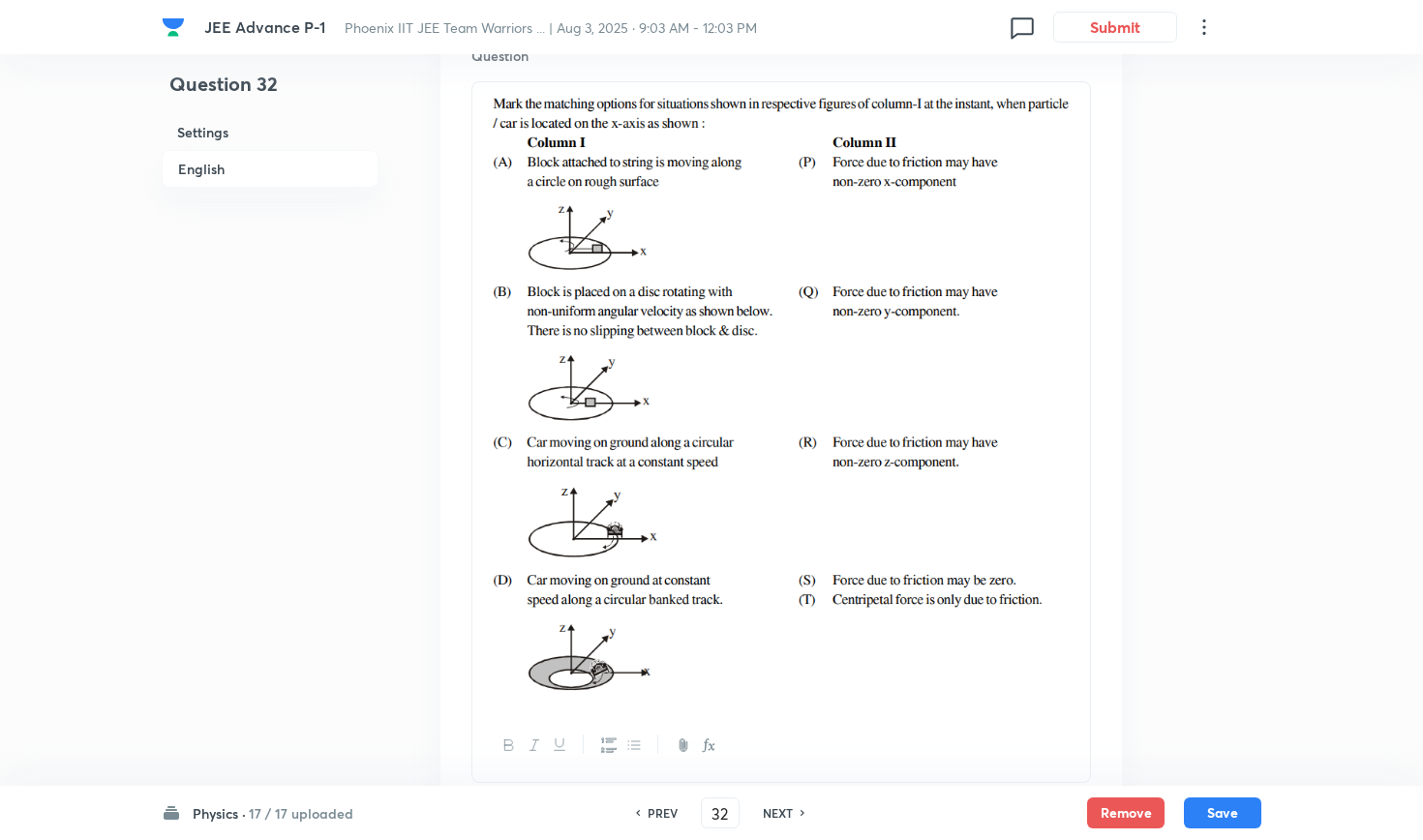 click on "NEXT" at bounding box center [777, 813] 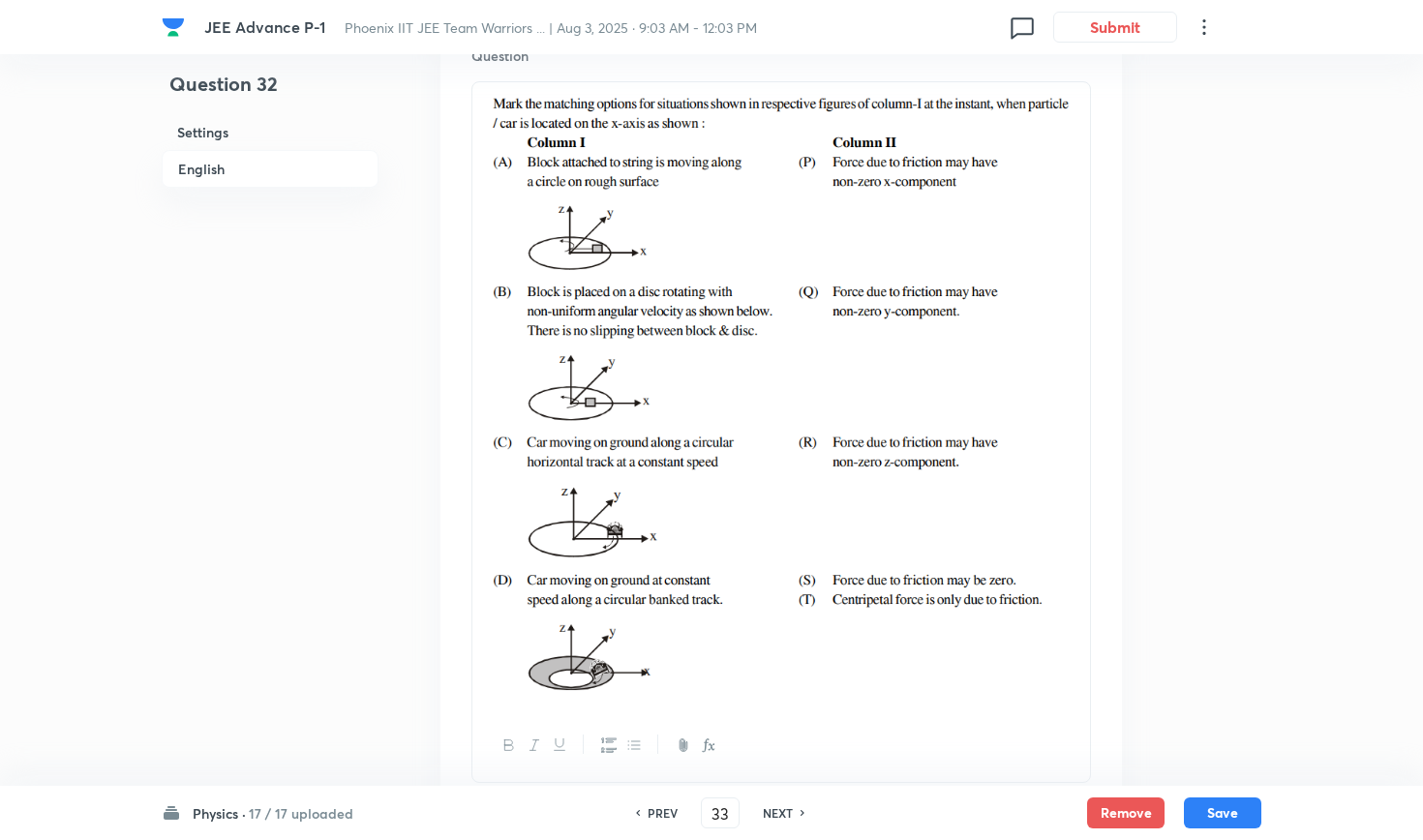 checkbox on "true" 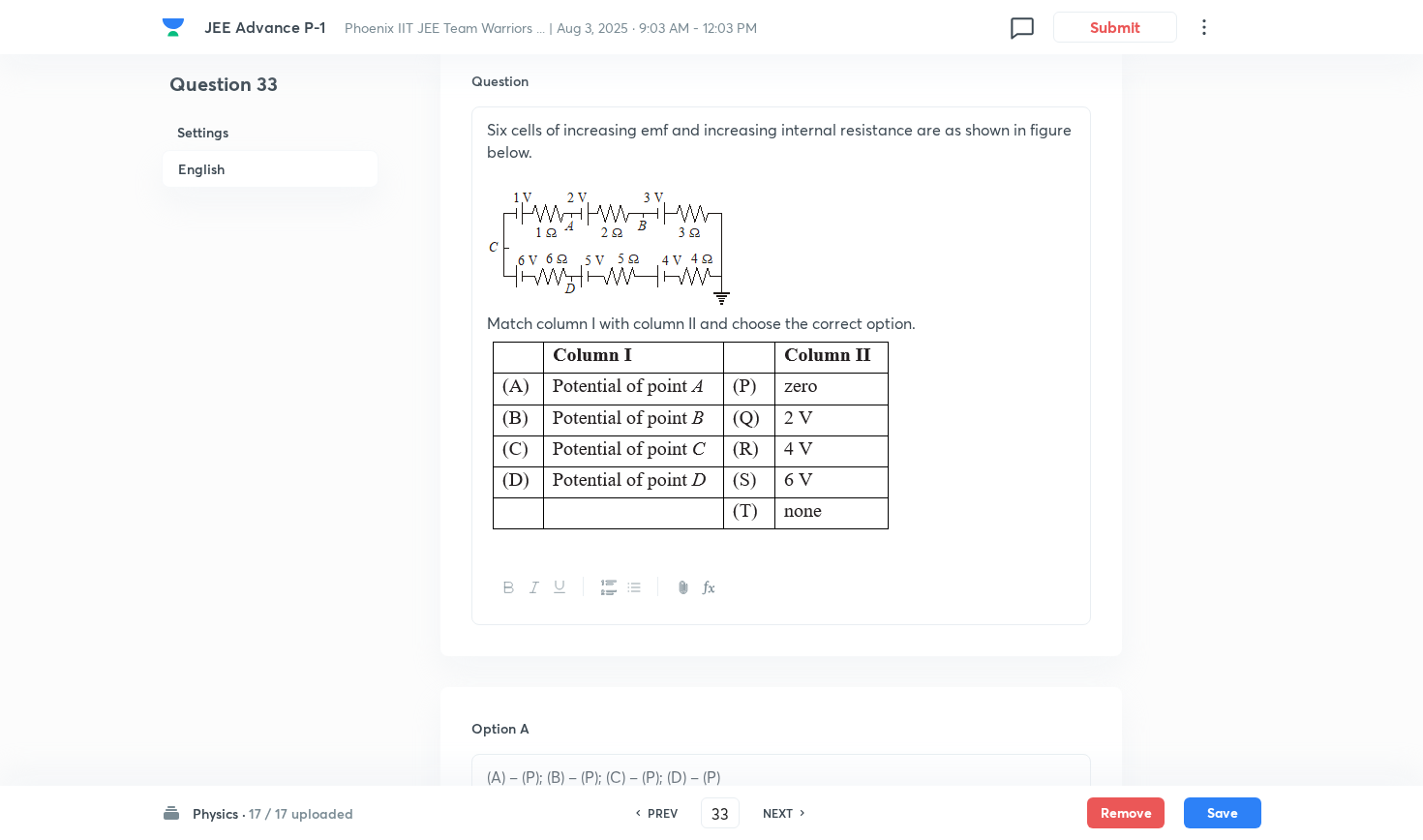 click on "NEXT" at bounding box center [777, 813] 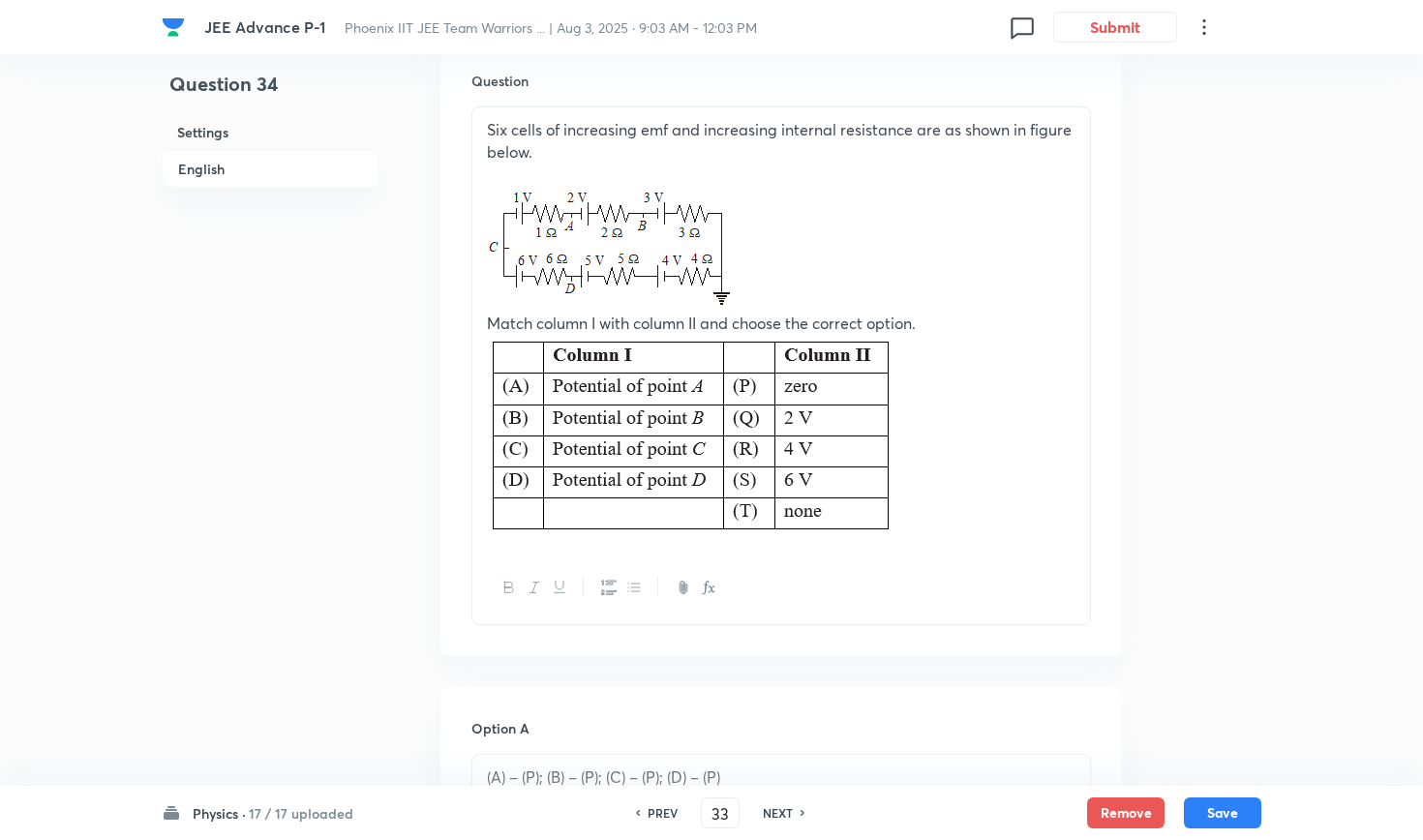 type on "34" 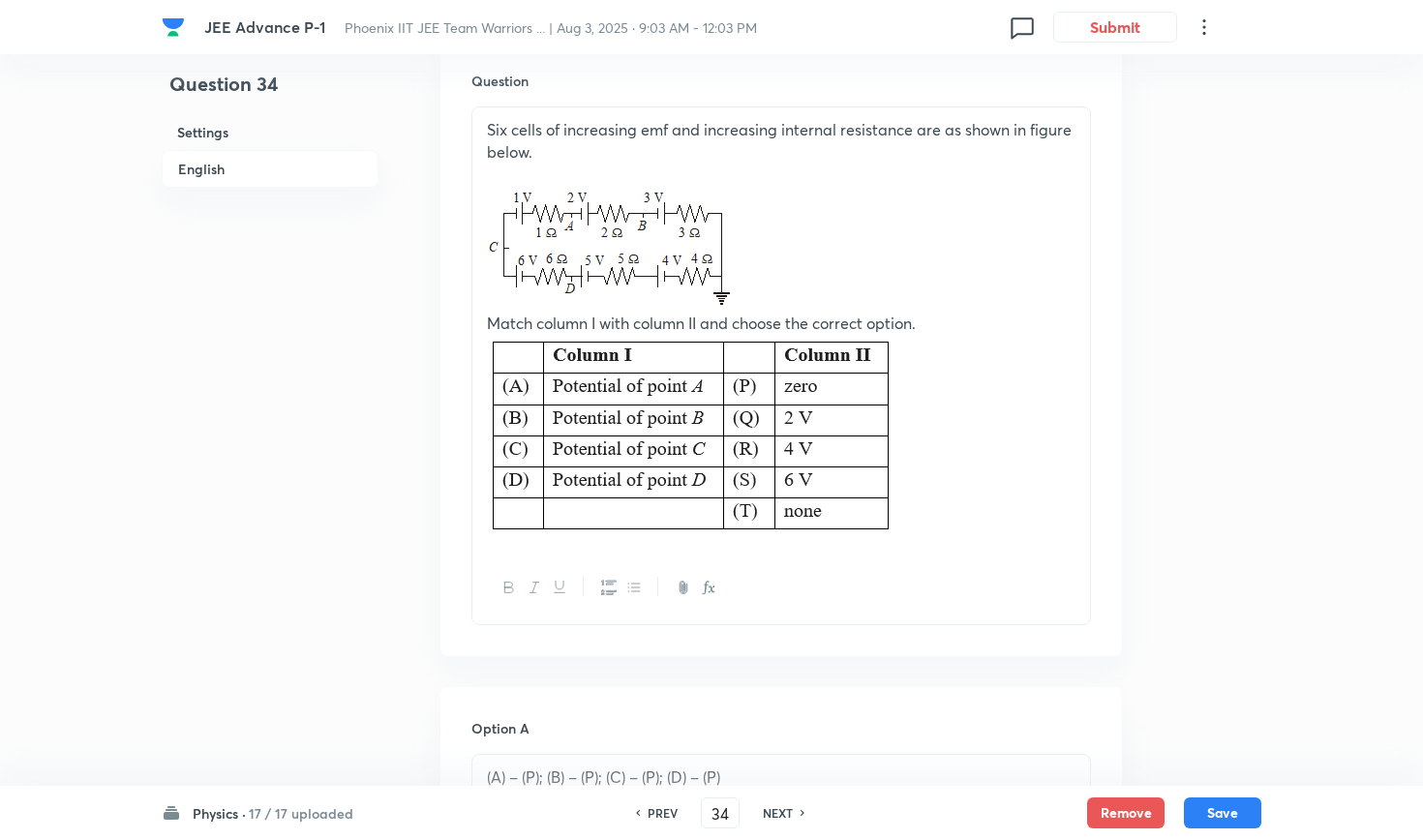checkbox on "true" 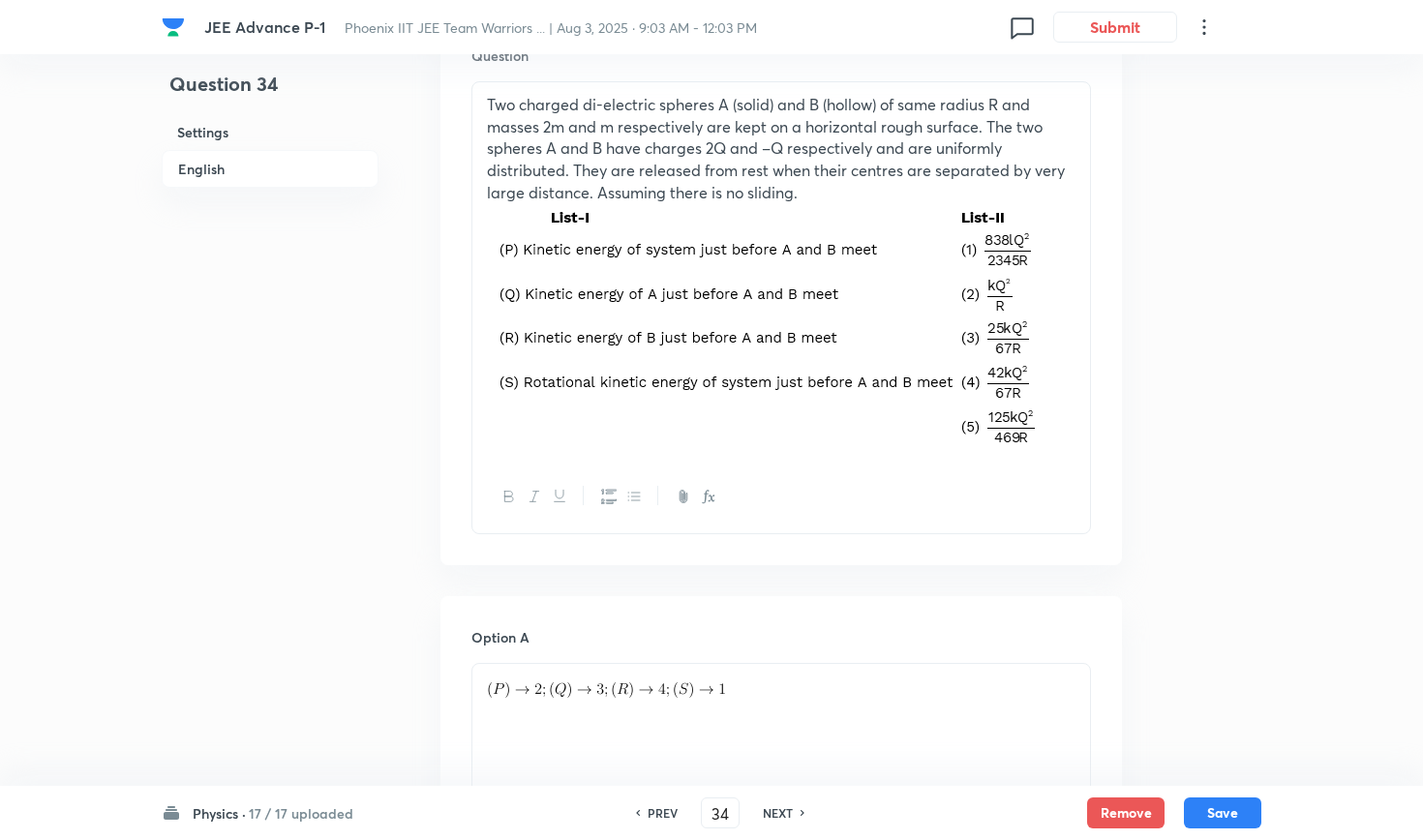 click on "NEXT" at bounding box center (777, 813) 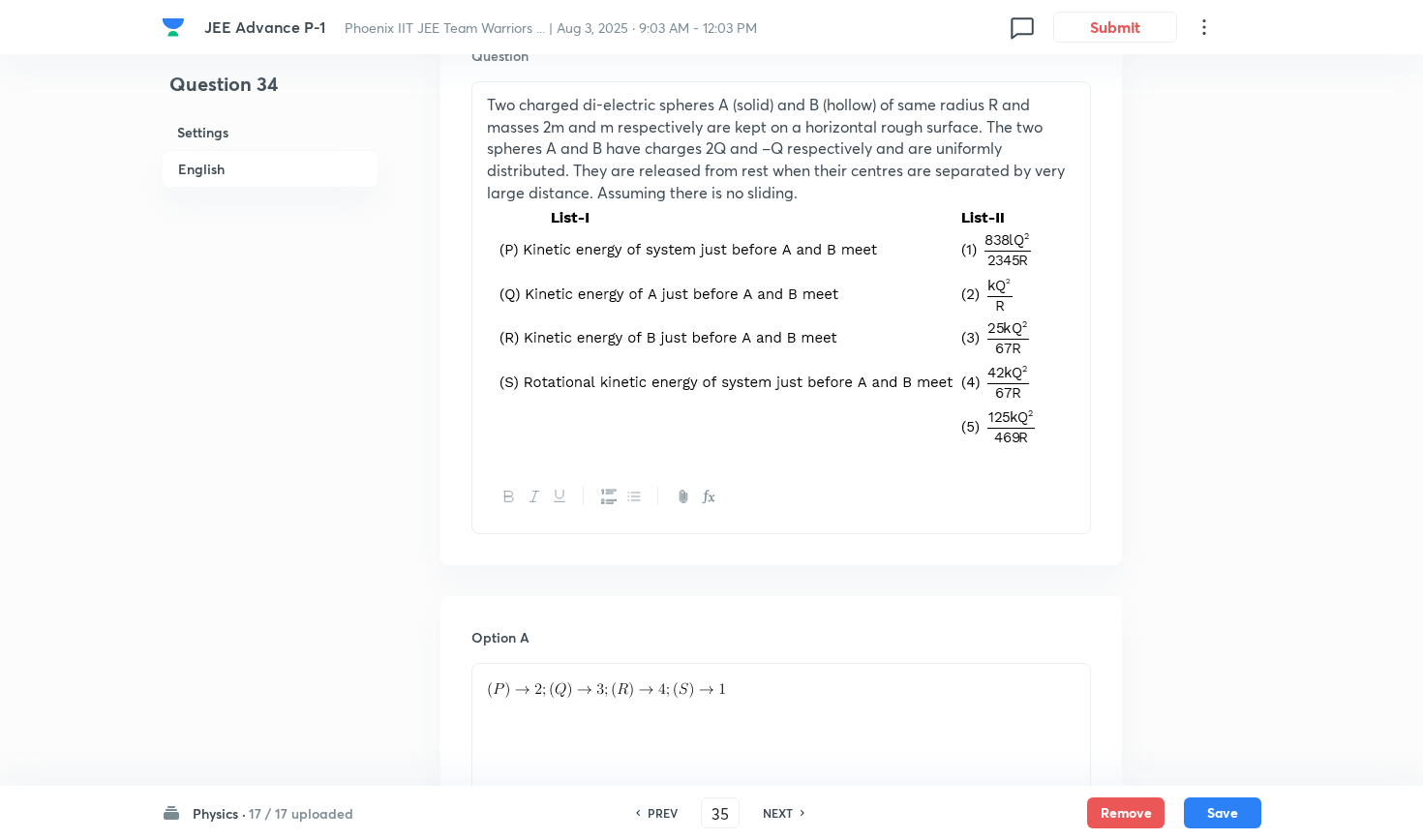 checkbox on "true" 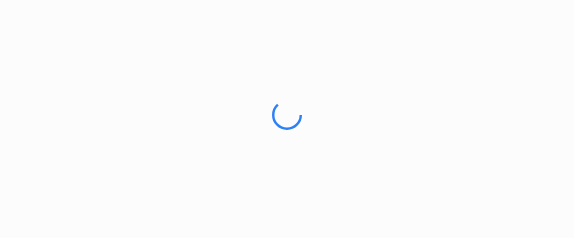 scroll, scrollTop: 0, scrollLeft: 0, axis: both 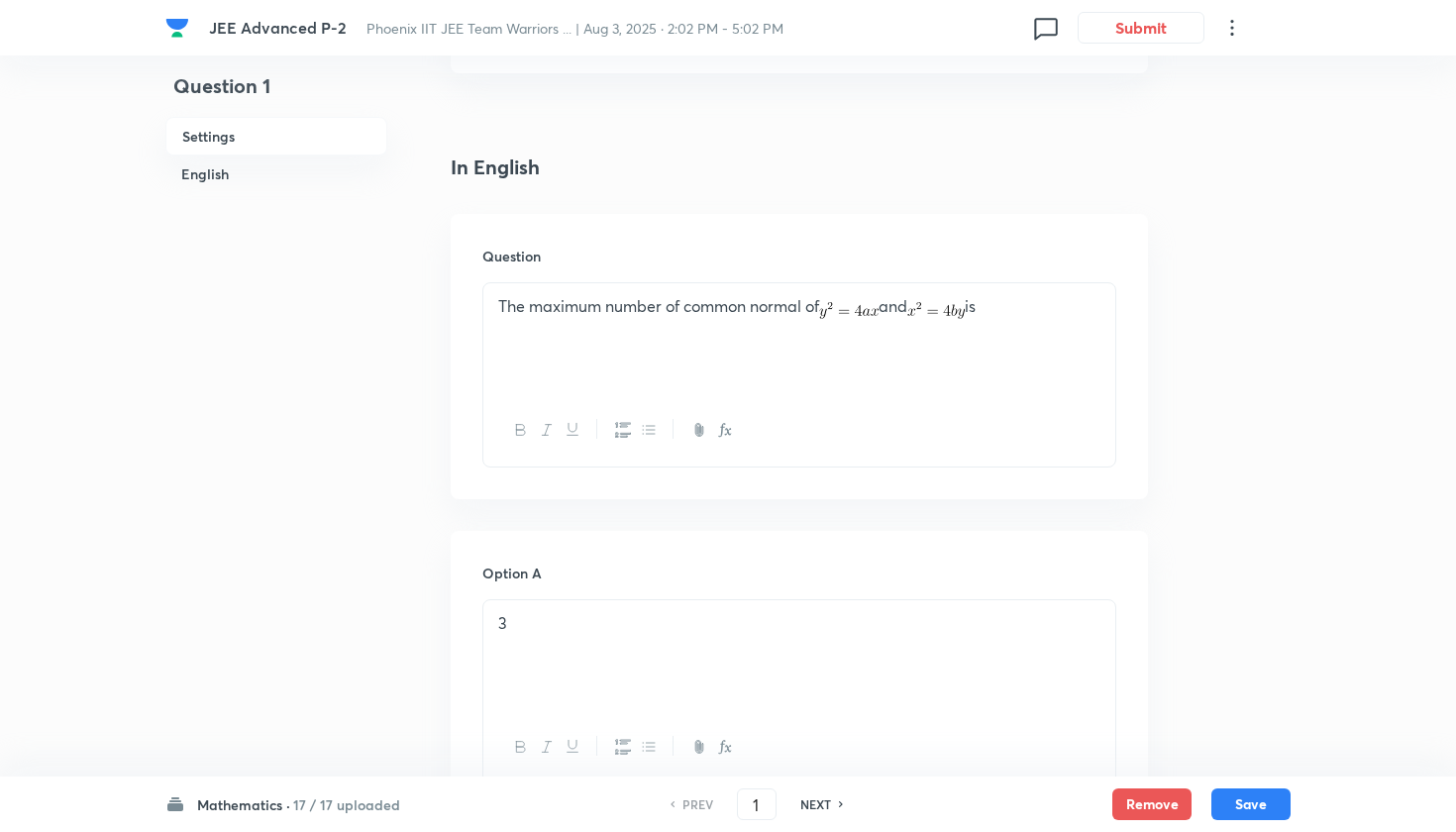 click on "NEXT" at bounding box center (815, 804) 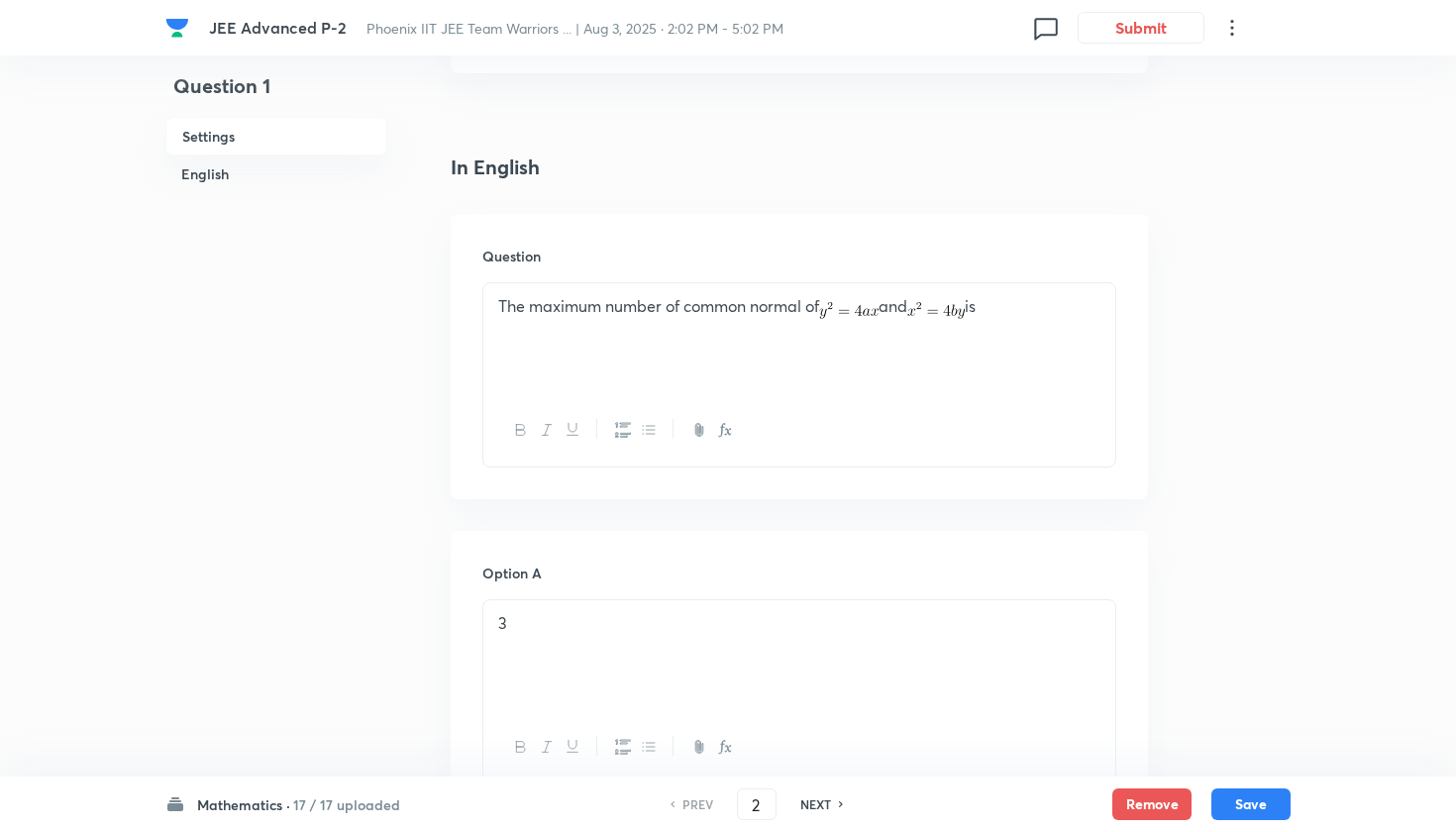 checkbox on "false" 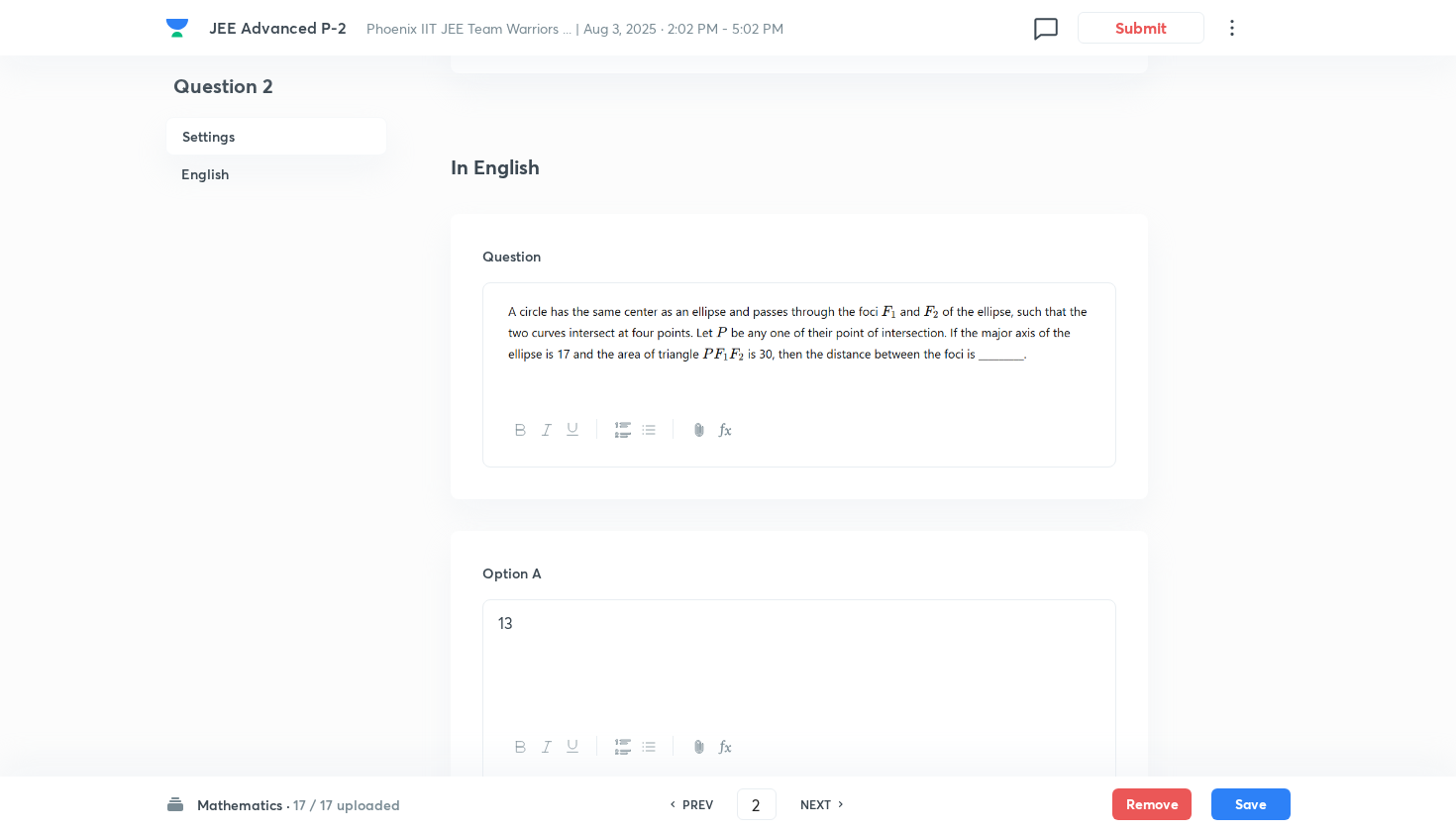 click on "NEXT" at bounding box center (815, 804) 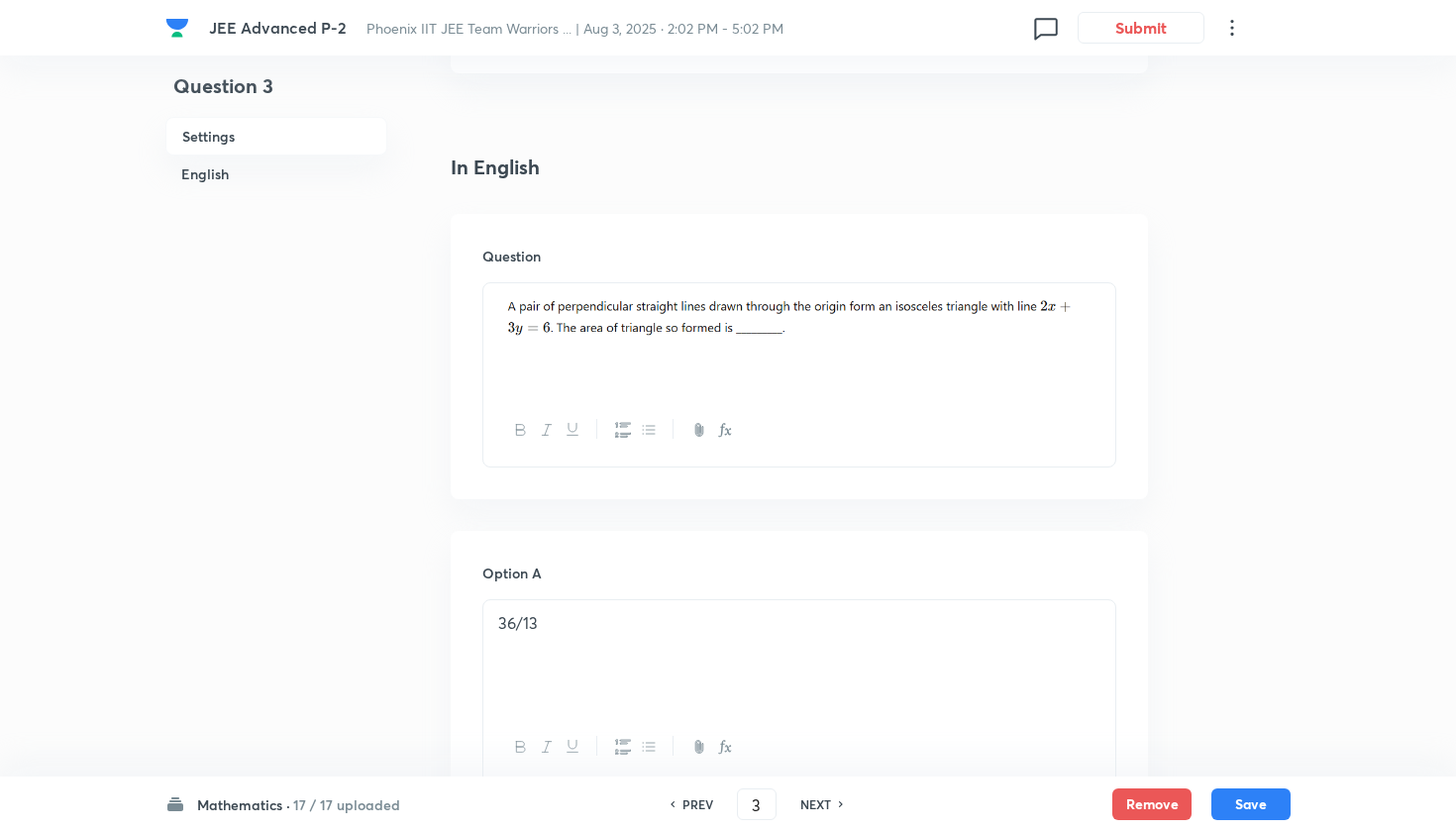 click on "NEXT" at bounding box center [815, 804] 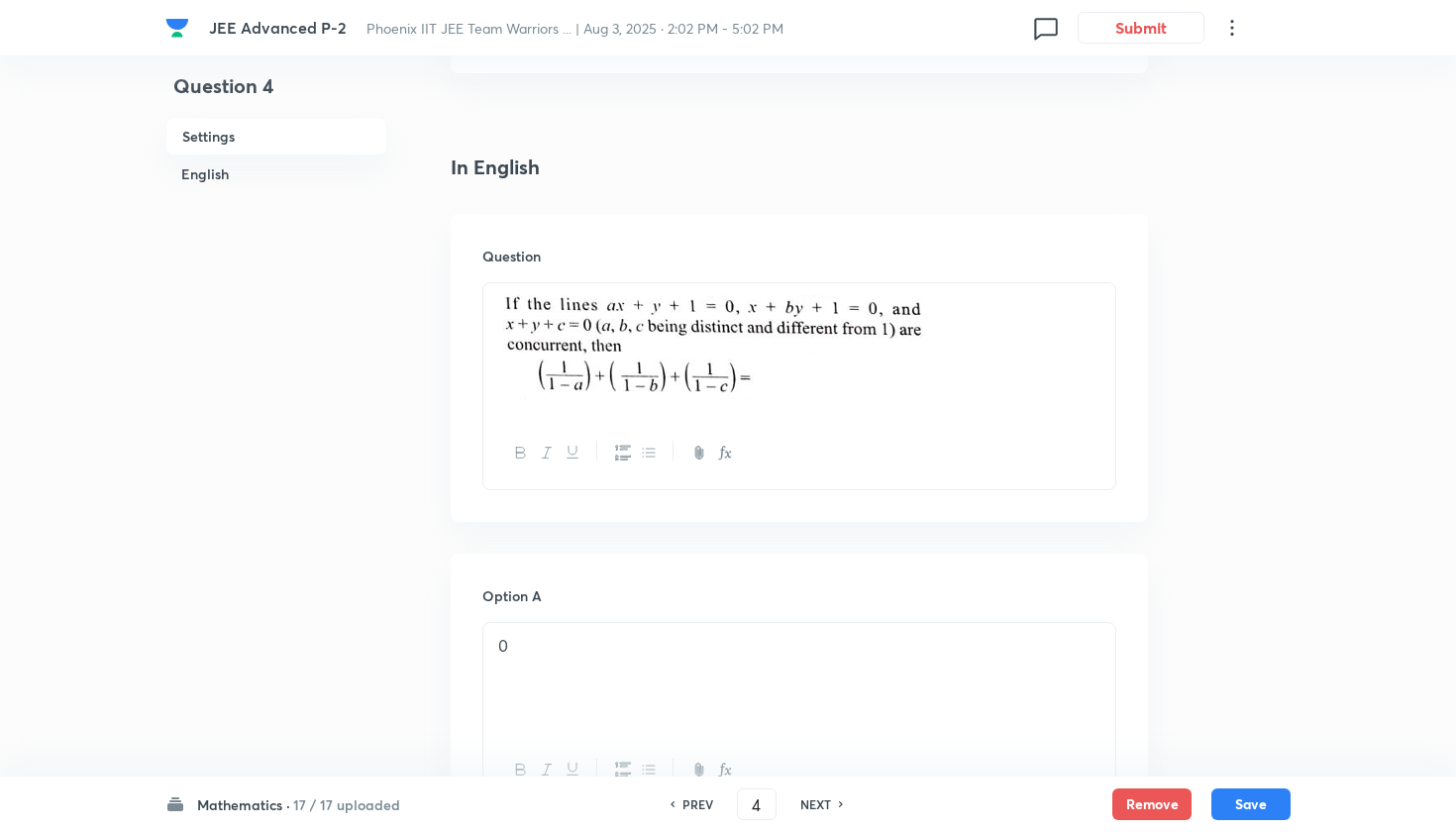 click on "NEXT" at bounding box center [815, 804] 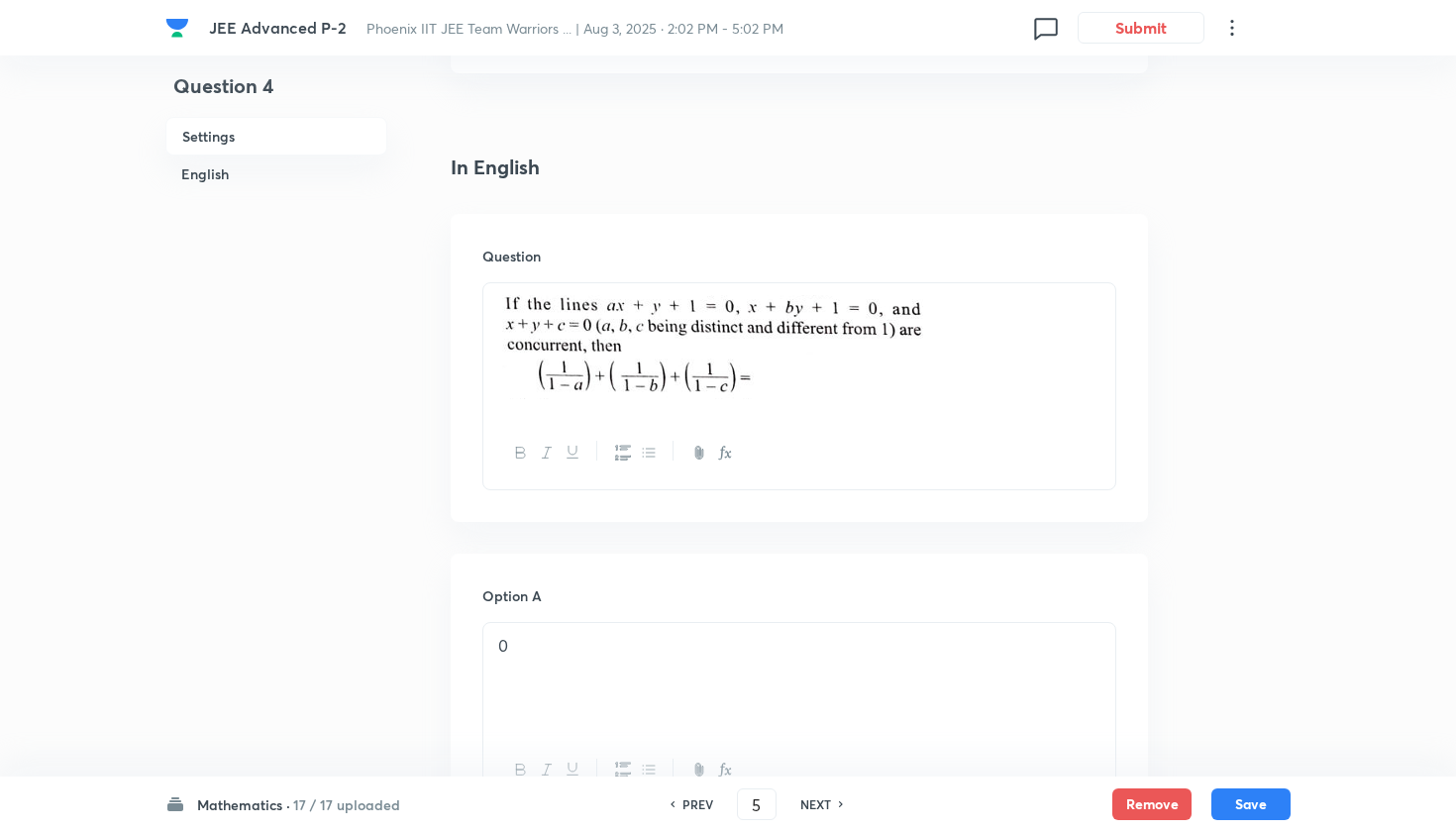 checkbox on "false" 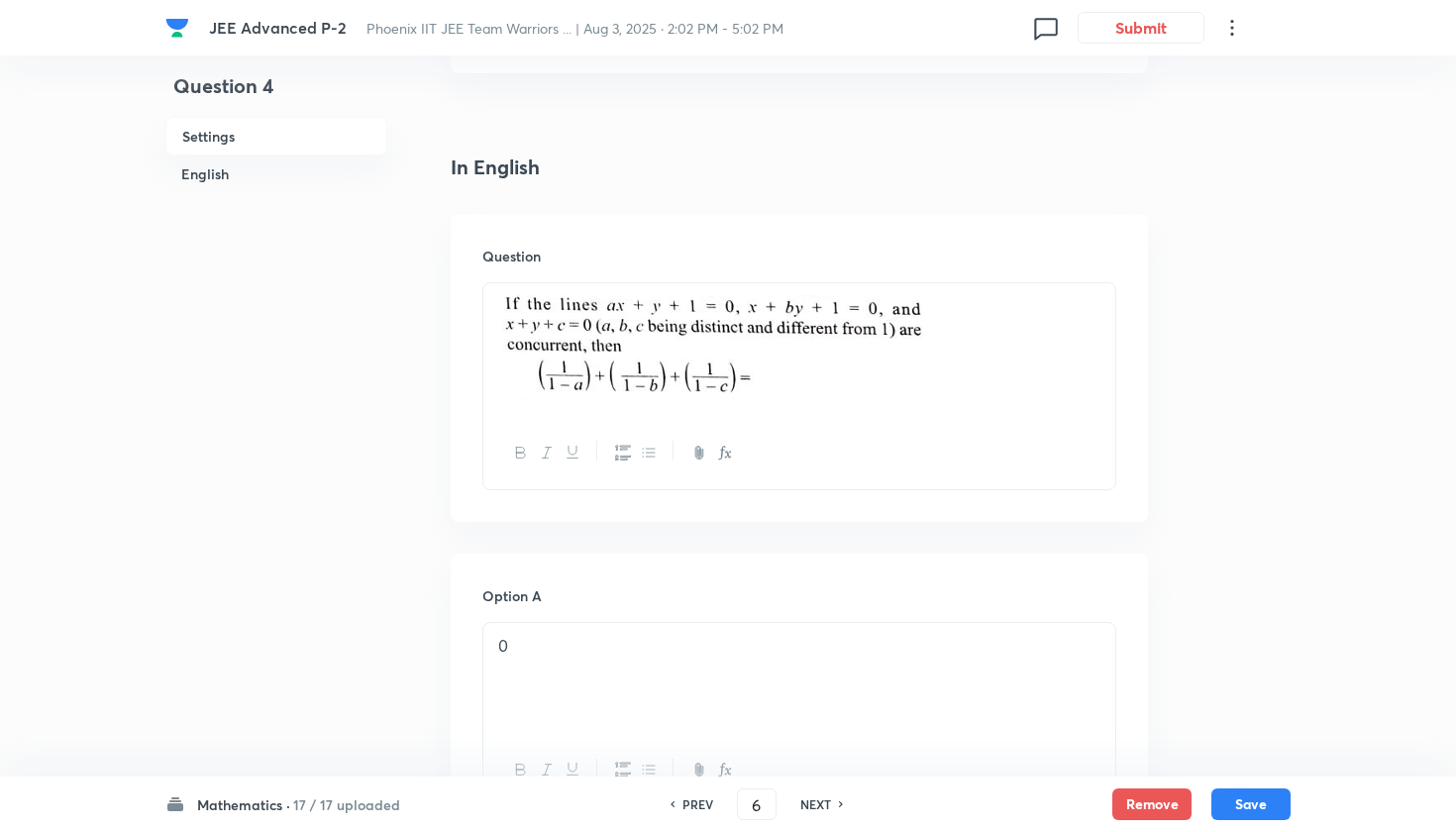 checkbox on "true" 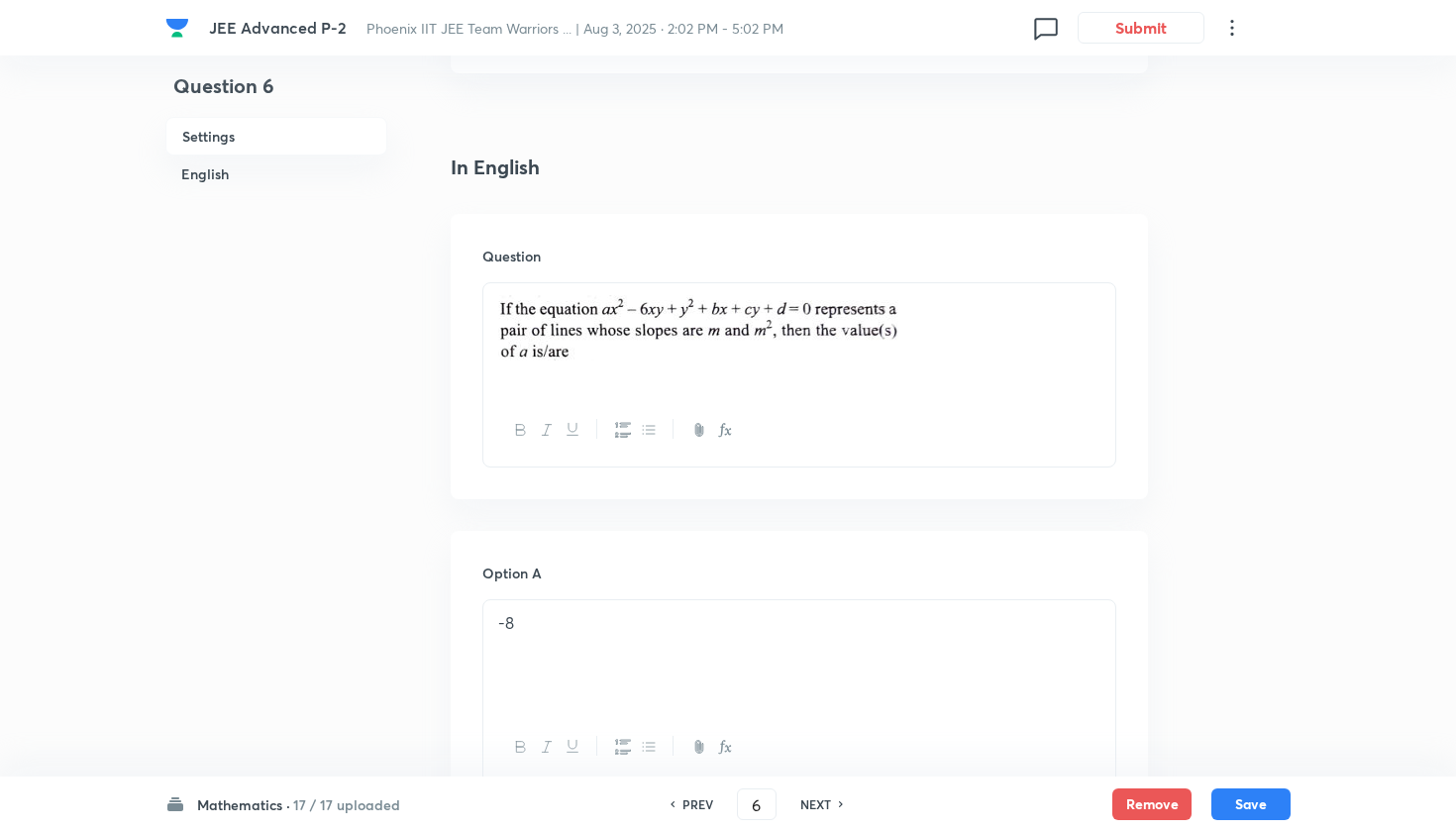 click on "NEXT" at bounding box center [815, 804] 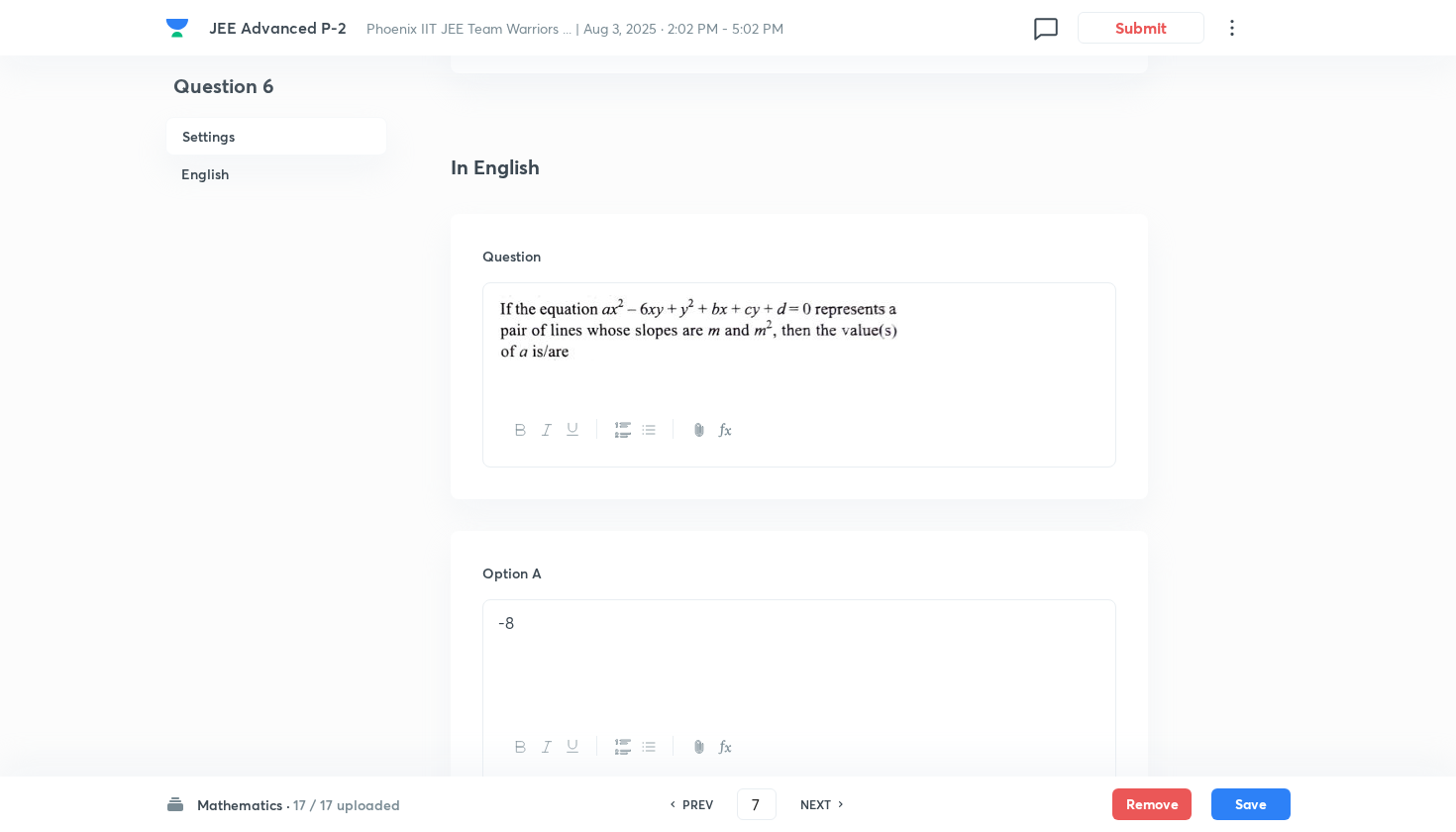 checkbox on "true" 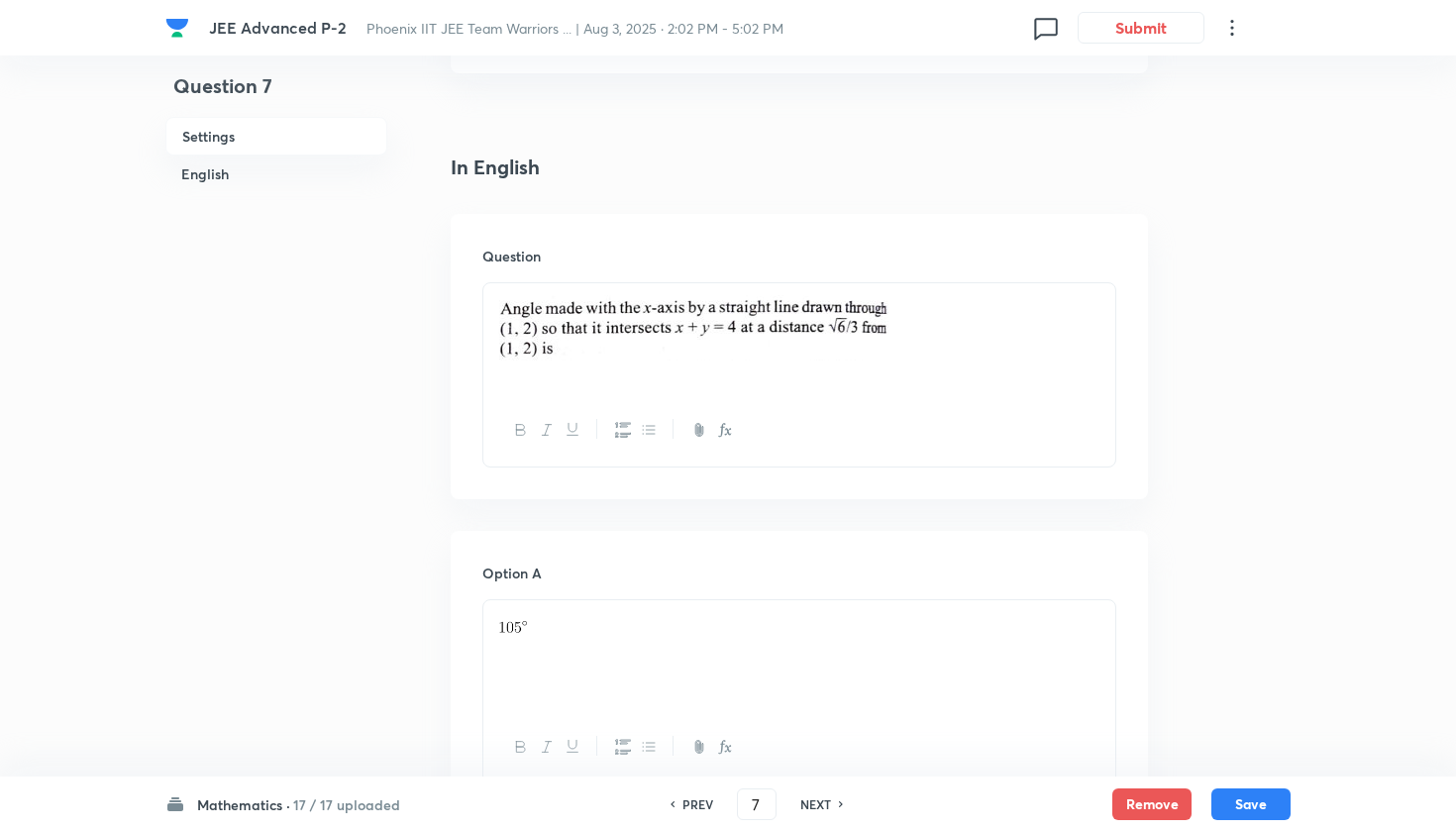click on "NEXT" at bounding box center (815, 804) 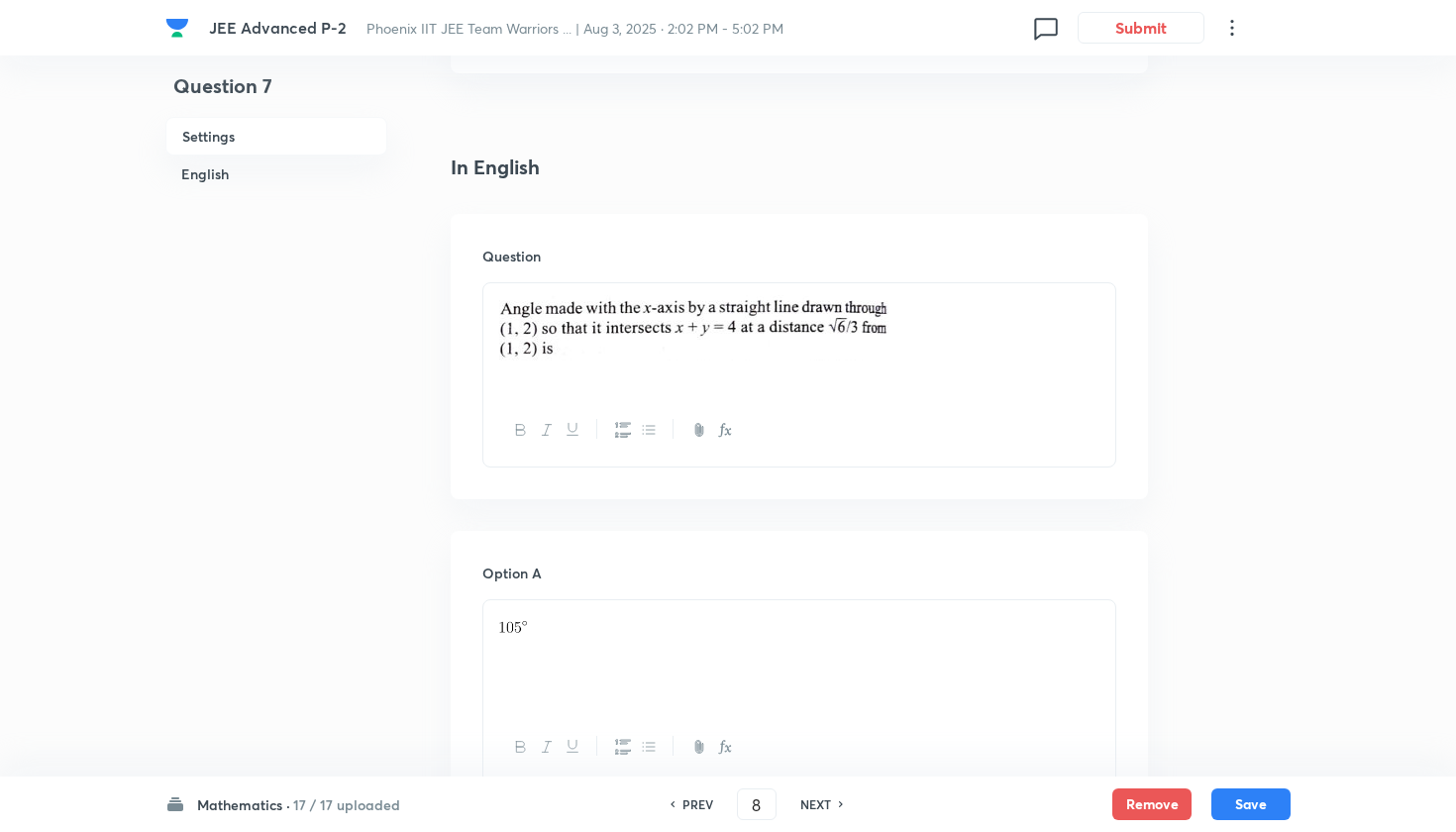 click on "NEXT" at bounding box center [815, 804] 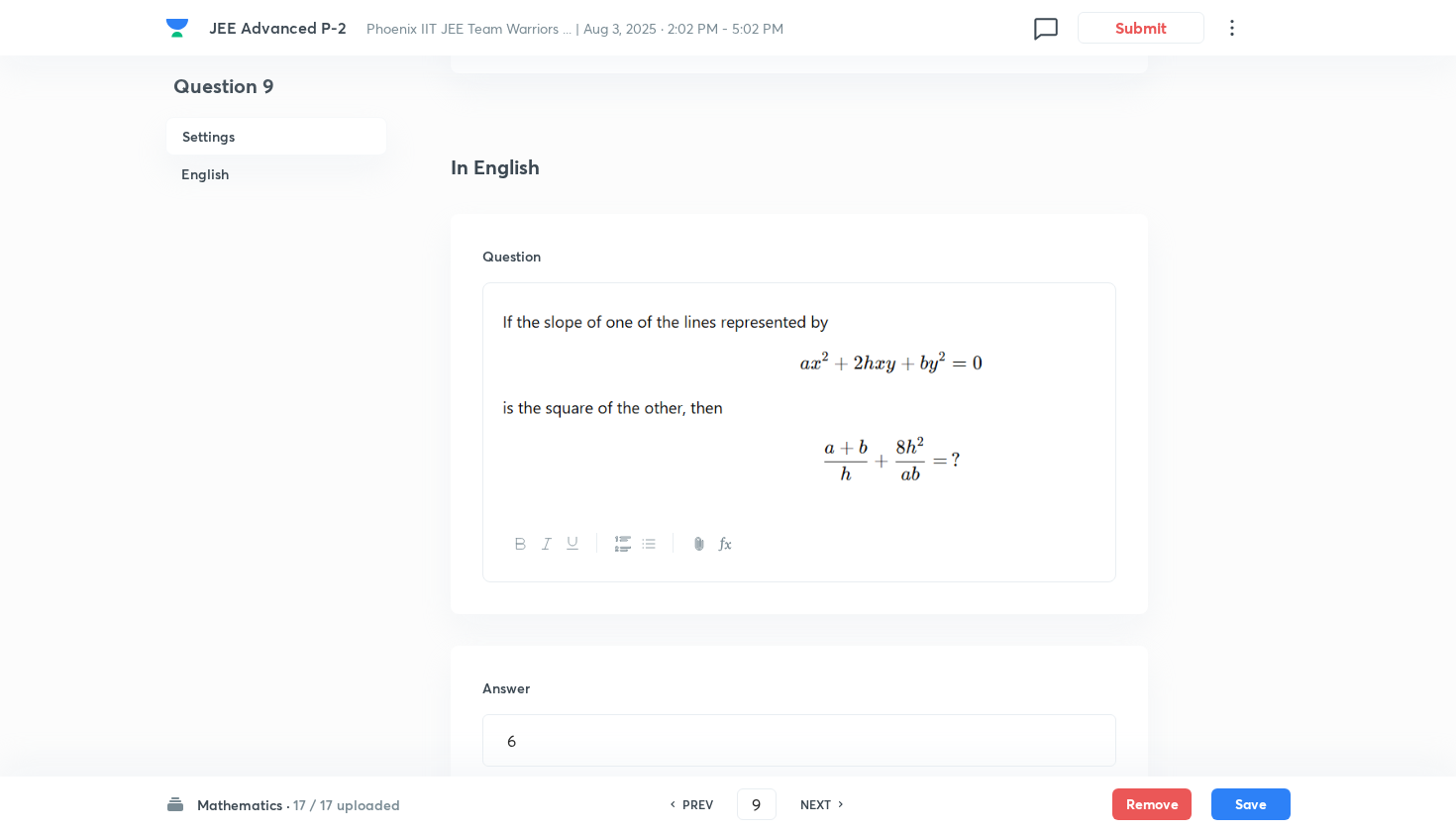 click on "NEXT" at bounding box center [815, 804] 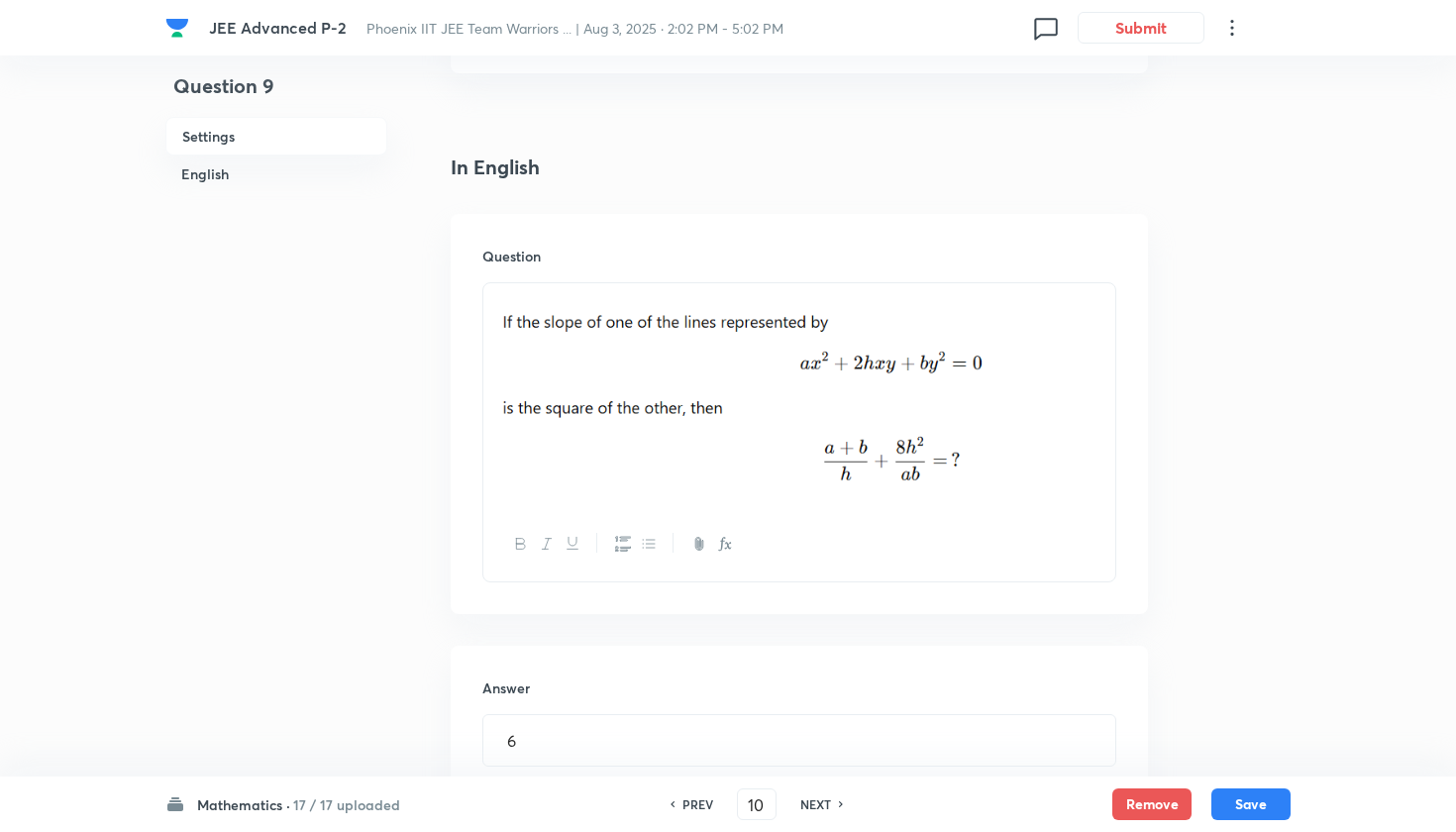 type on "1" 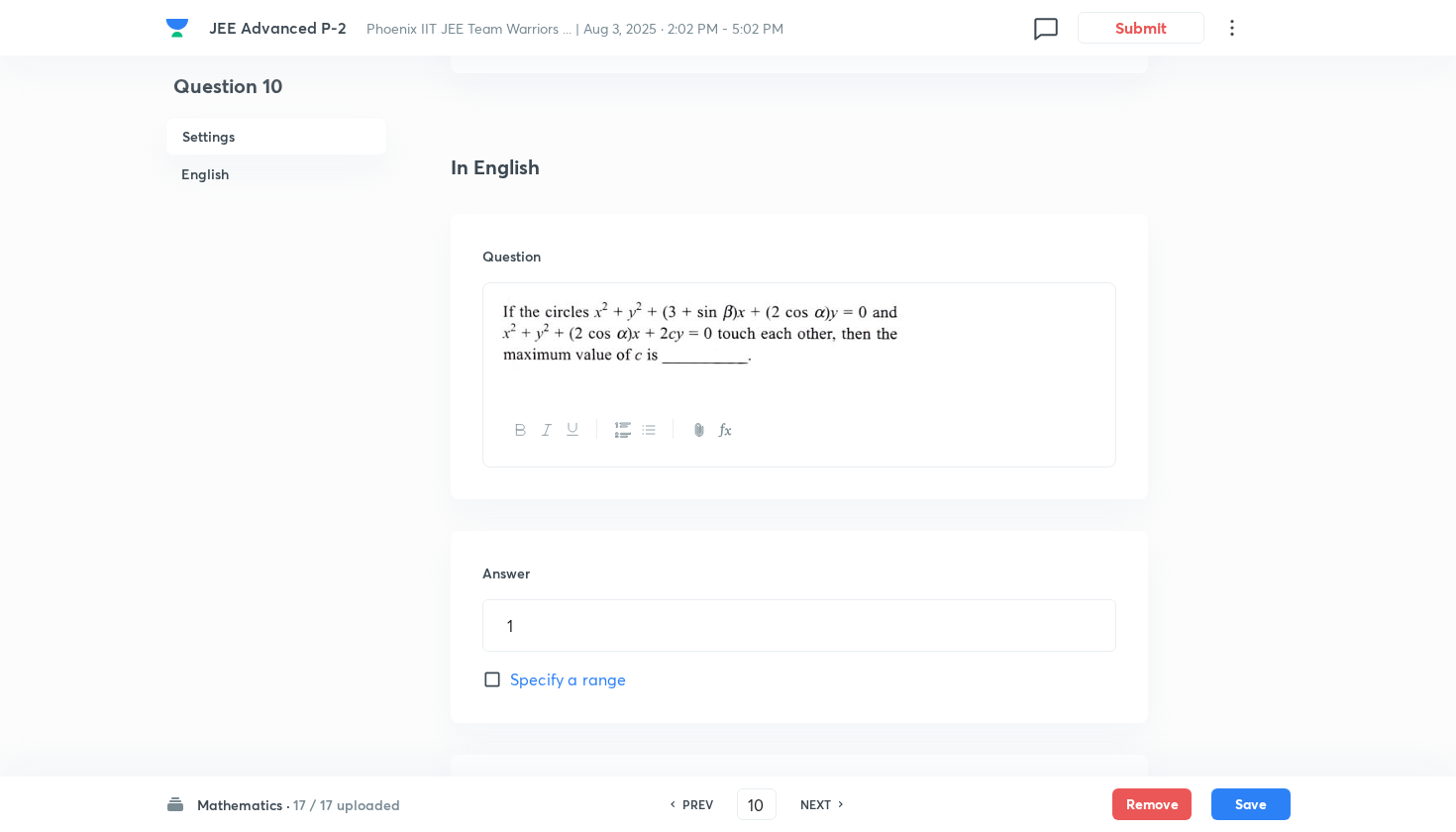 click on "NEXT" at bounding box center [815, 804] 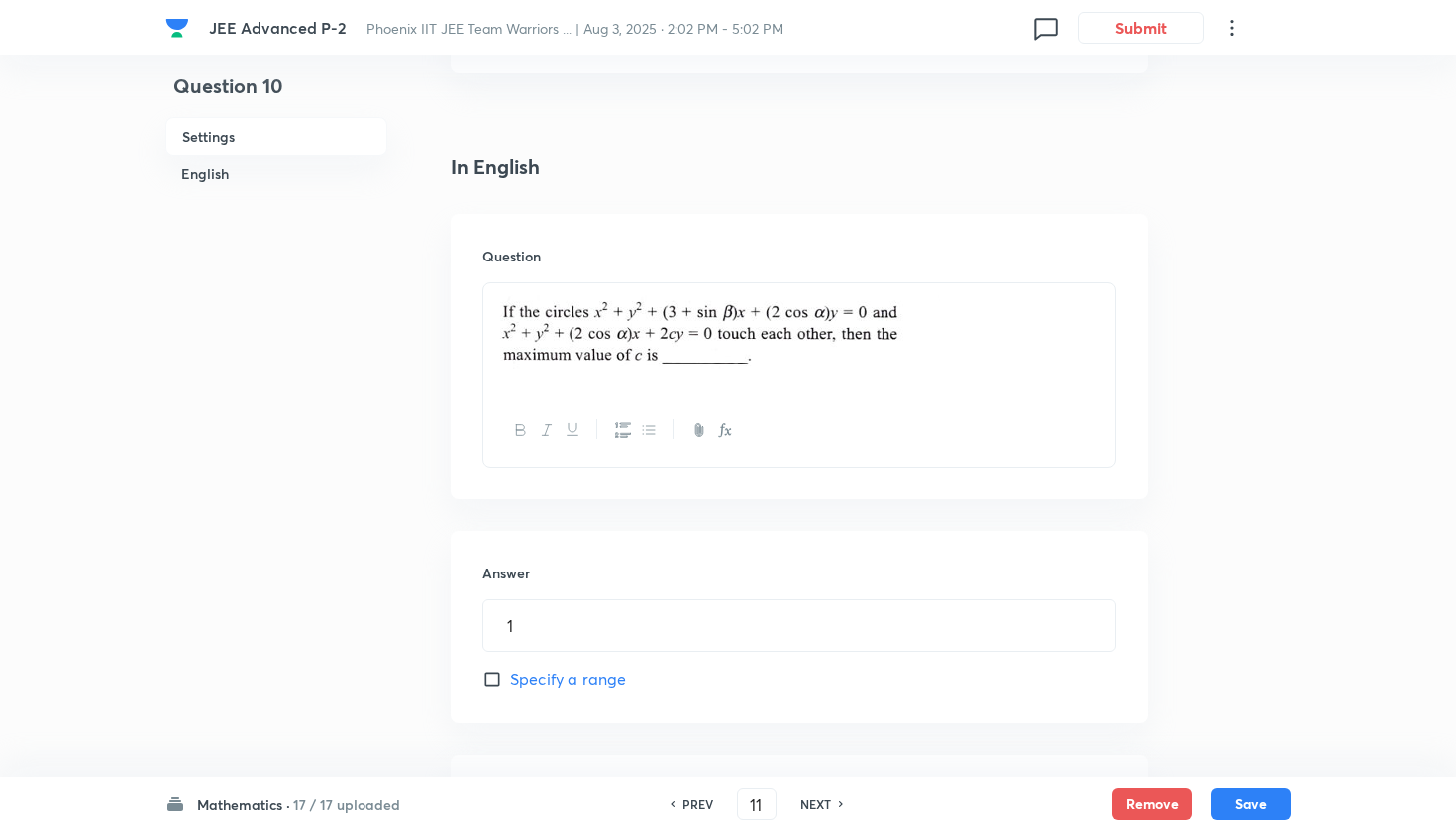 type on "3" 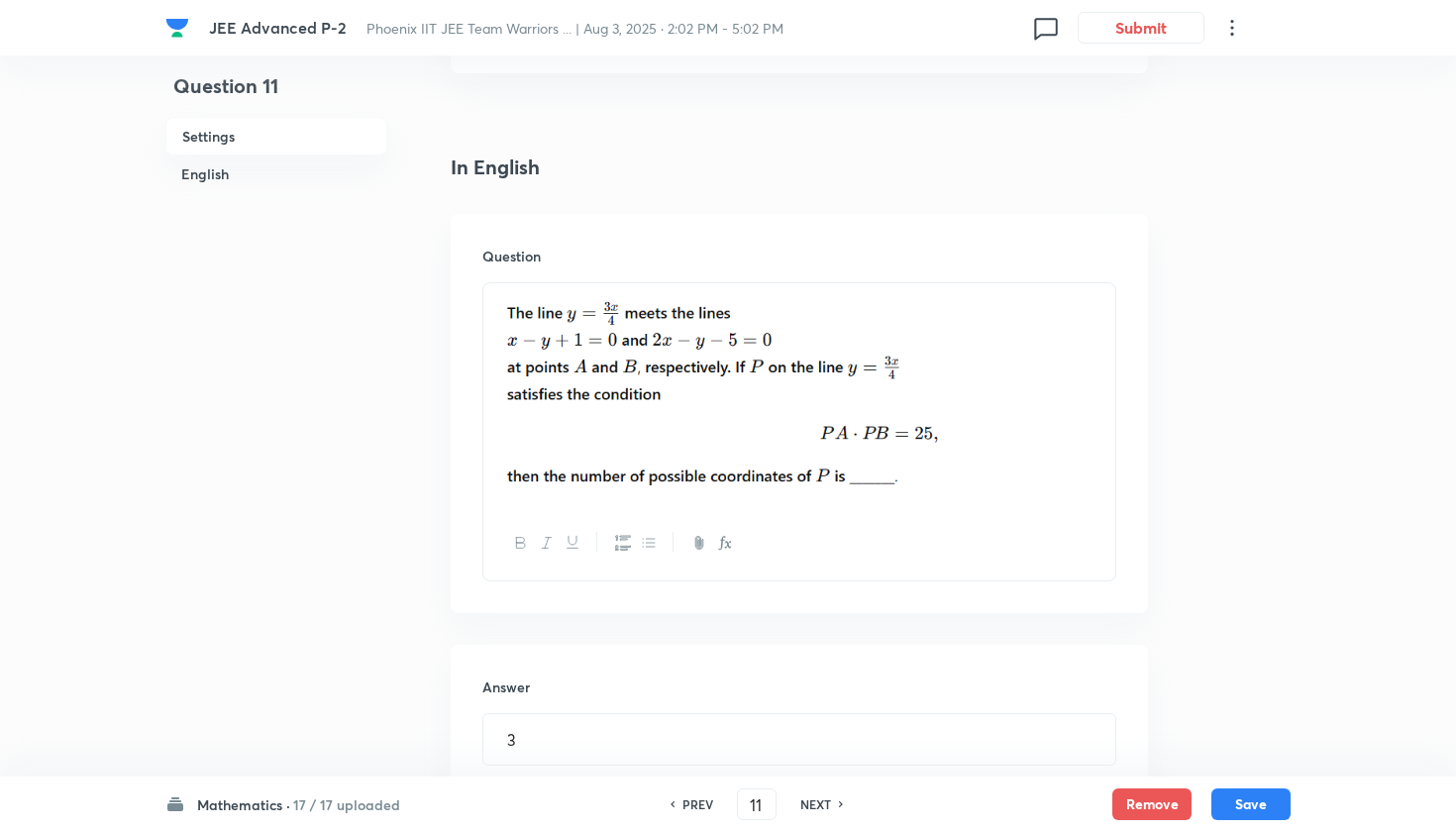 click on "NEXT" at bounding box center (815, 804) 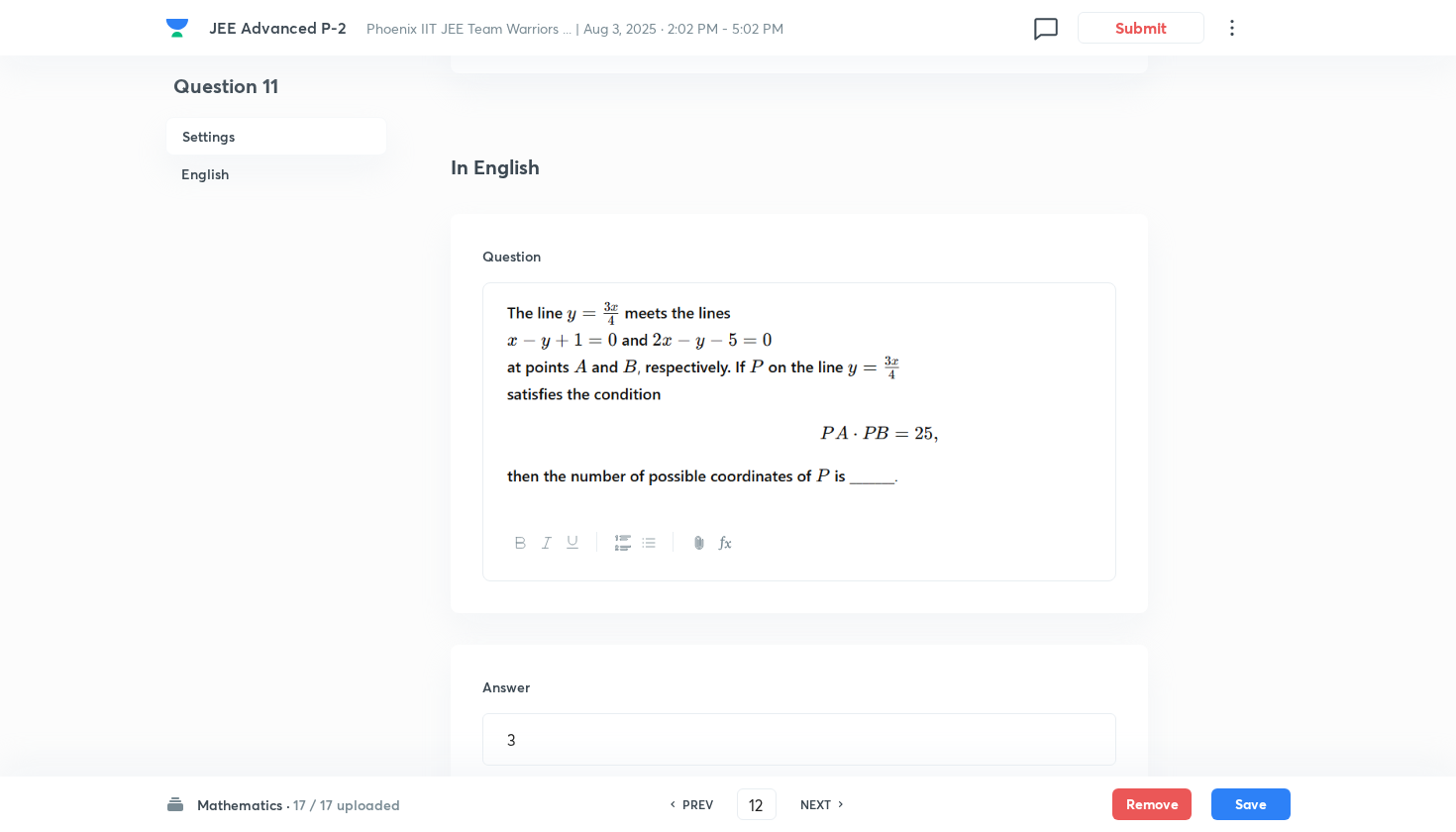 type on "6" 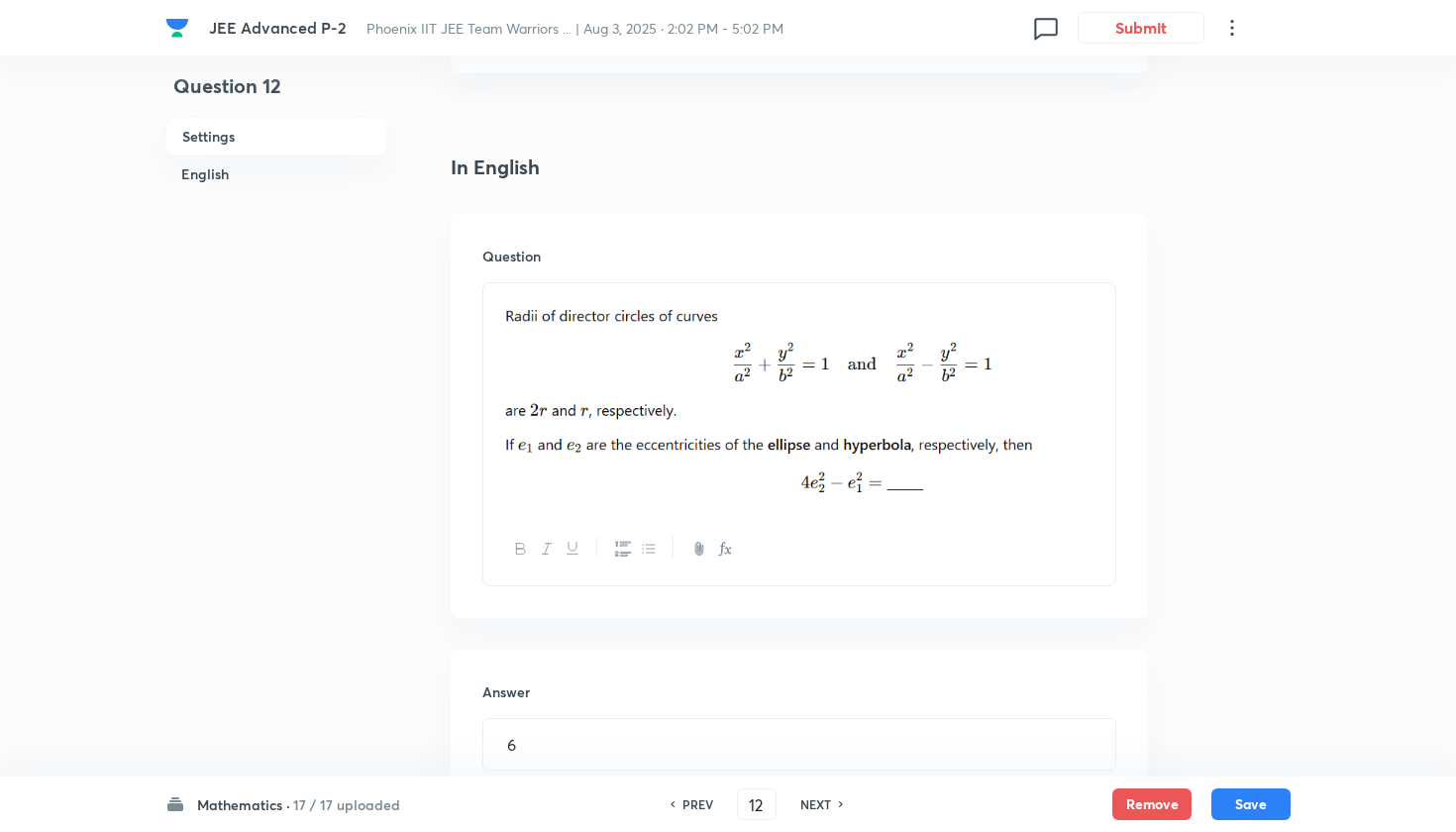 click on "NEXT" at bounding box center [815, 804] 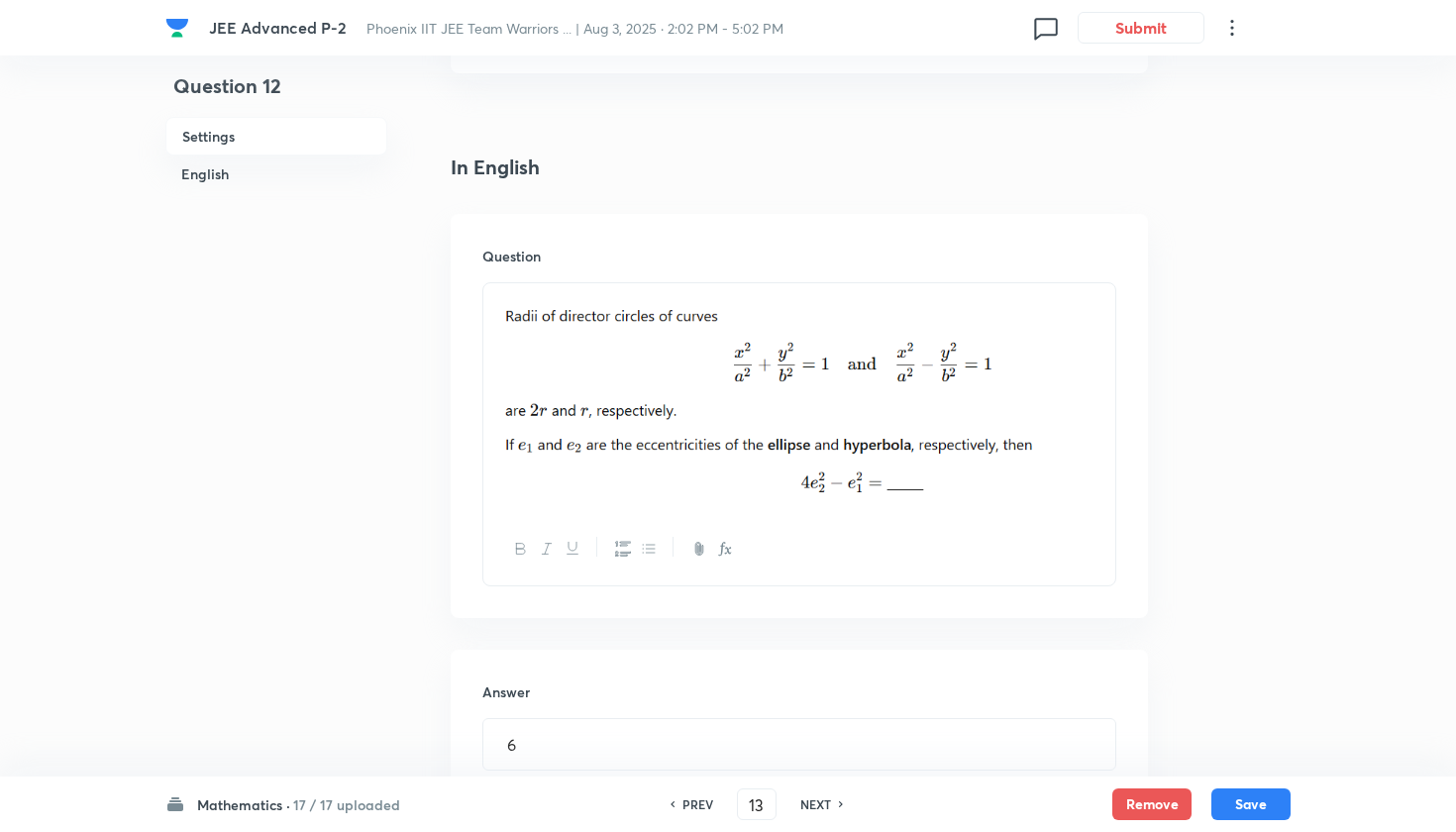 type on "20" 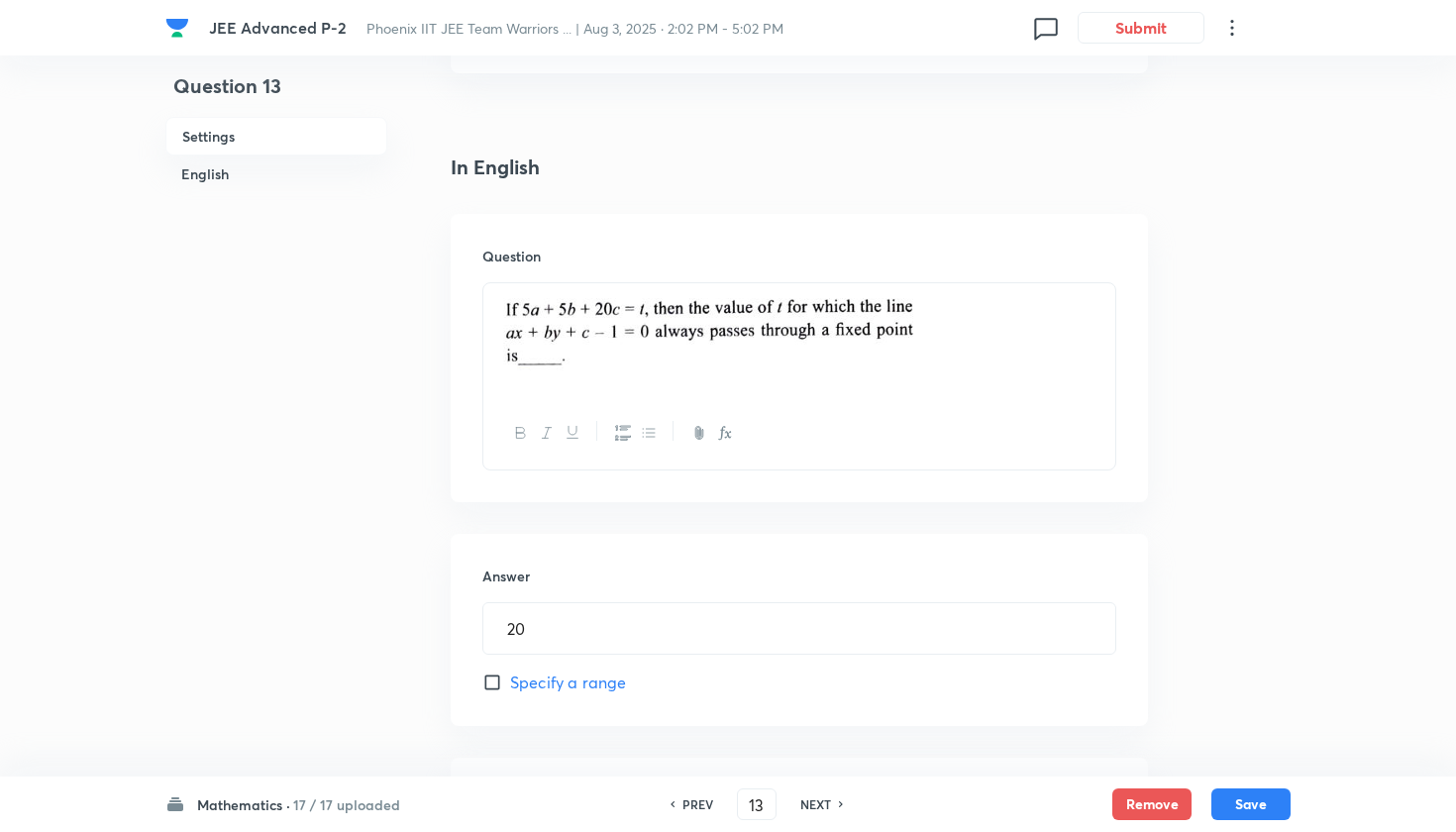 click on "NEXT" at bounding box center [815, 804] 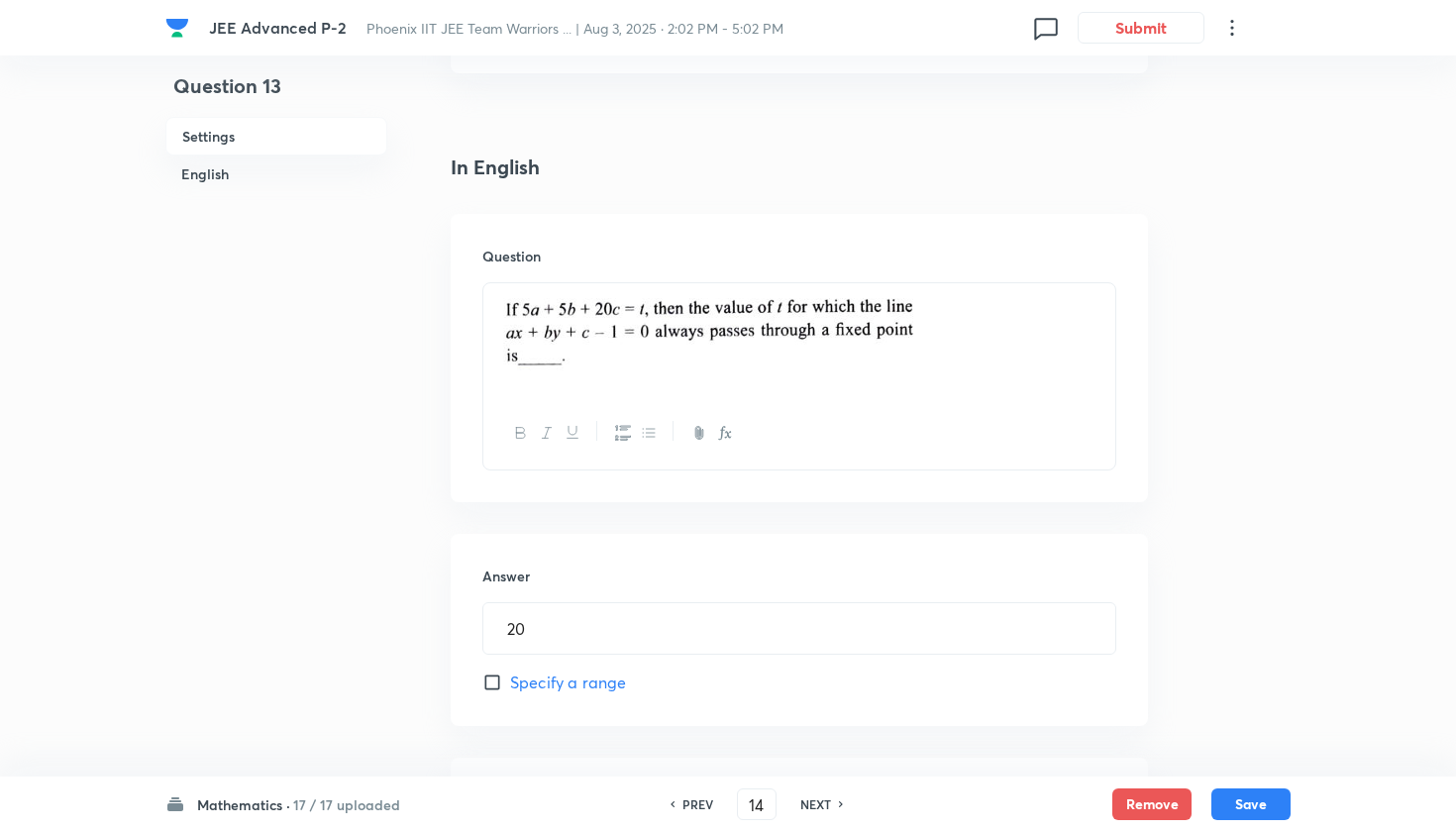 type on "4" 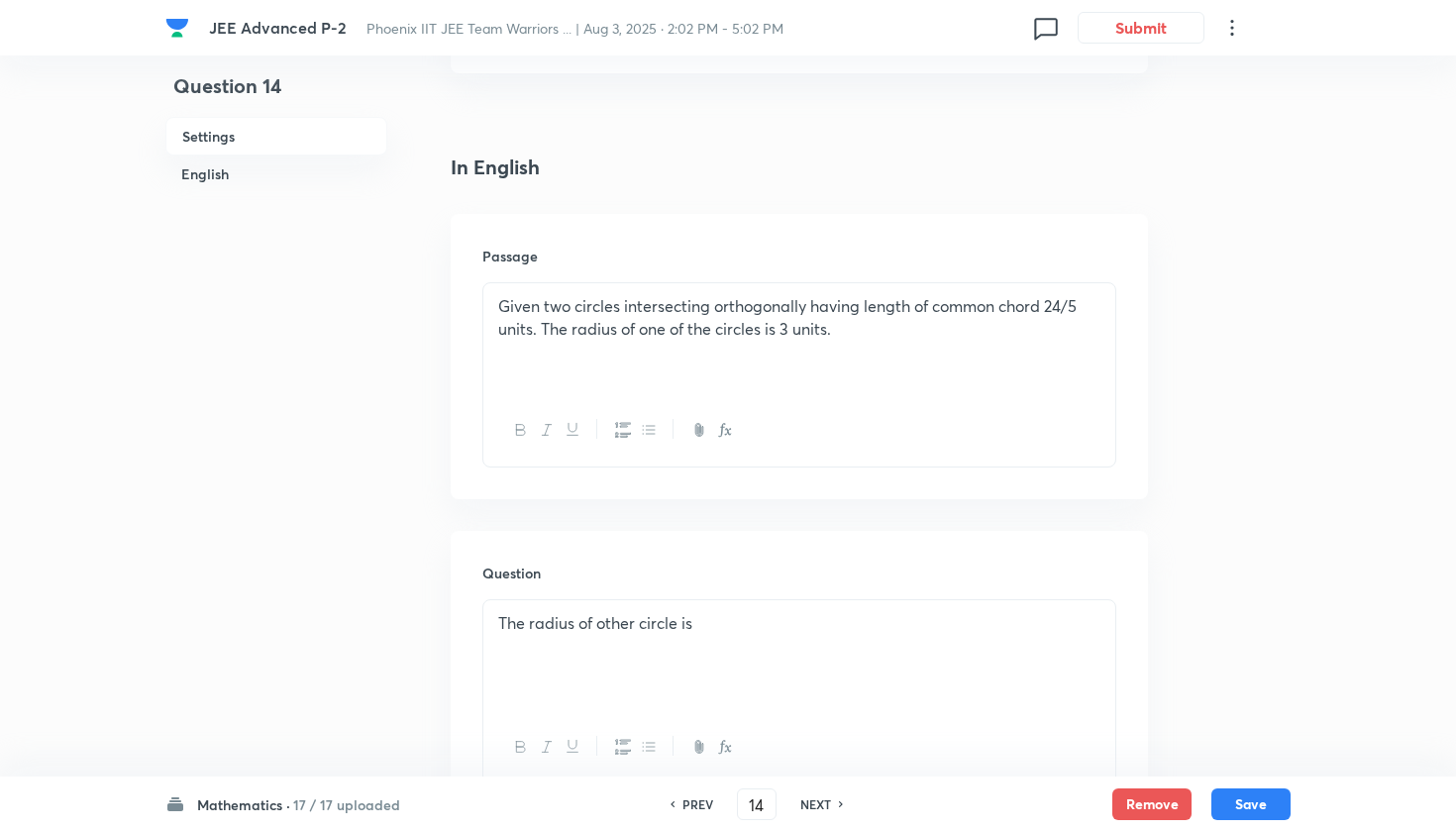 click on "NEXT" at bounding box center (815, 804) 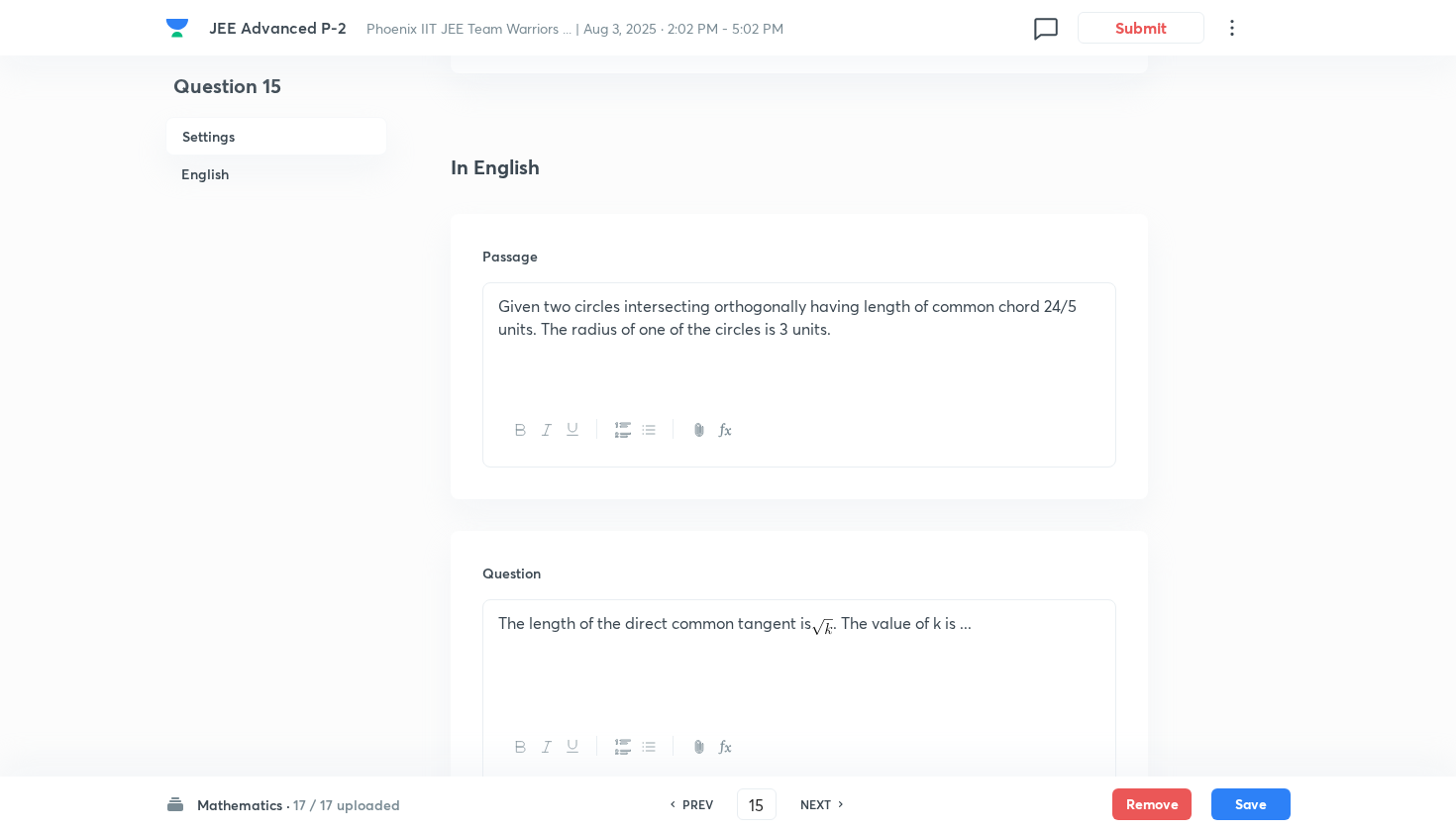 click on "NEXT" at bounding box center [815, 804] 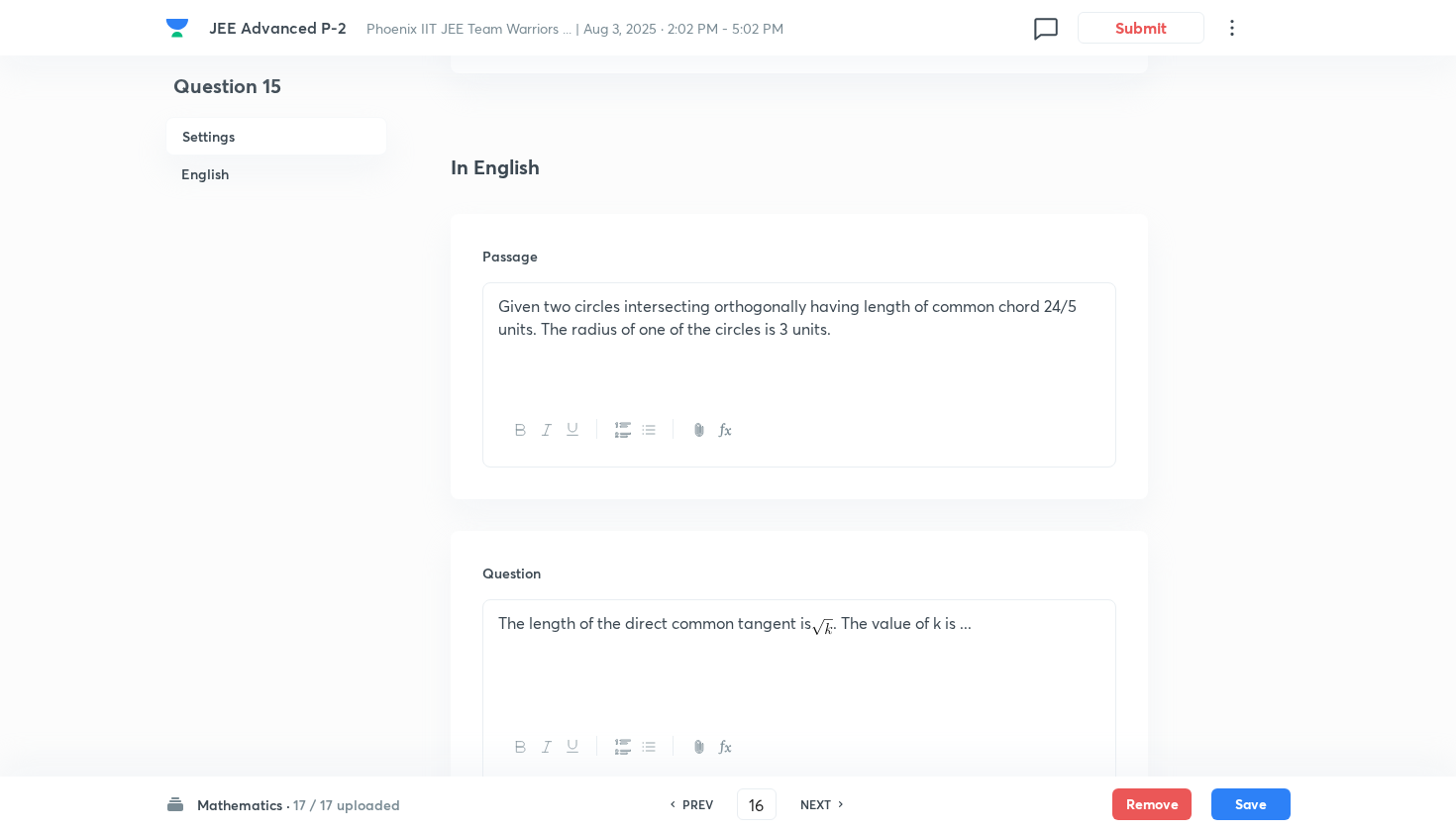 type on "5" 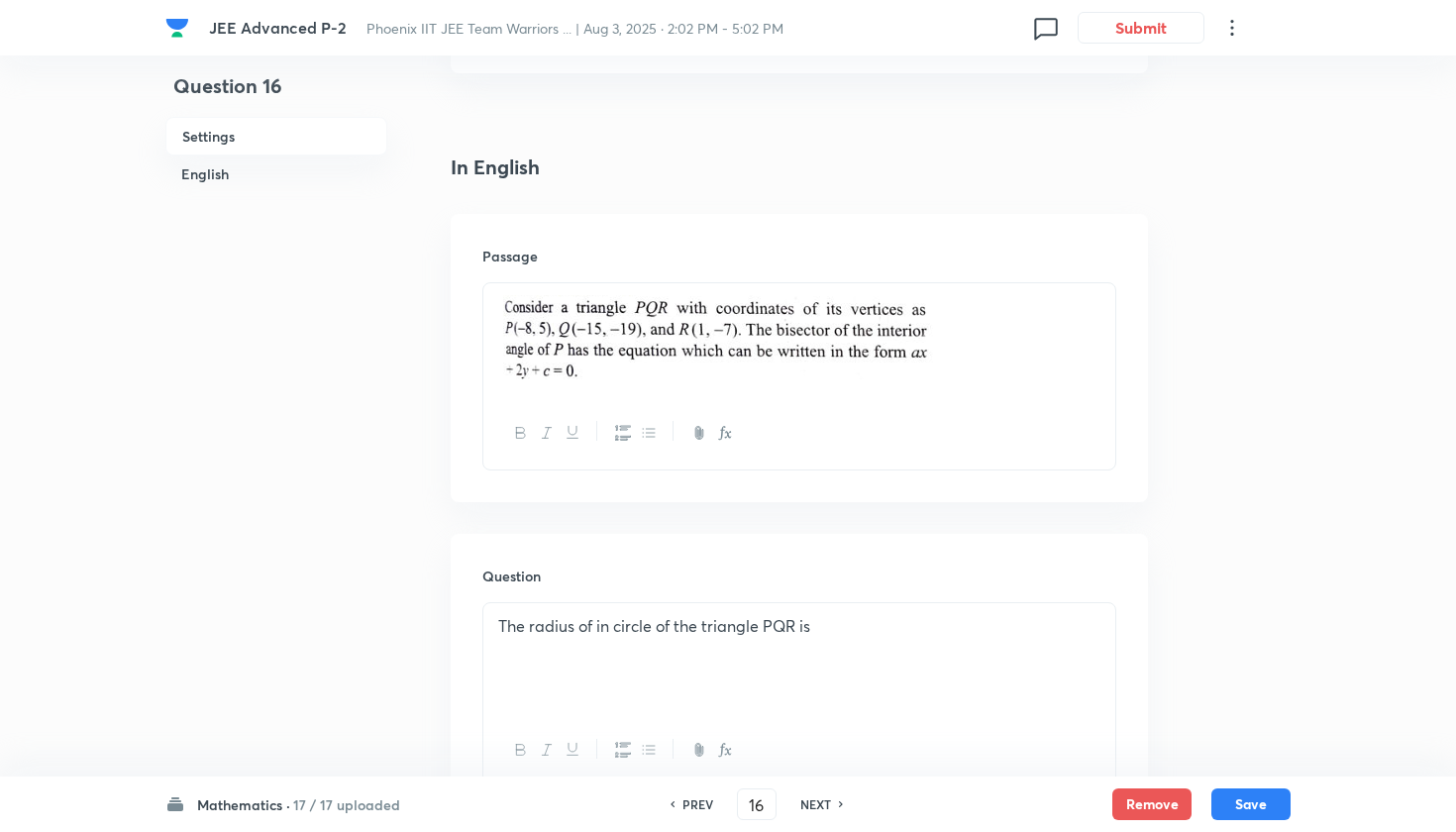 click on "NEXT" at bounding box center (815, 804) 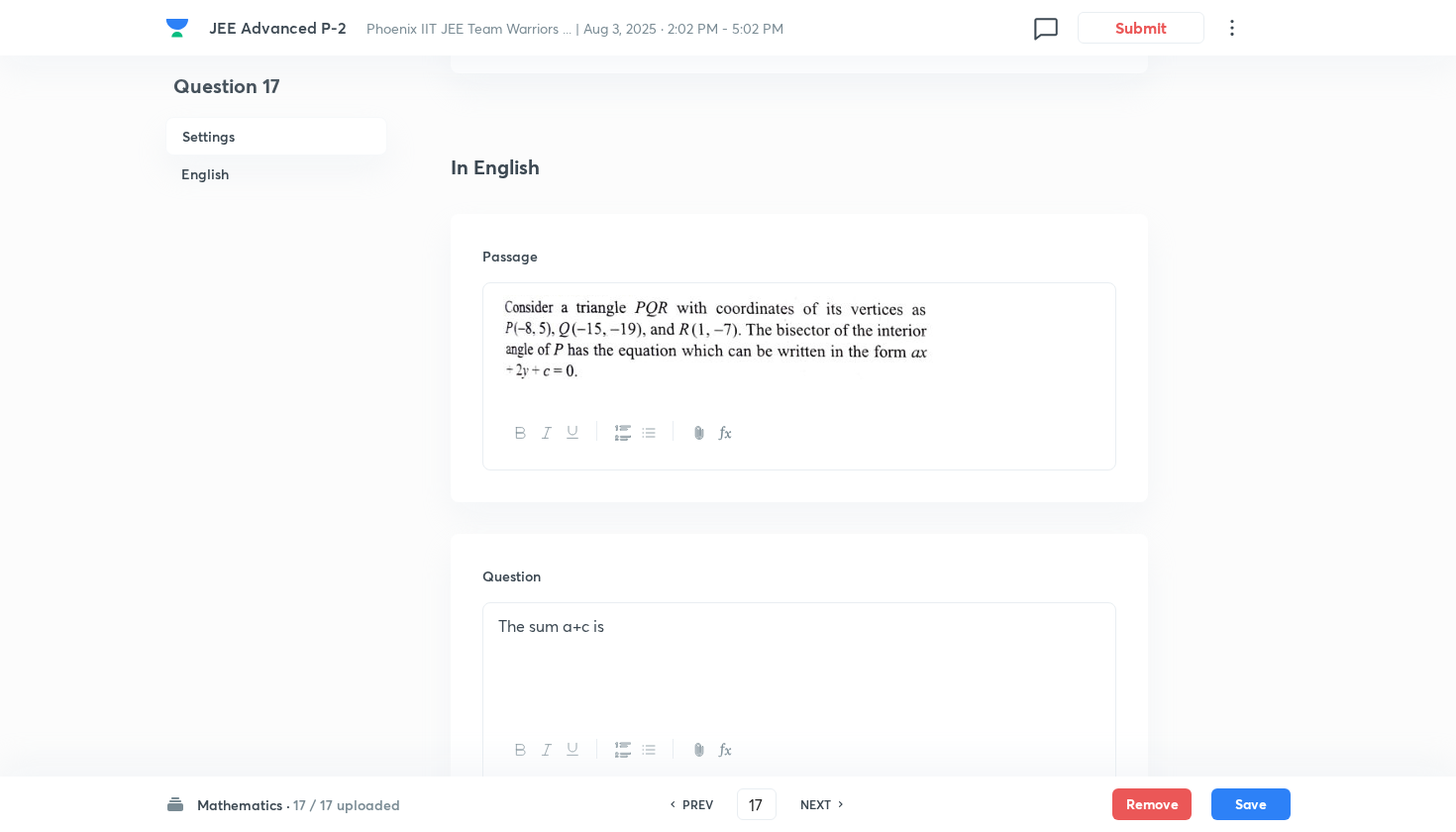click on "NEXT" at bounding box center (815, 804) 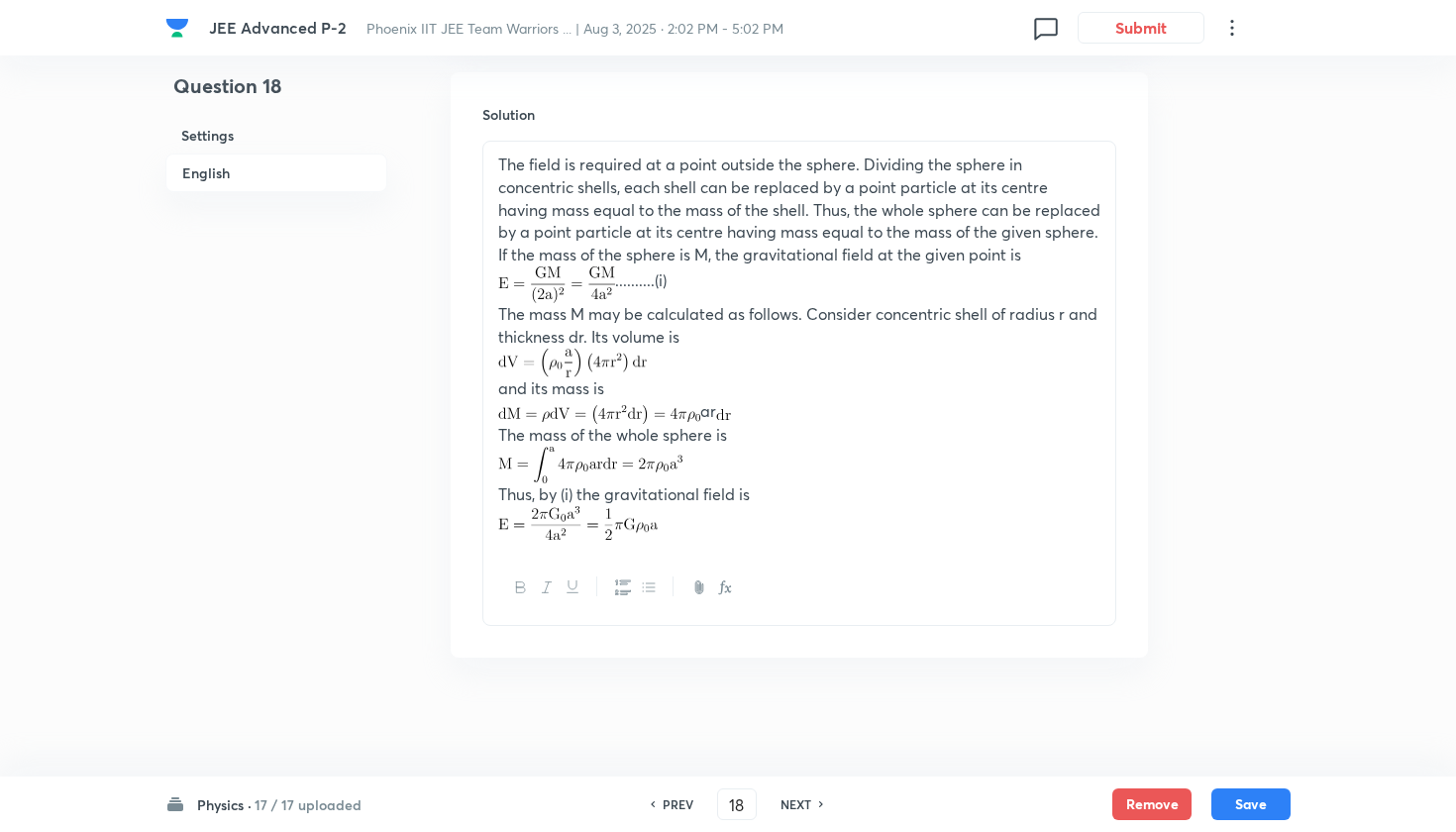 scroll, scrollTop: 2160, scrollLeft: 0, axis: vertical 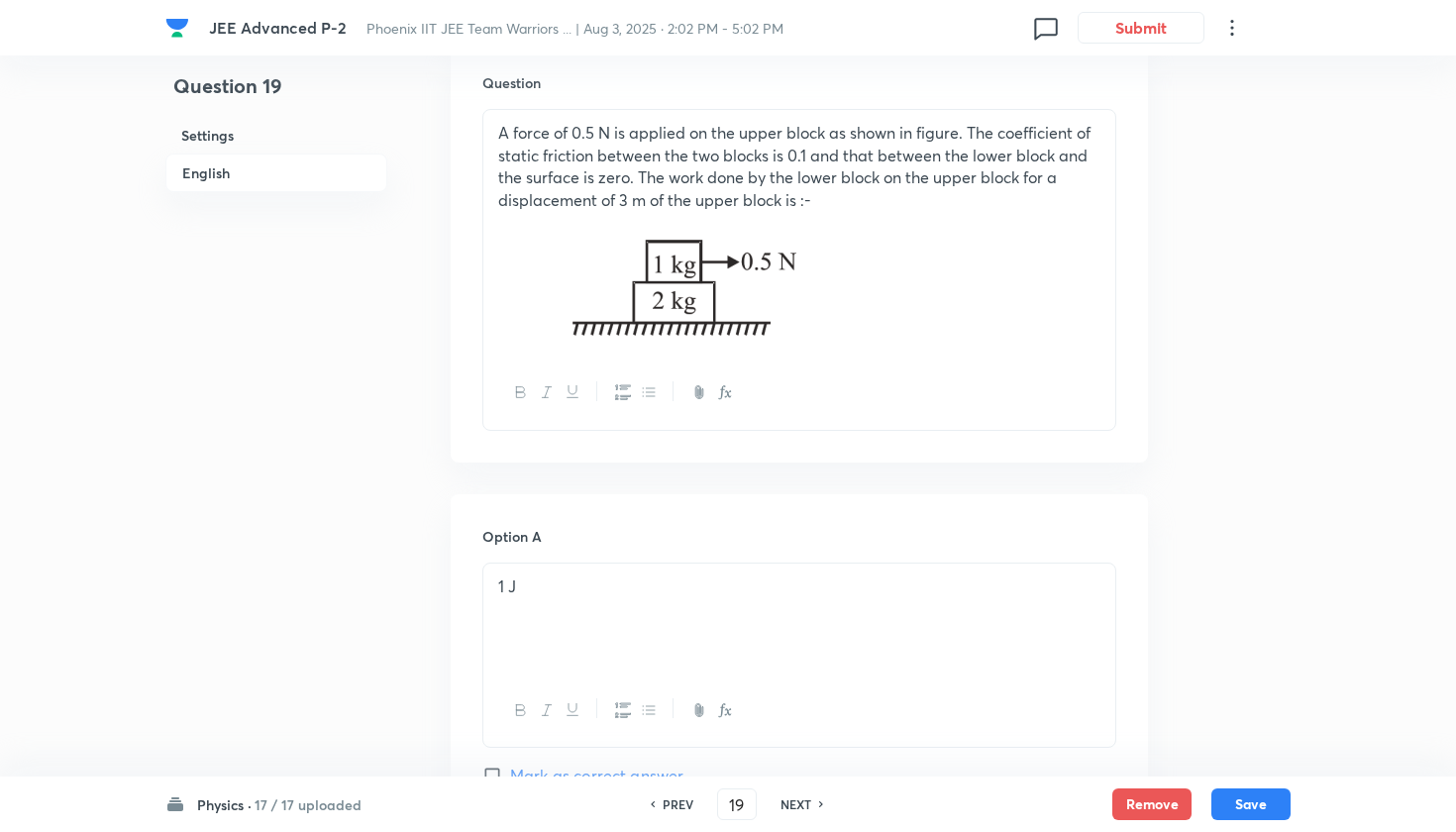click on "NEXT" at bounding box center [795, 804] 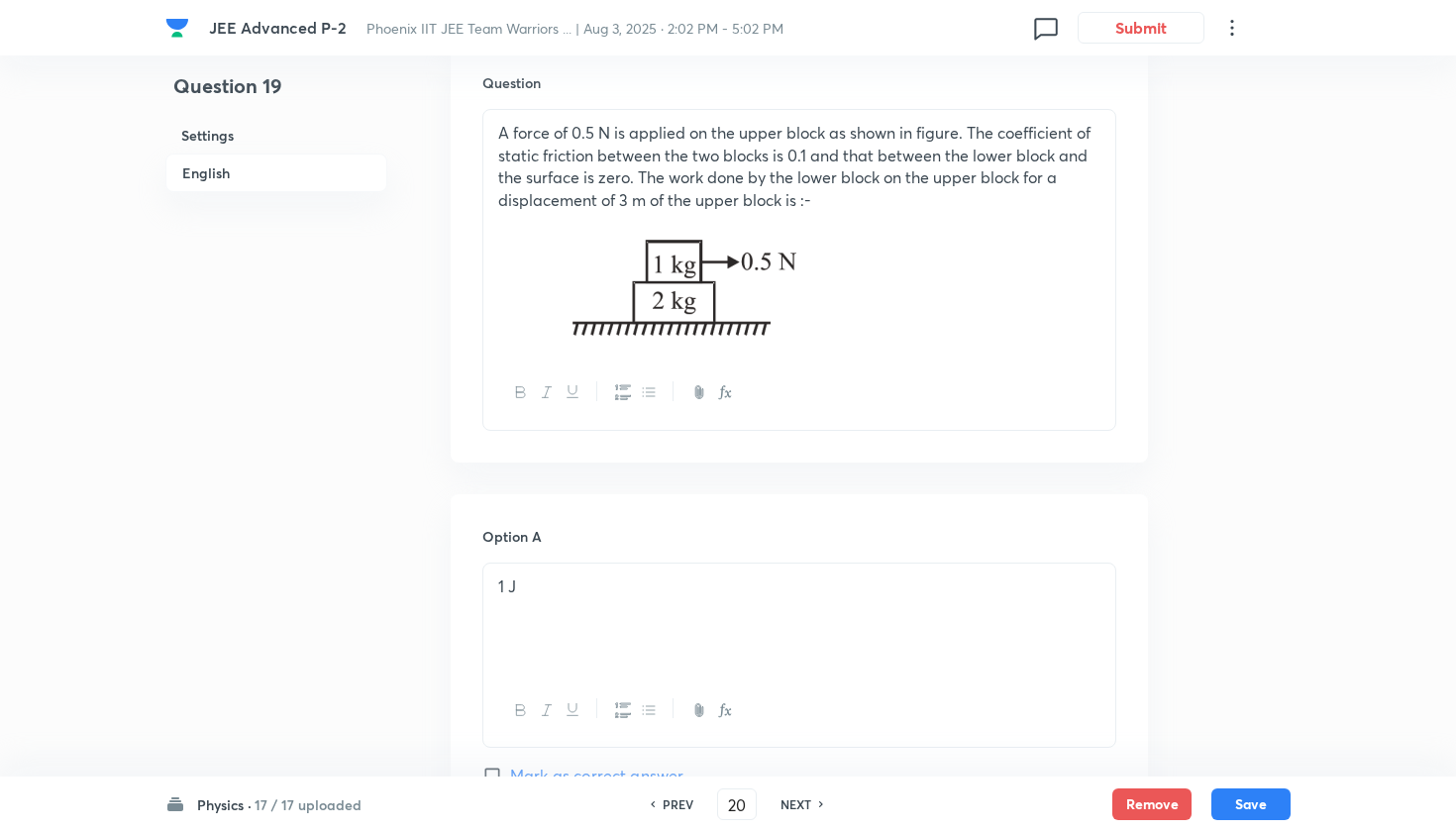 checkbox on "true" 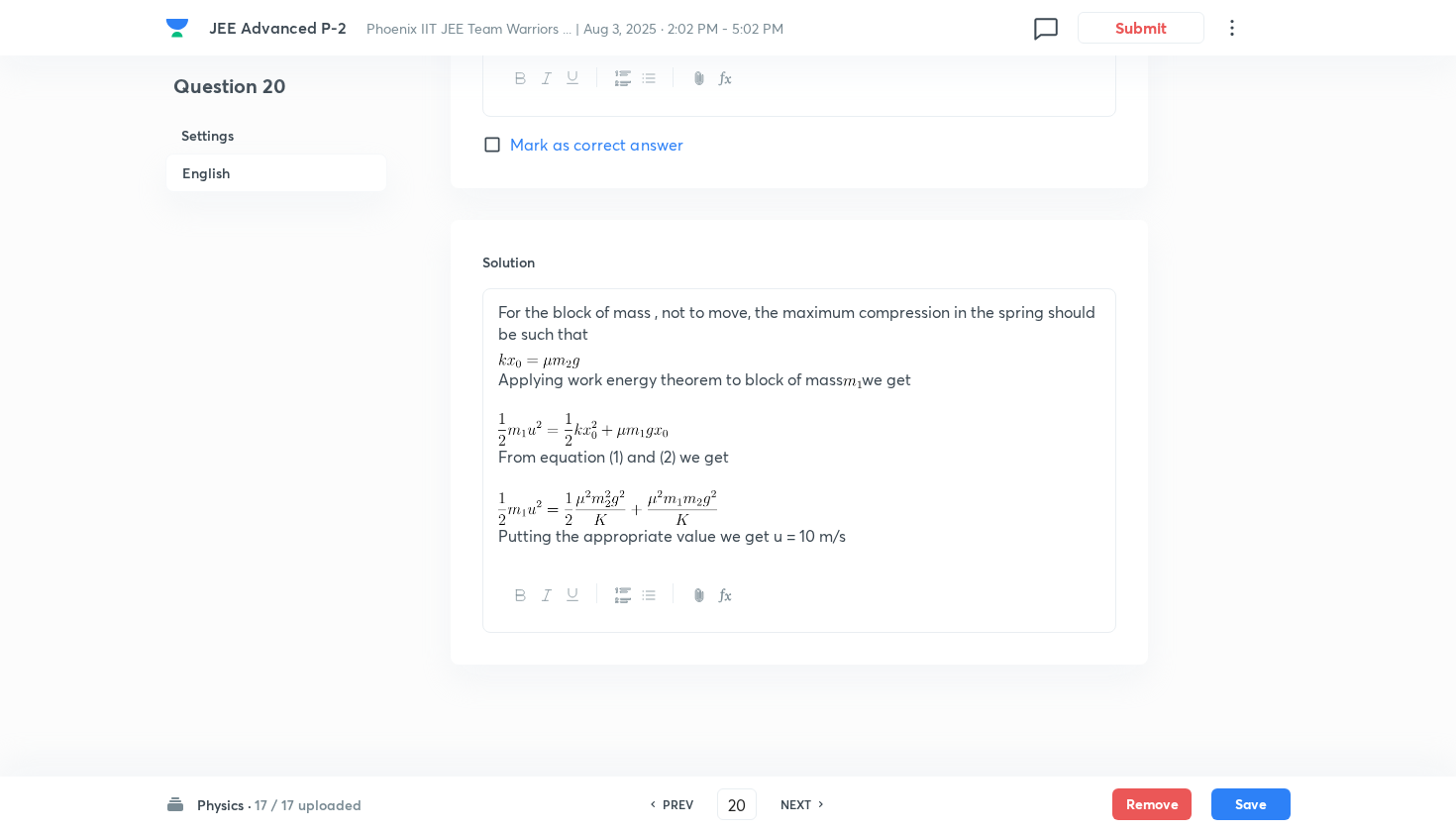 scroll, scrollTop: 2216, scrollLeft: 0, axis: vertical 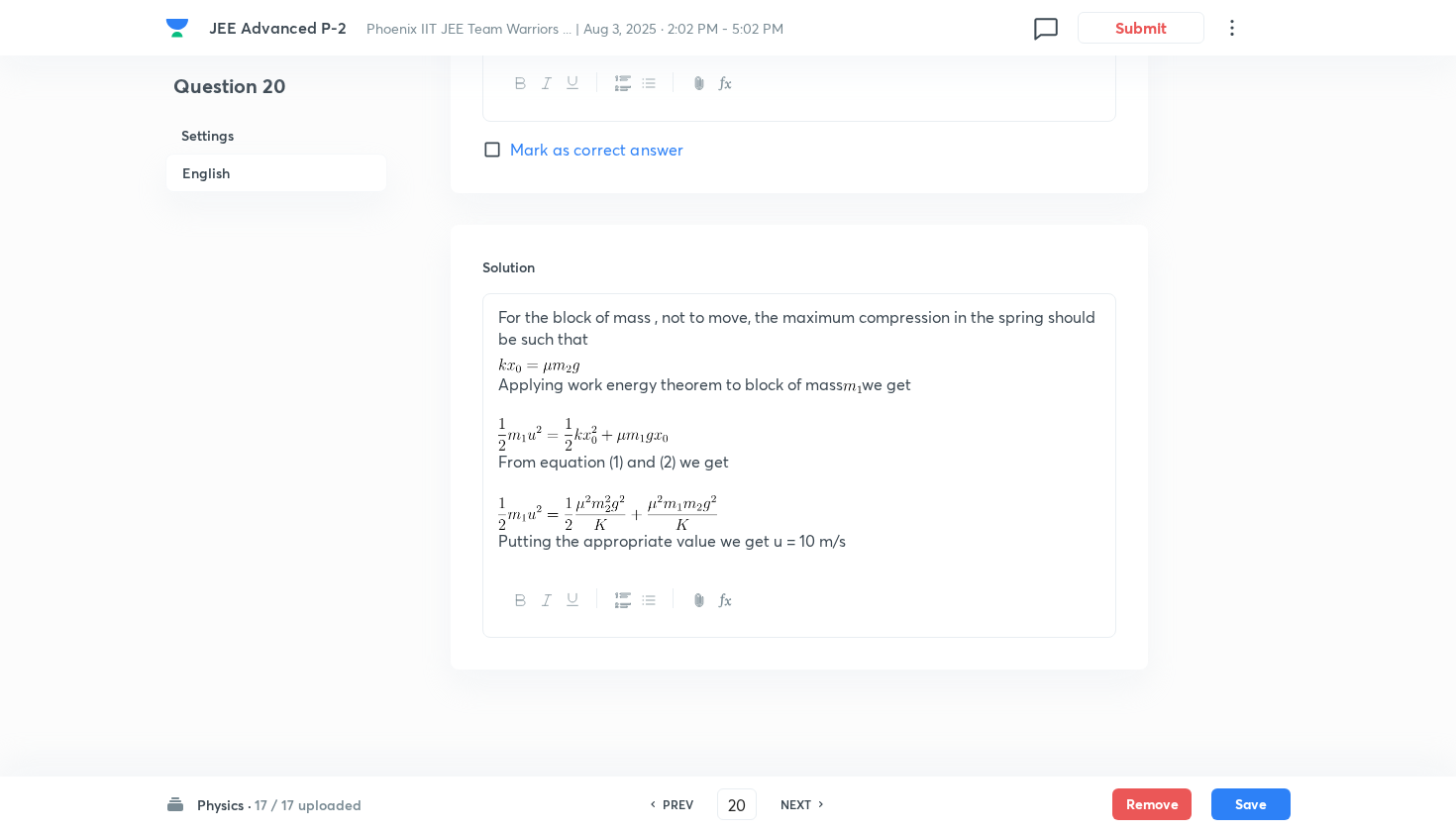 click on "NEXT" at bounding box center [795, 804] 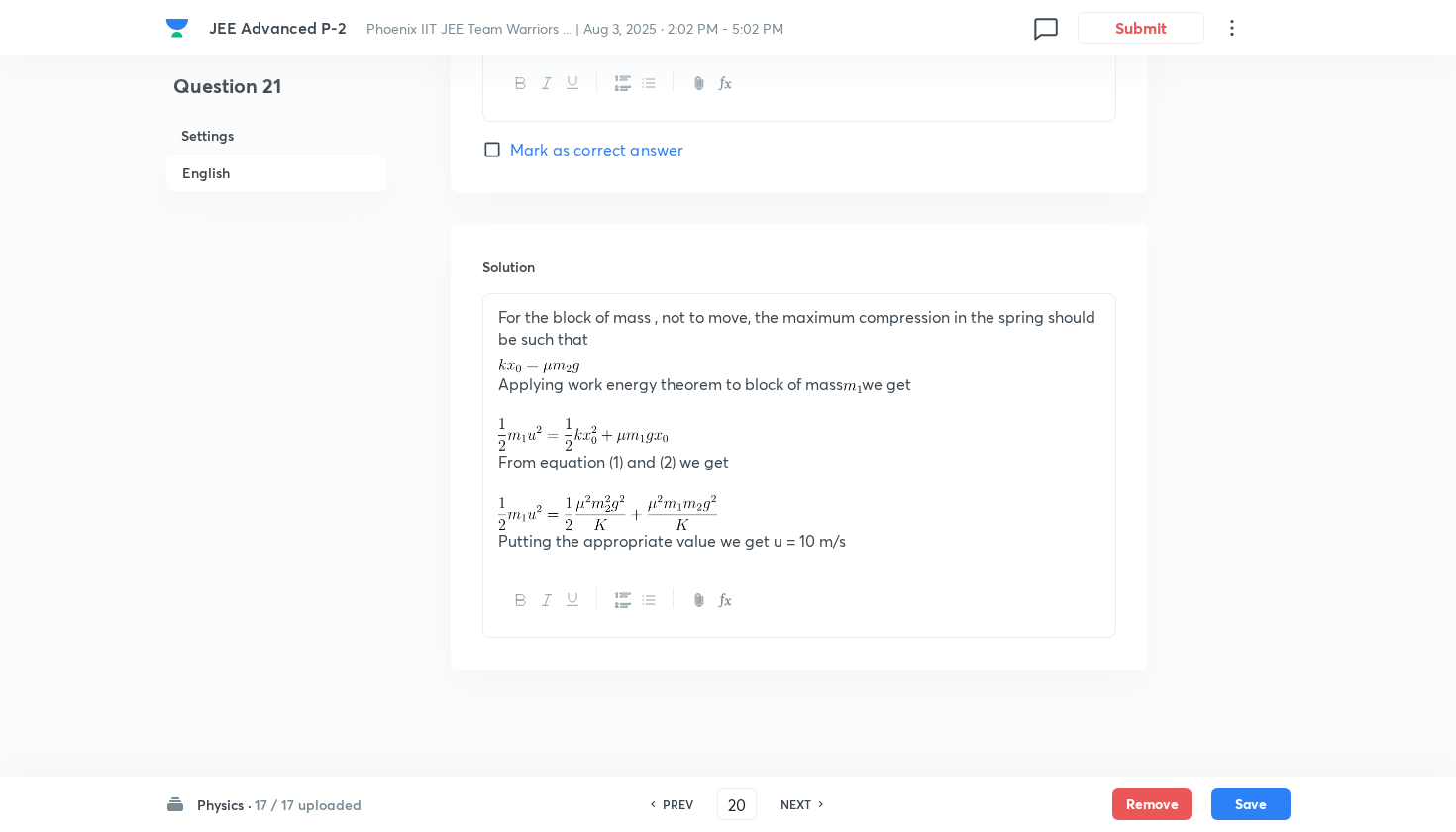 type on "21" 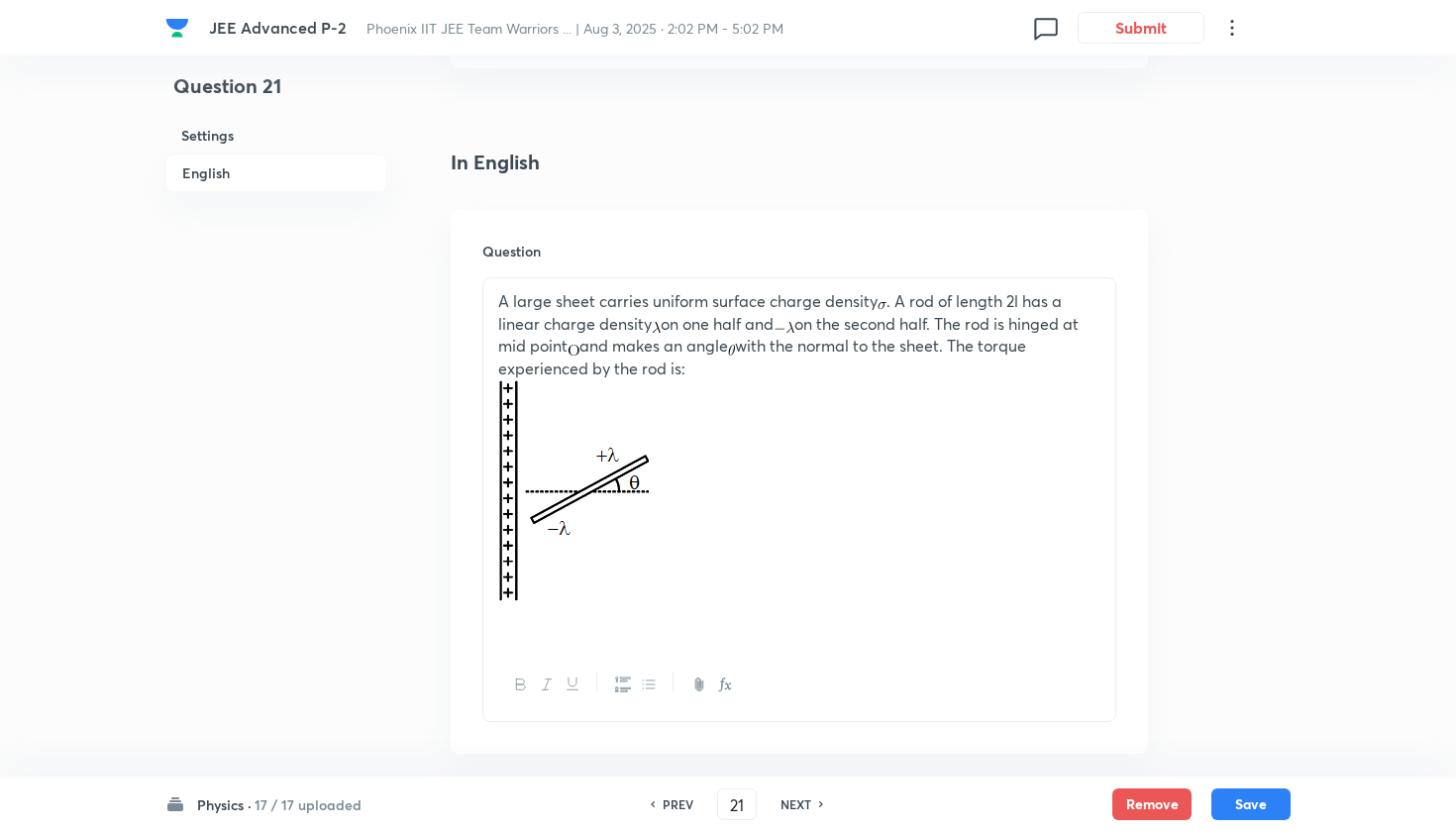 scroll, scrollTop: 342, scrollLeft: 0, axis: vertical 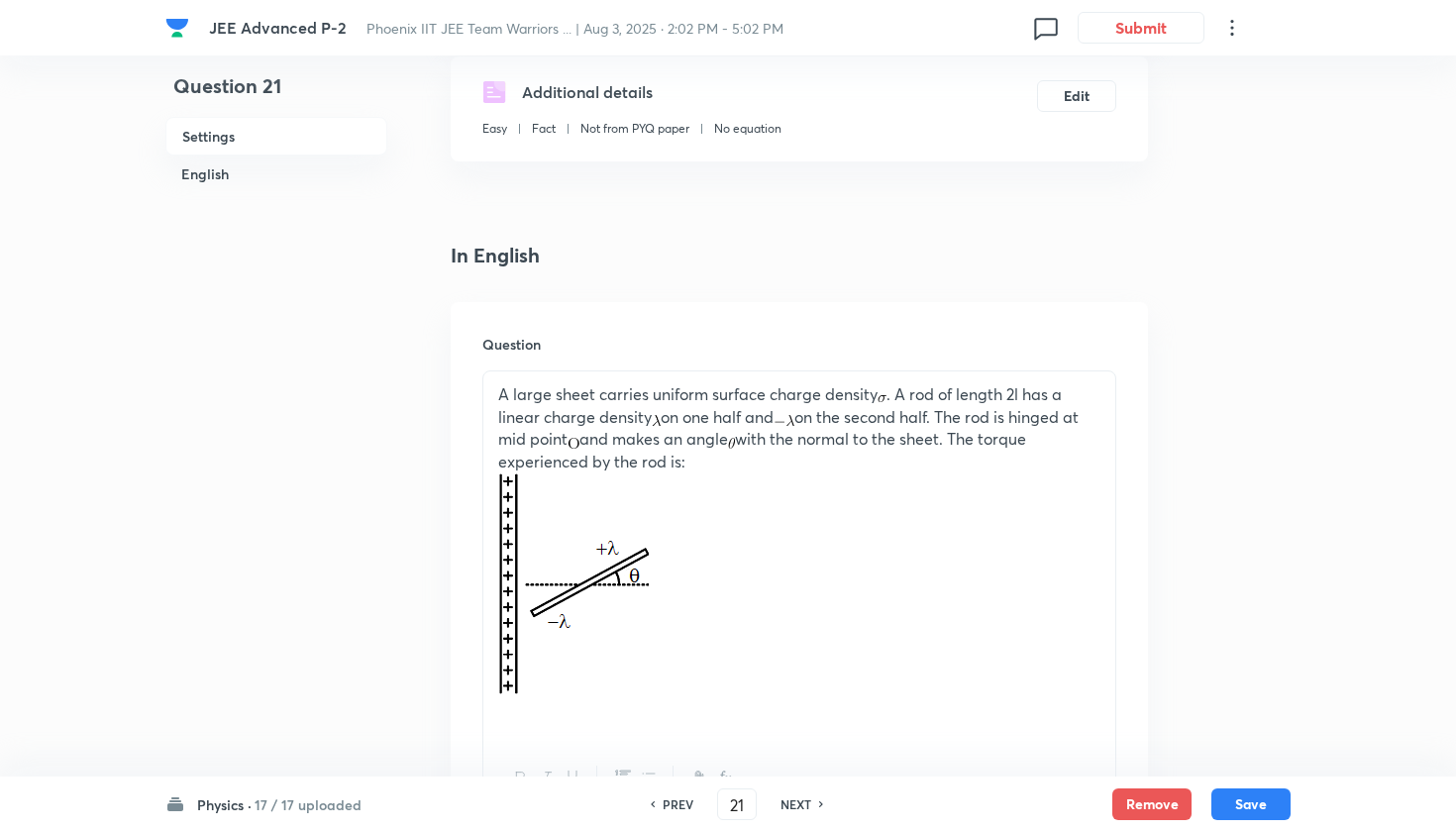 click on "NEXT" at bounding box center [798, 804] 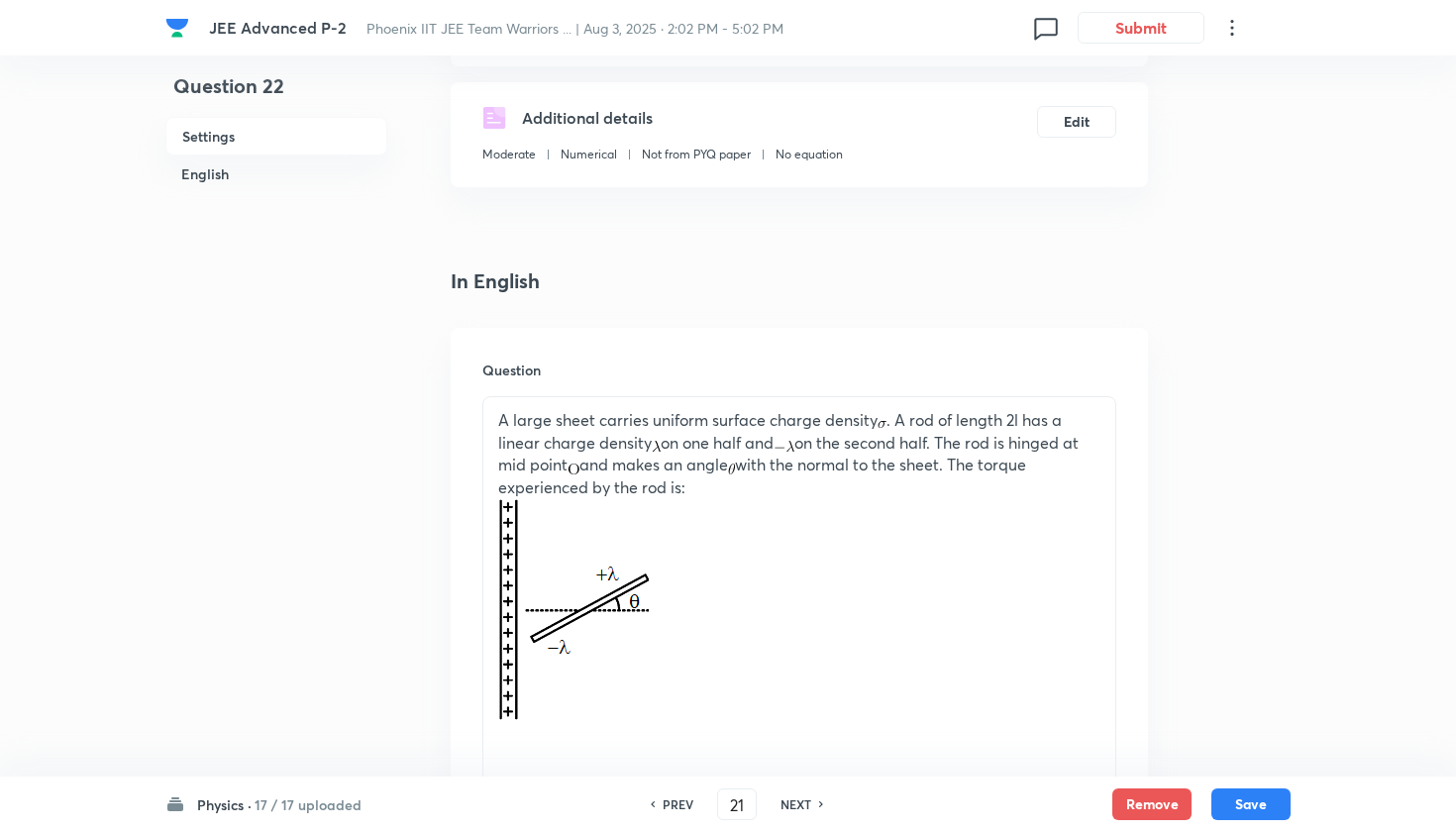 type on "22" 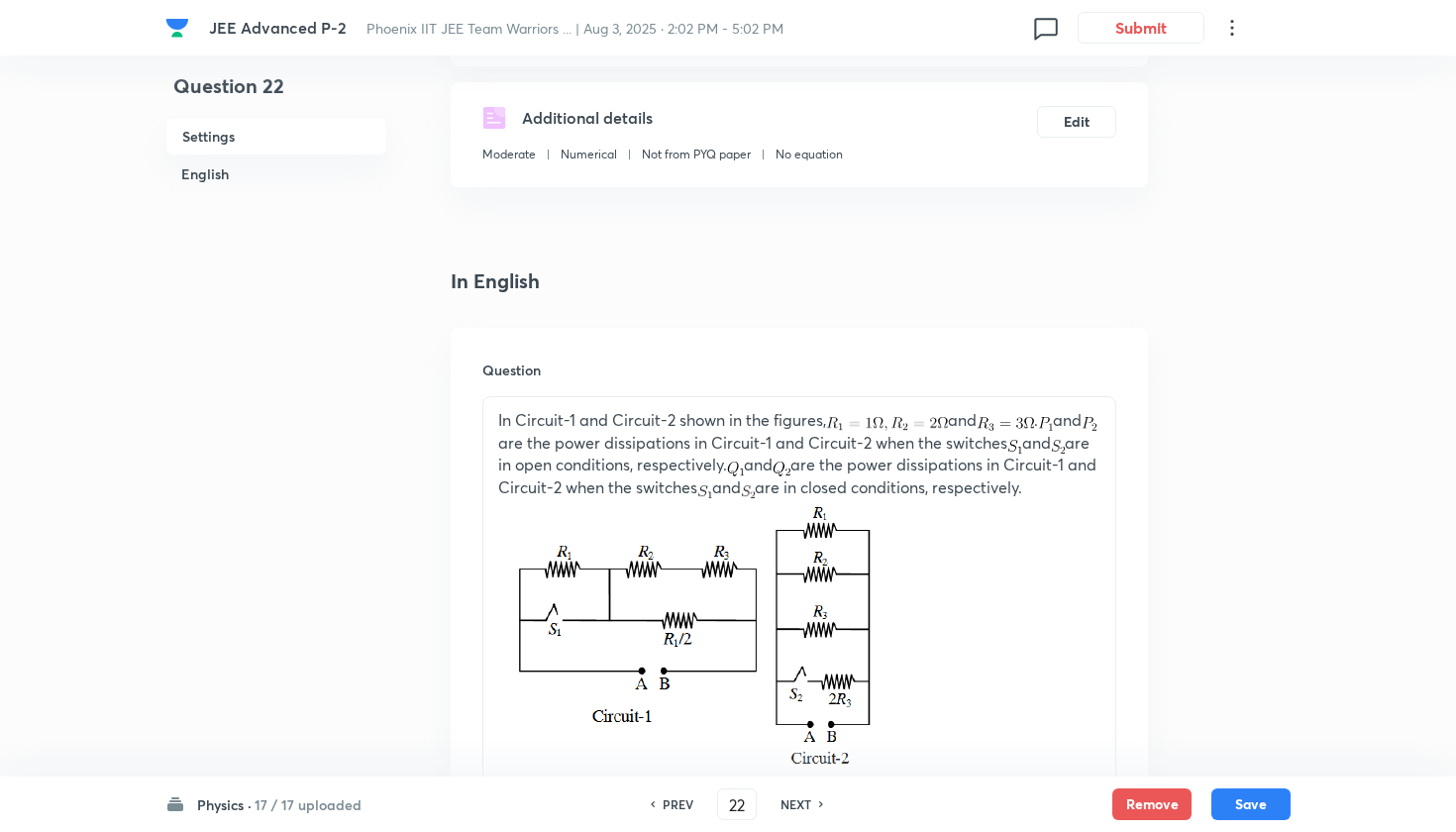 click on "NEXT" at bounding box center (798, 804) 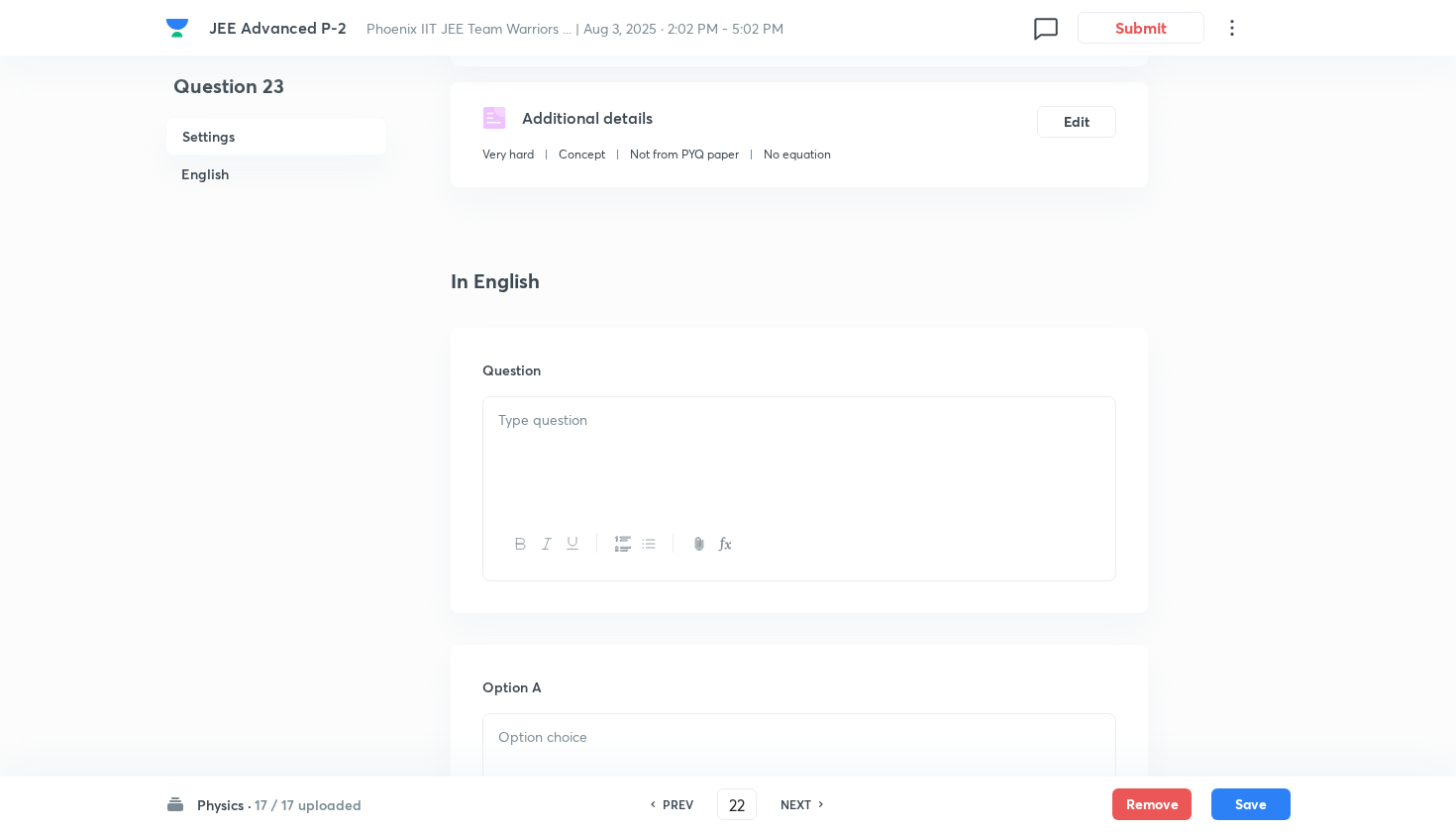 type on "23" 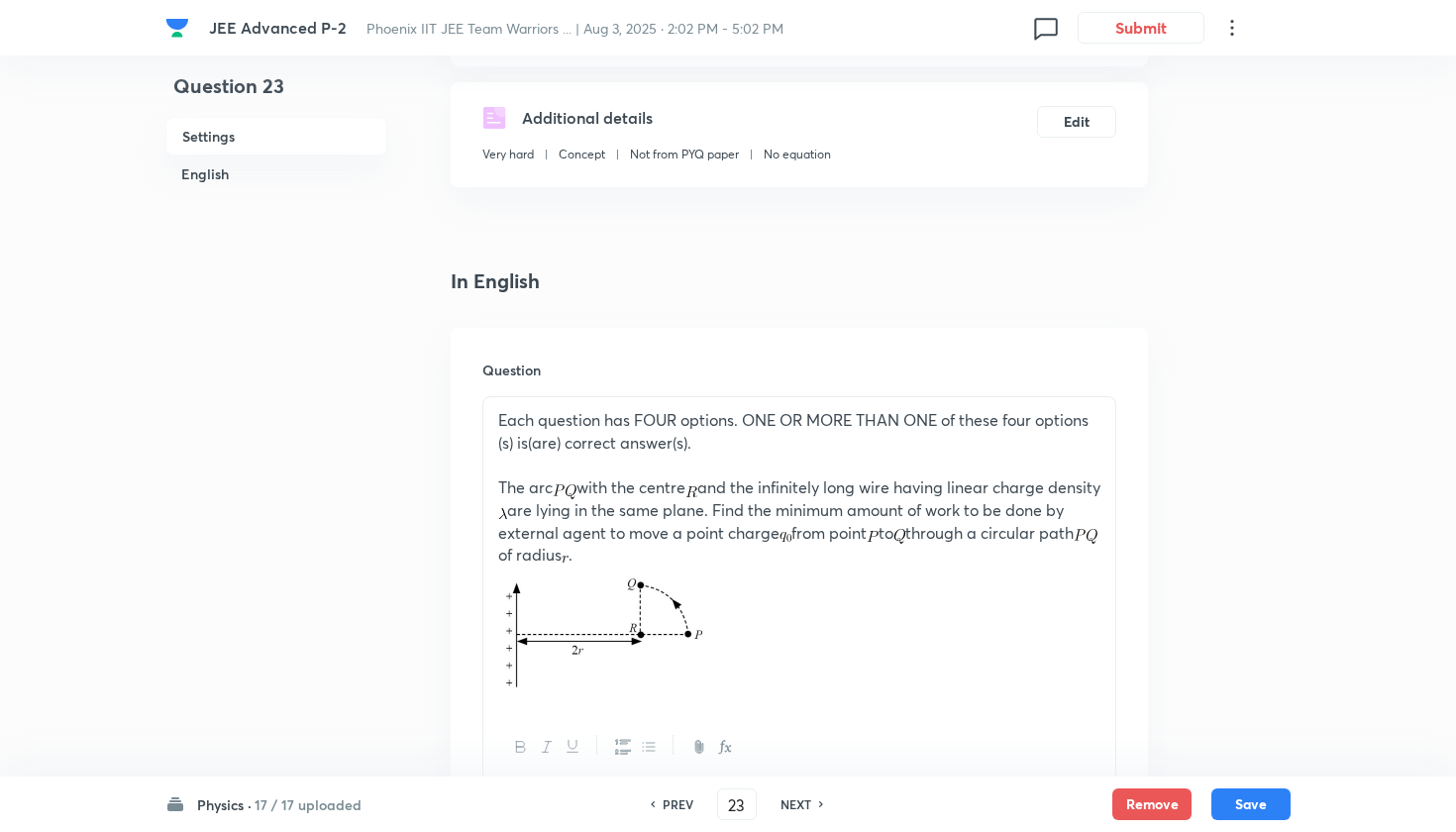 click on "NEXT" at bounding box center (798, 804) 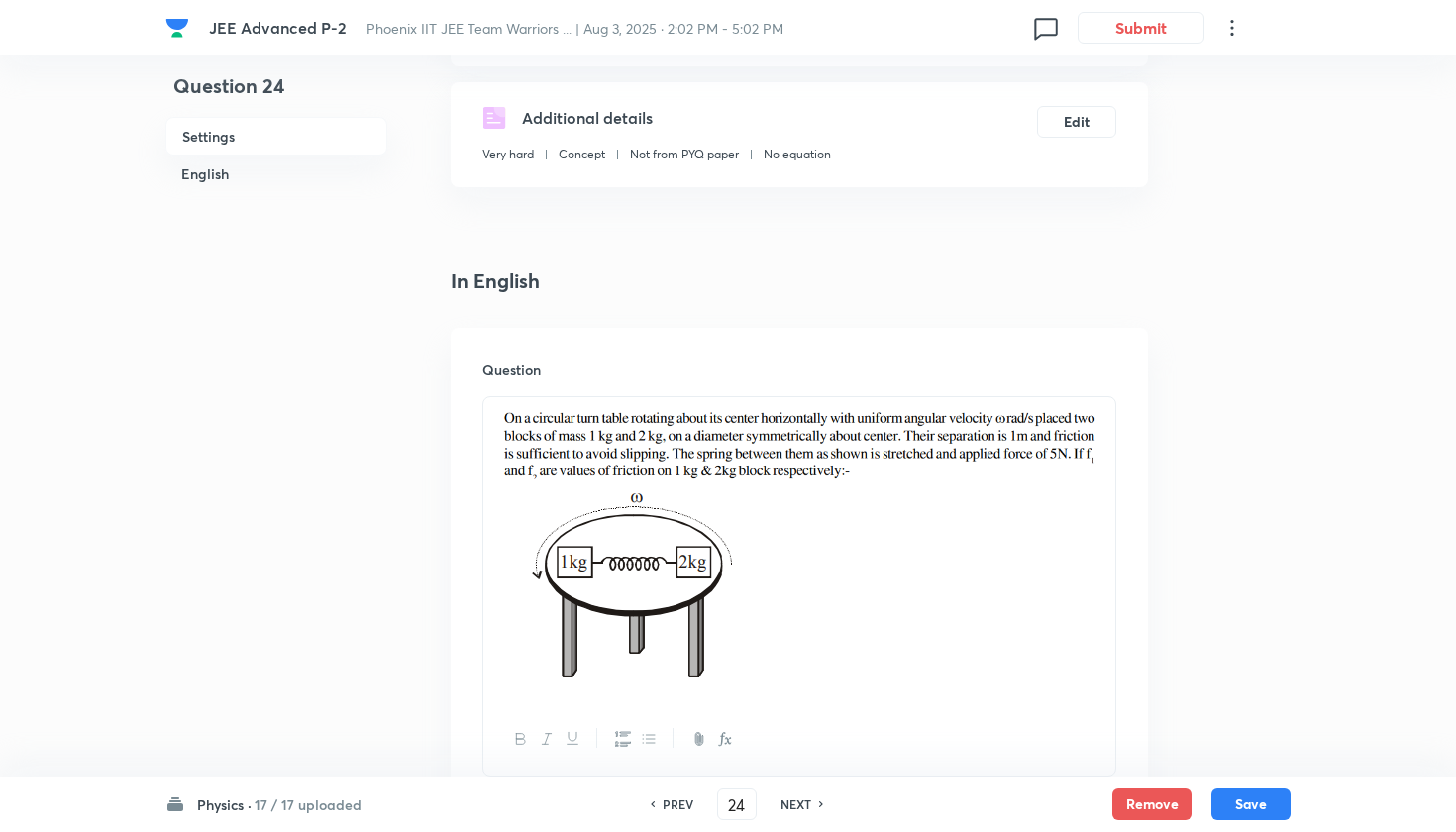 click on "NEXT" at bounding box center (798, 804) 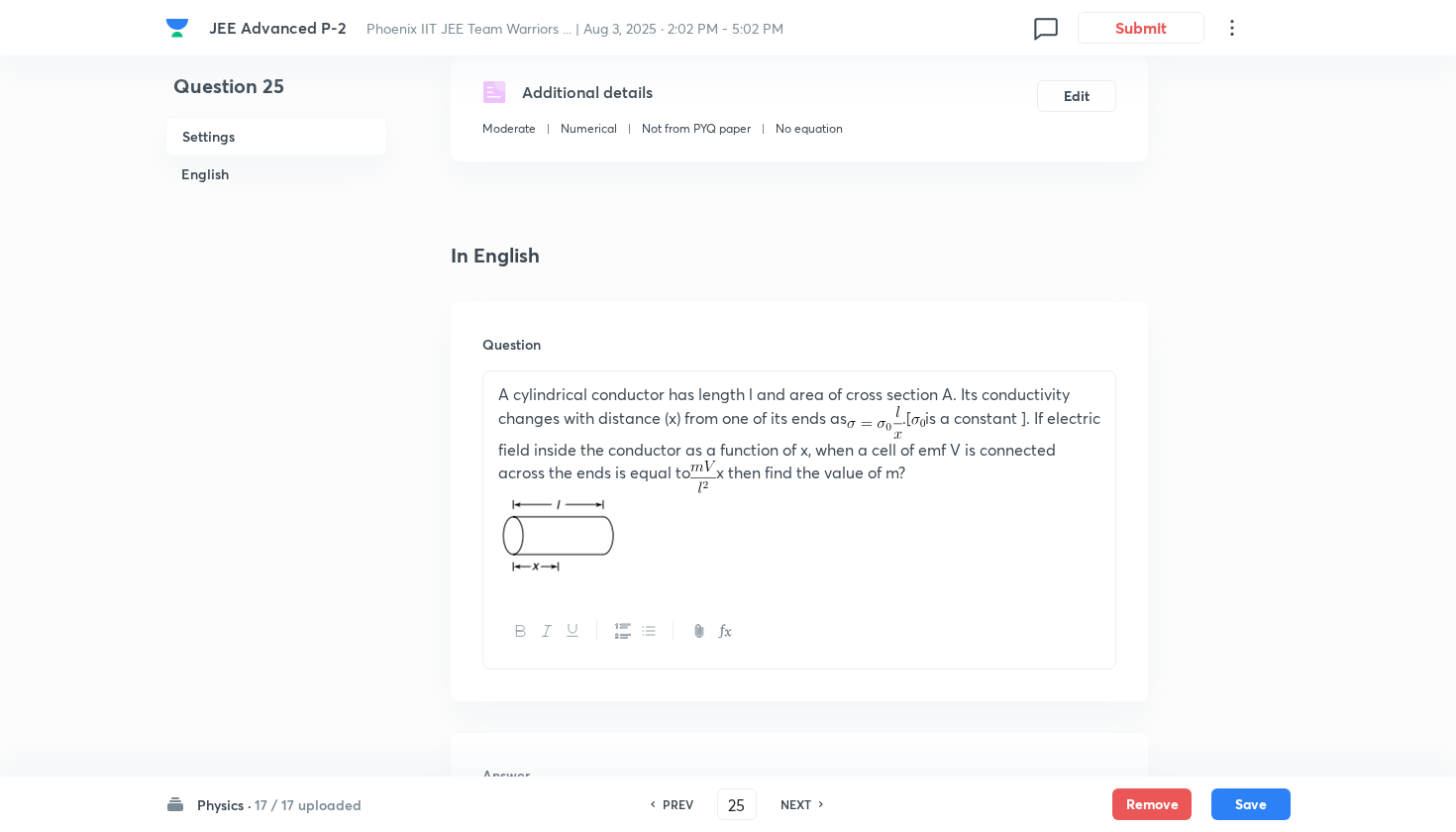 click on "NEXT" at bounding box center [798, 804] 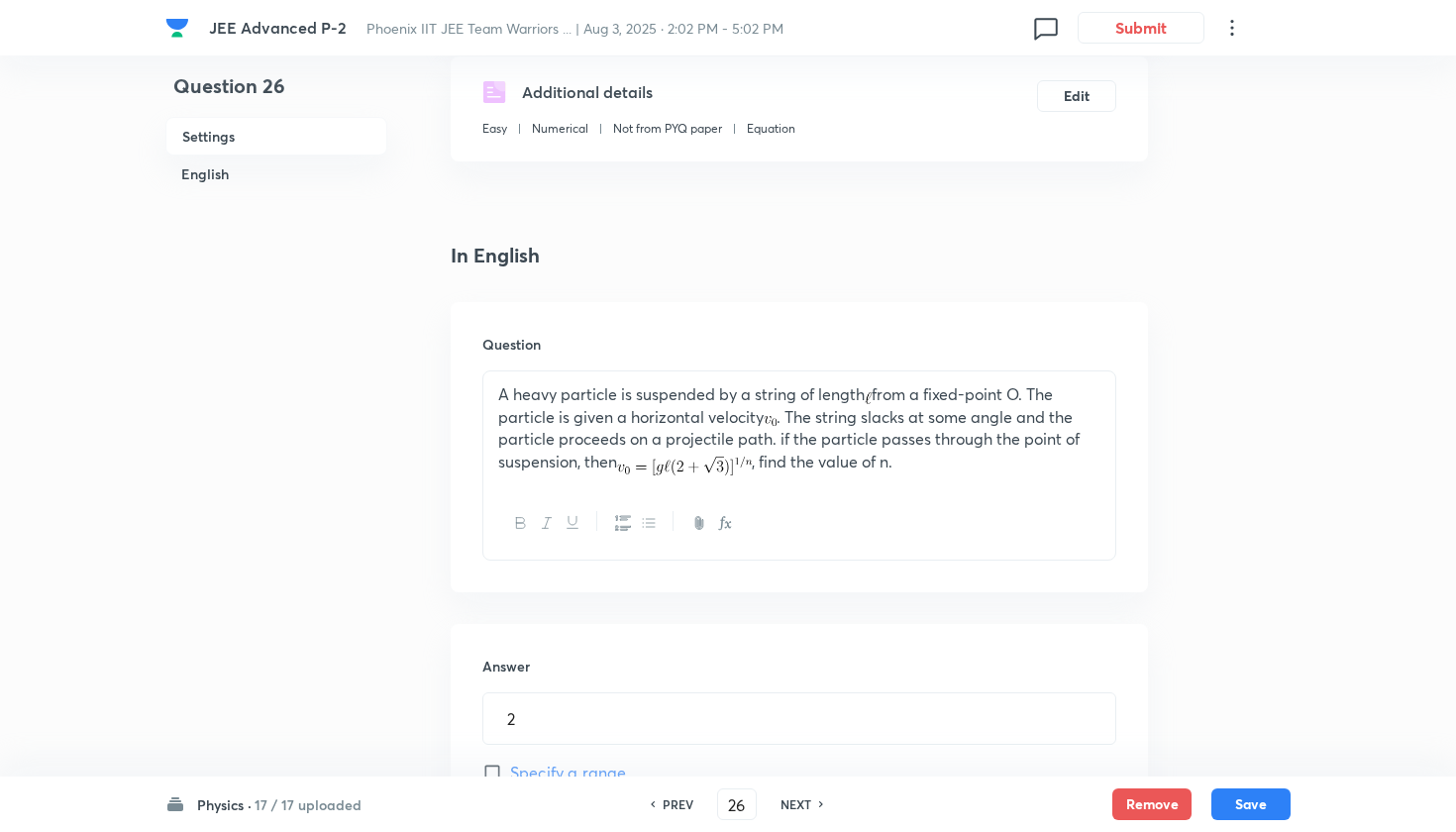 click on "NEXT" at bounding box center (798, 804) 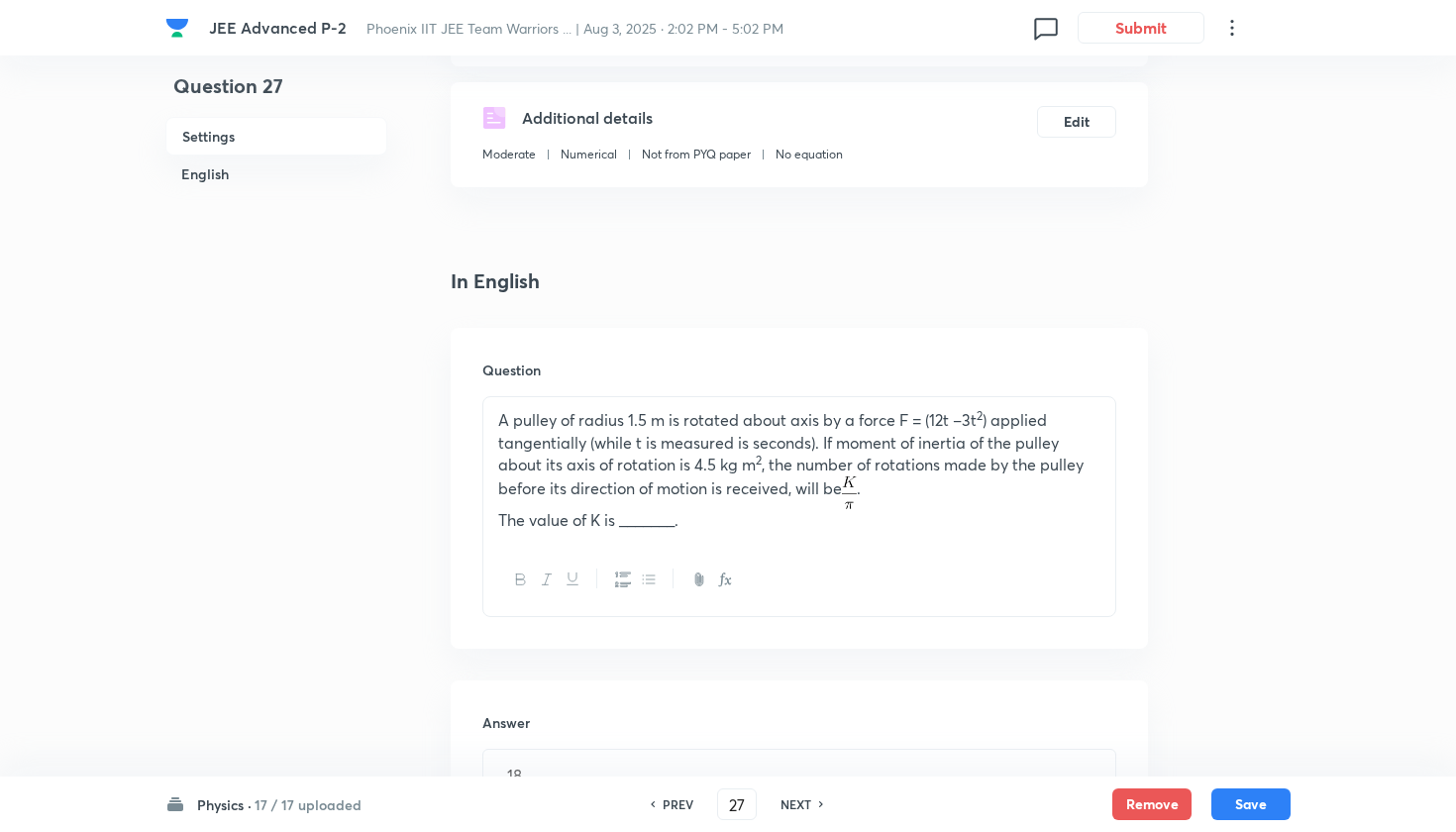 click on "NEXT" at bounding box center [795, 804] 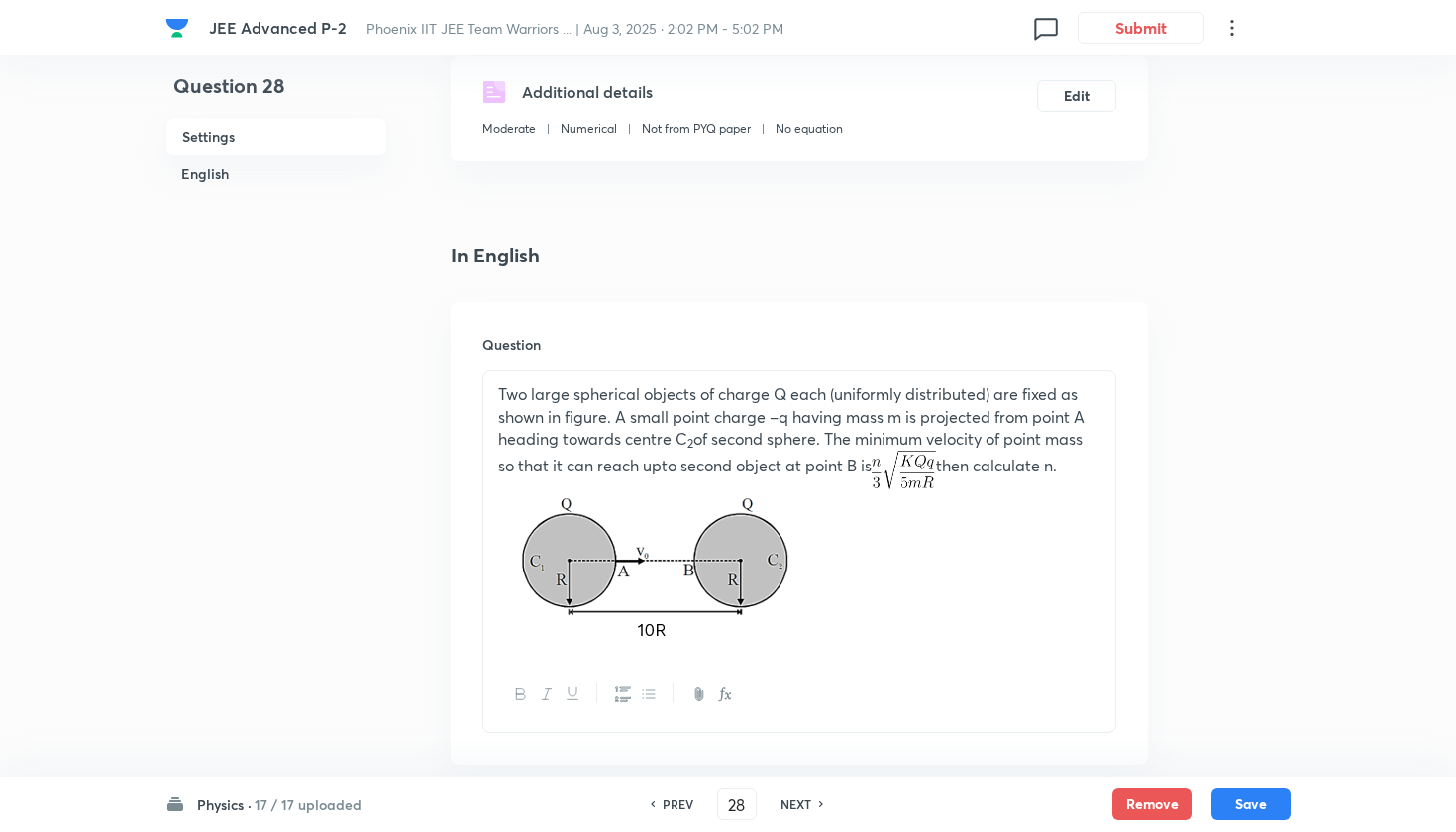 click on "NEXT" at bounding box center [795, 804] 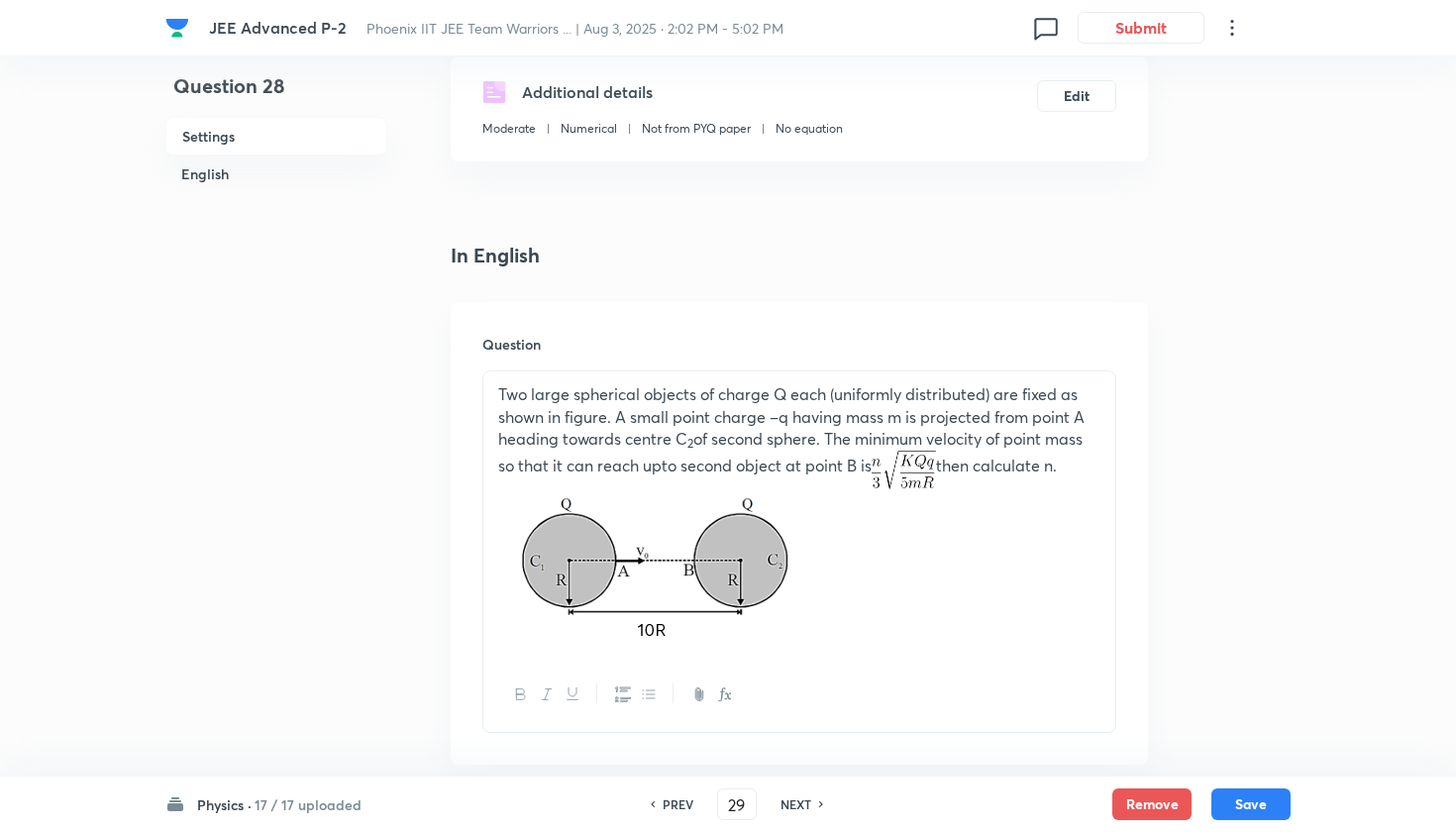 type on "0.35" 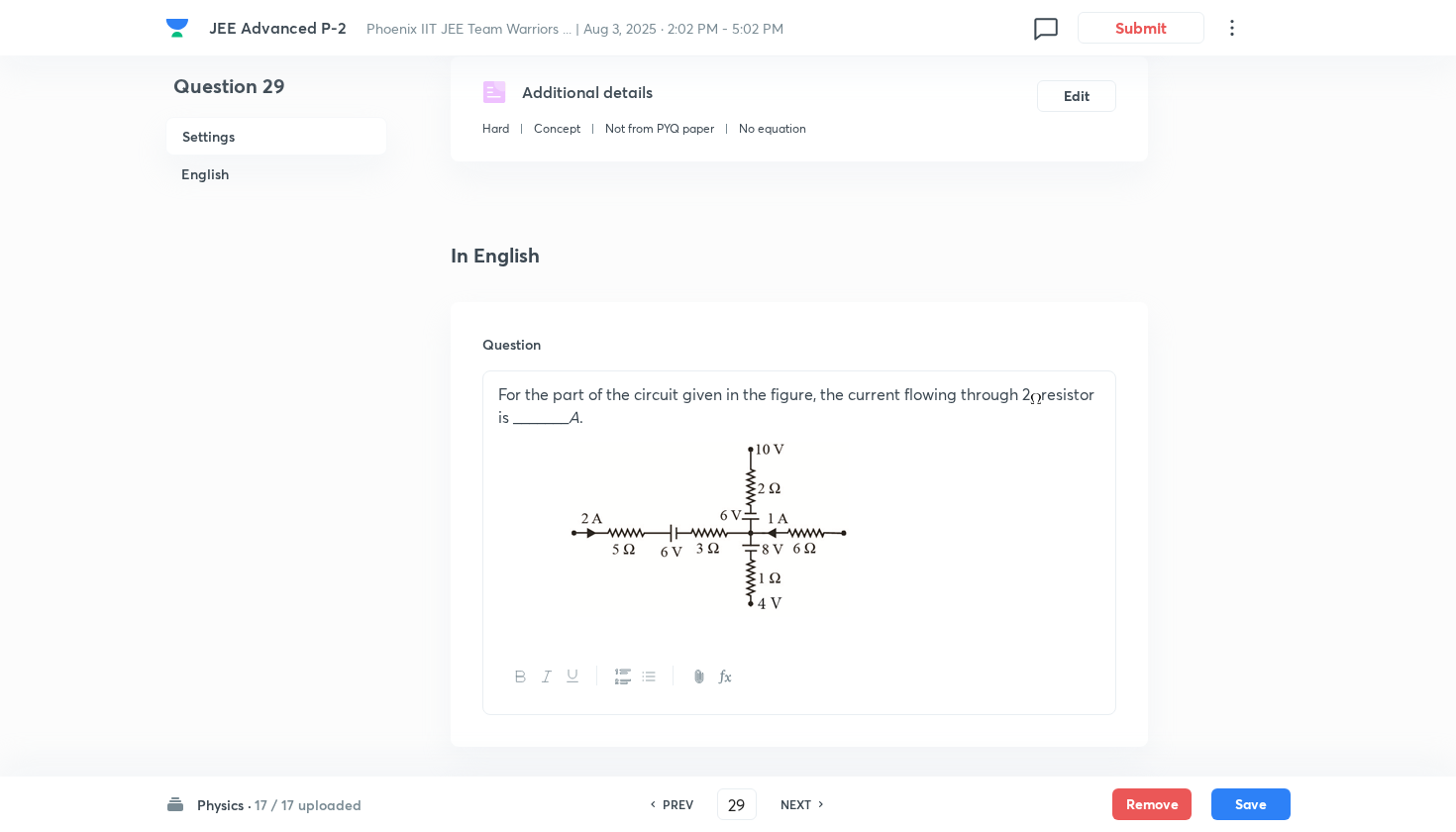 click on "NEXT" at bounding box center (795, 804) 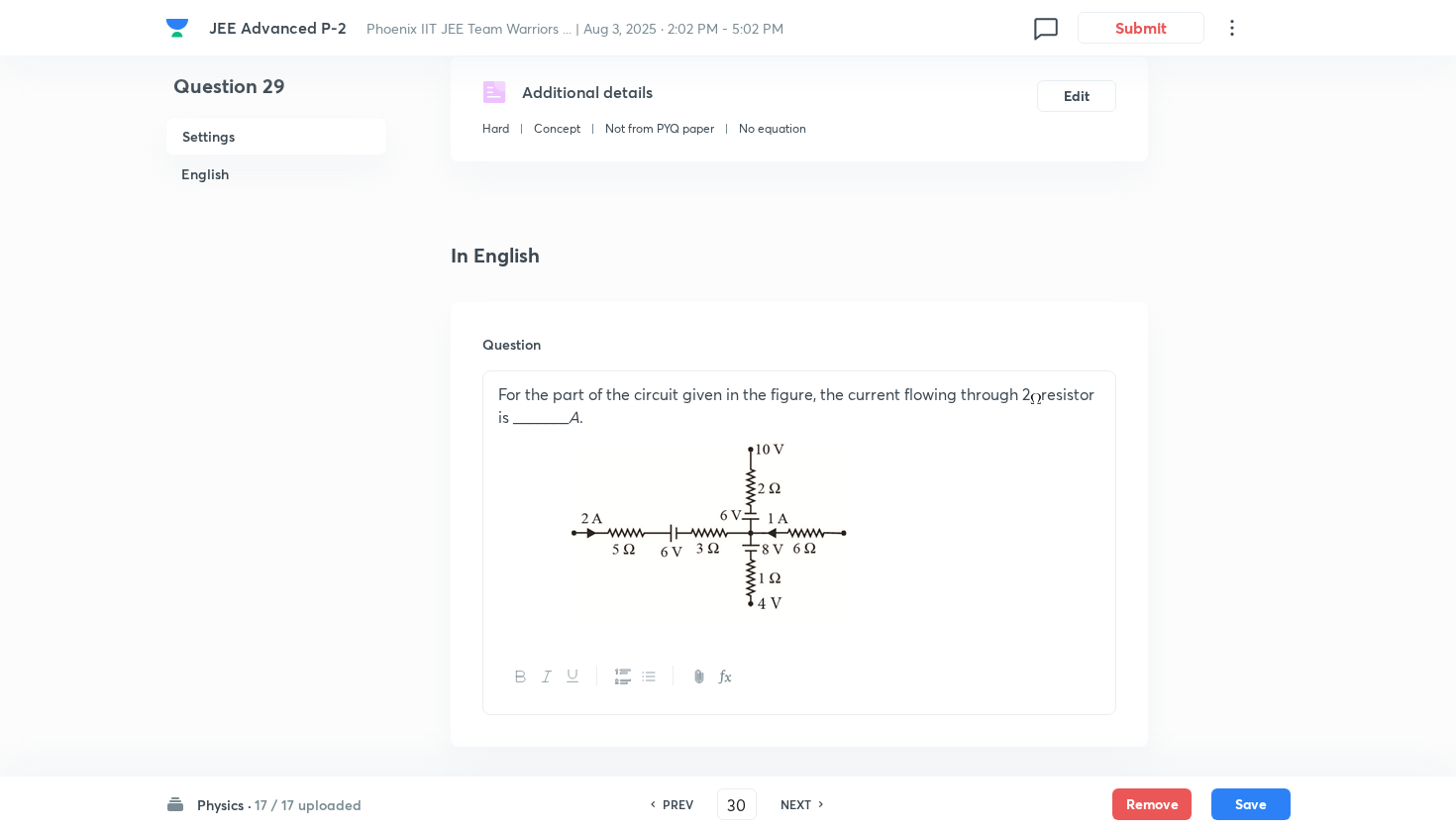 type on "9" 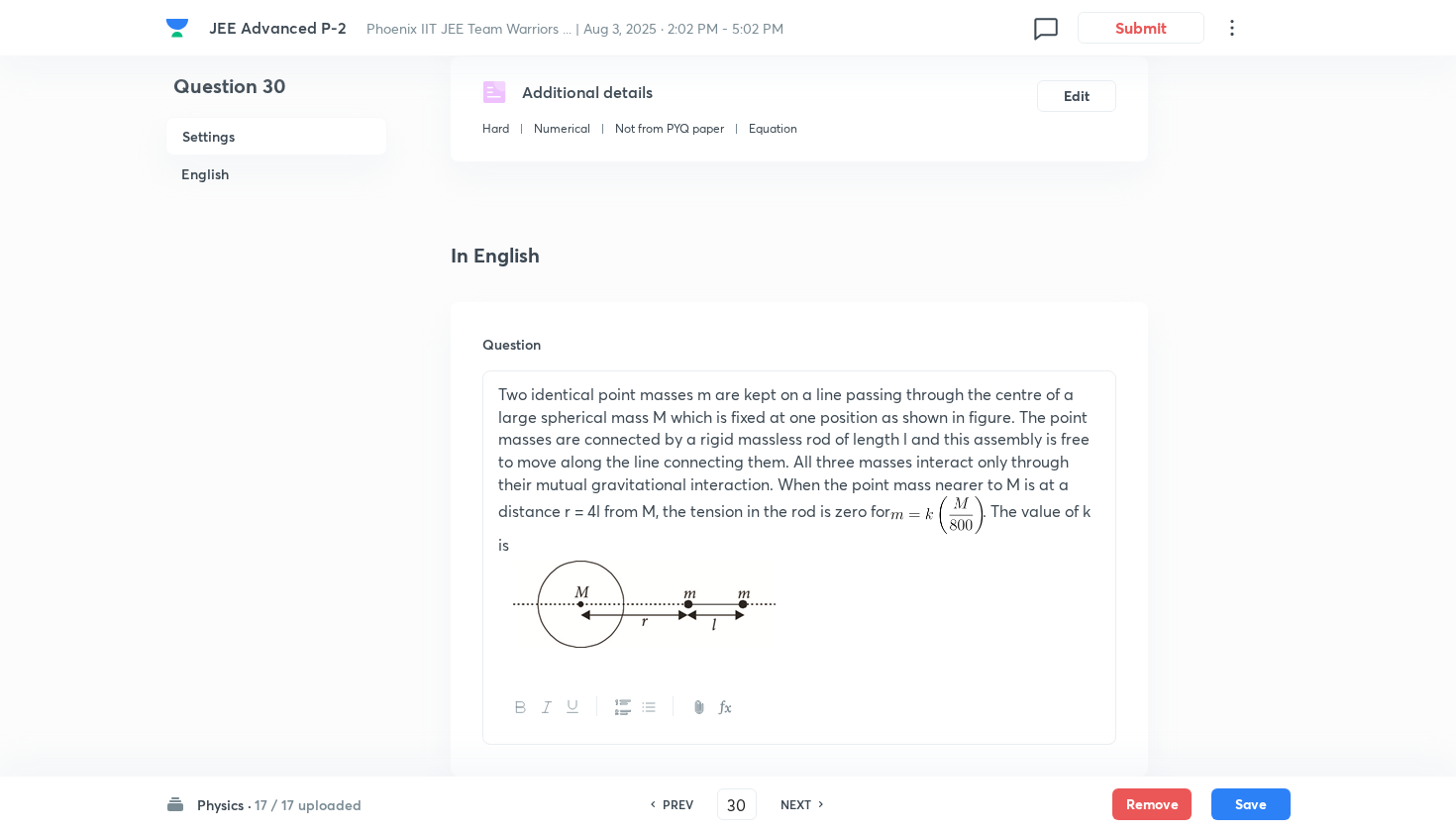 click on "NEXT" at bounding box center (795, 804) 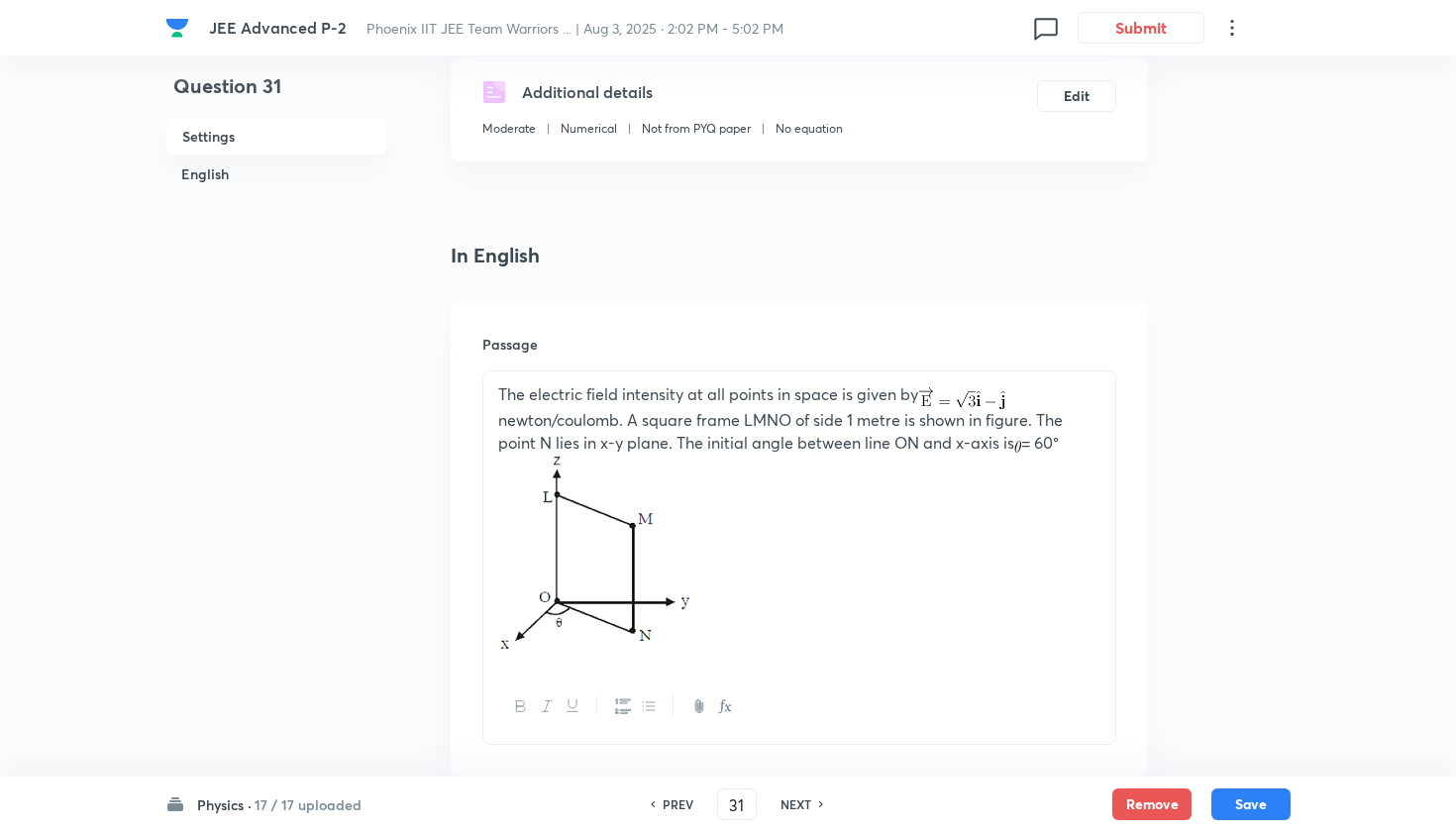 click on "NEXT" at bounding box center [795, 804] 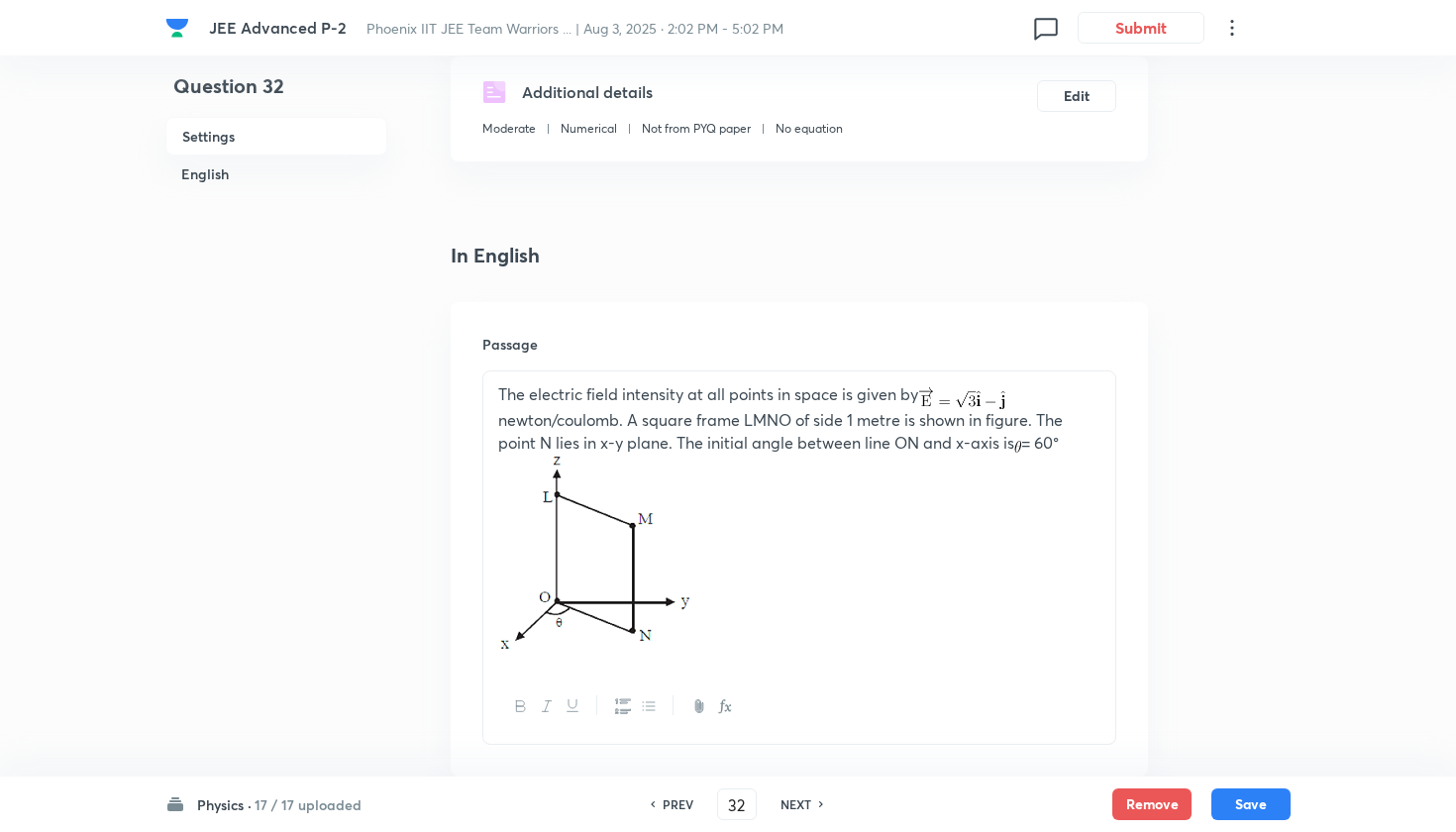 click on "NEXT" at bounding box center (795, 804) 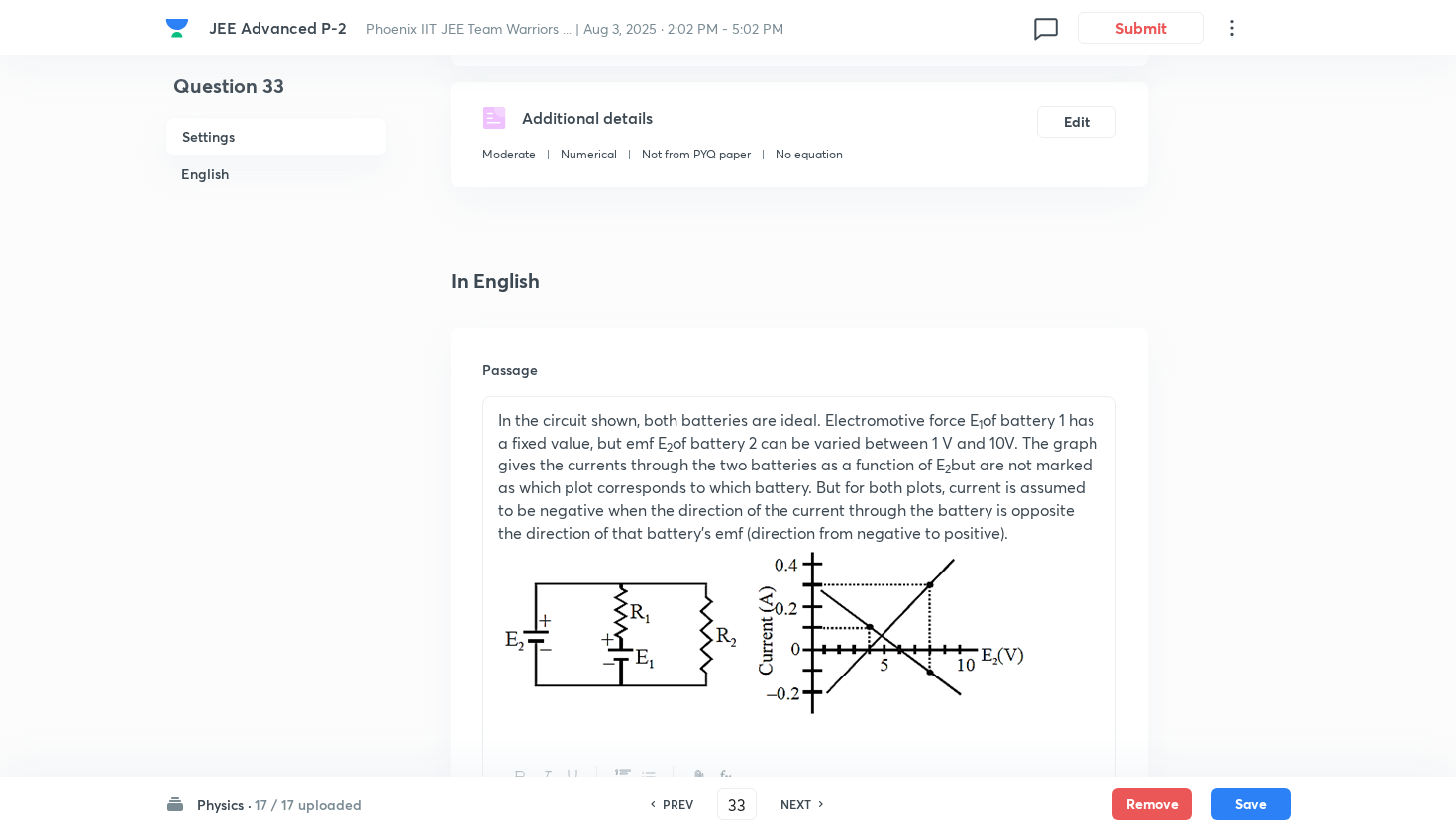 click on "PREV" at bounding box center (677, 804) 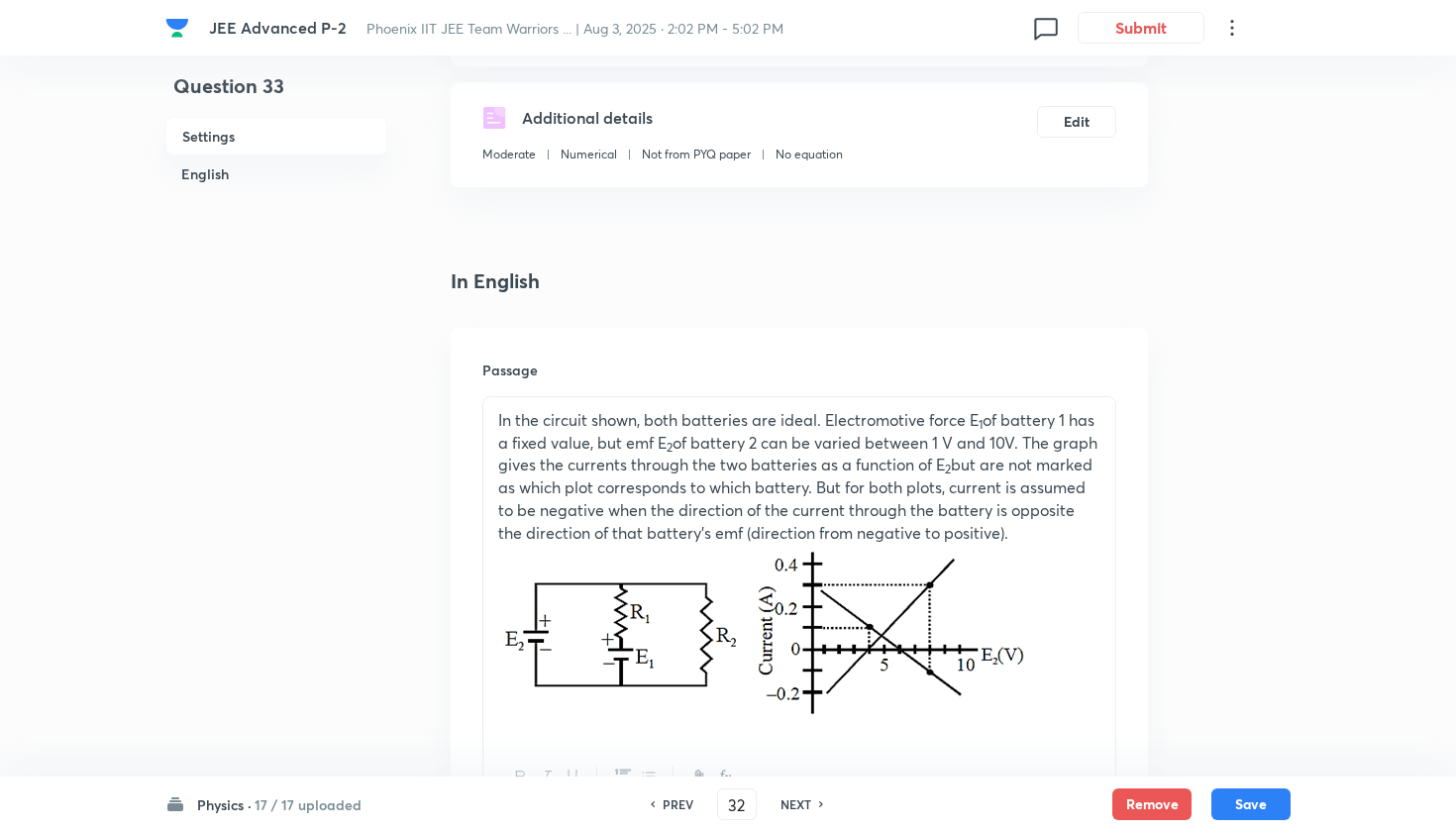 type on "3" 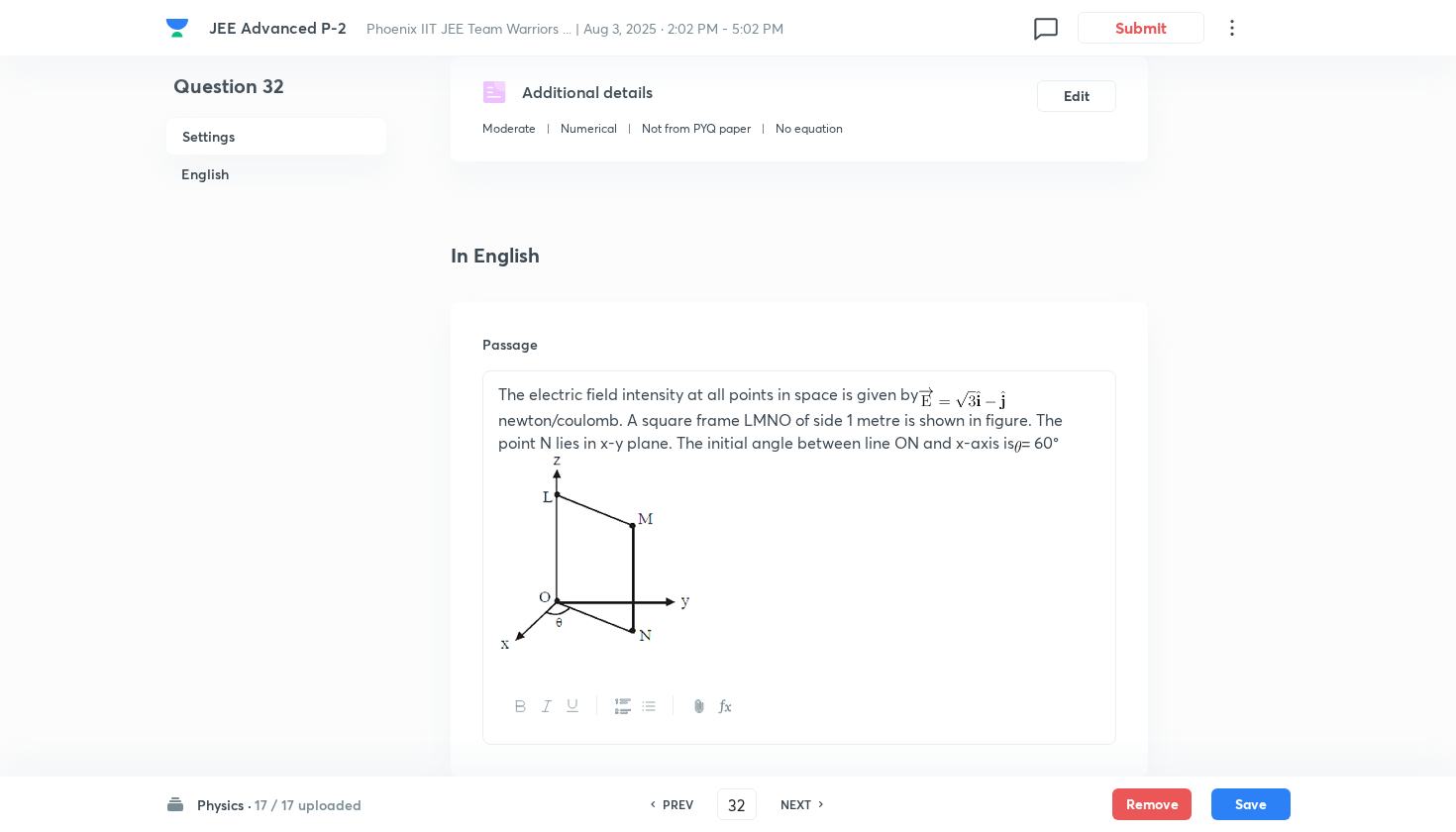 click on "PREV" at bounding box center (677, 804) 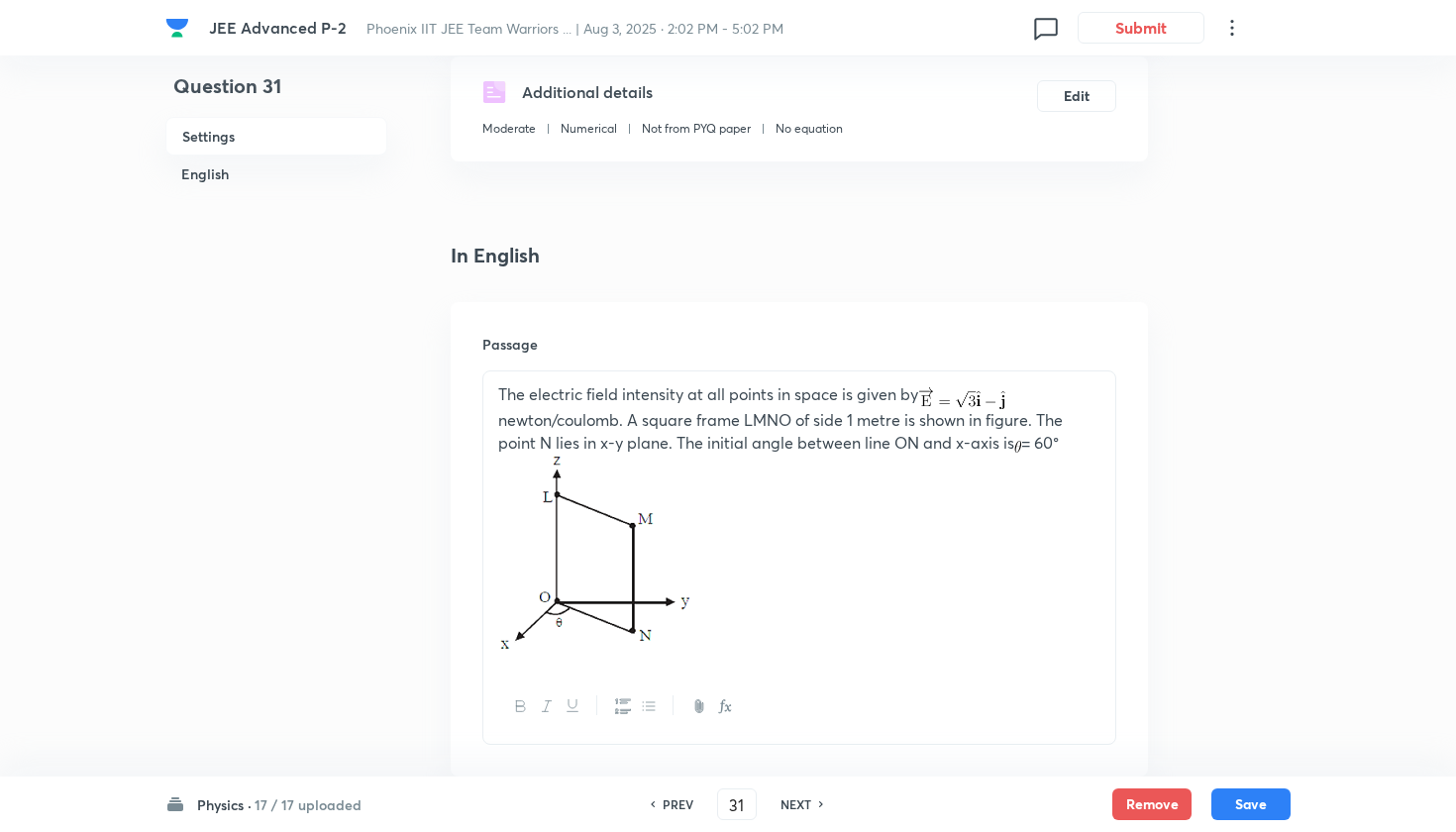 click on "PREV" at bounding box center [677, 804] 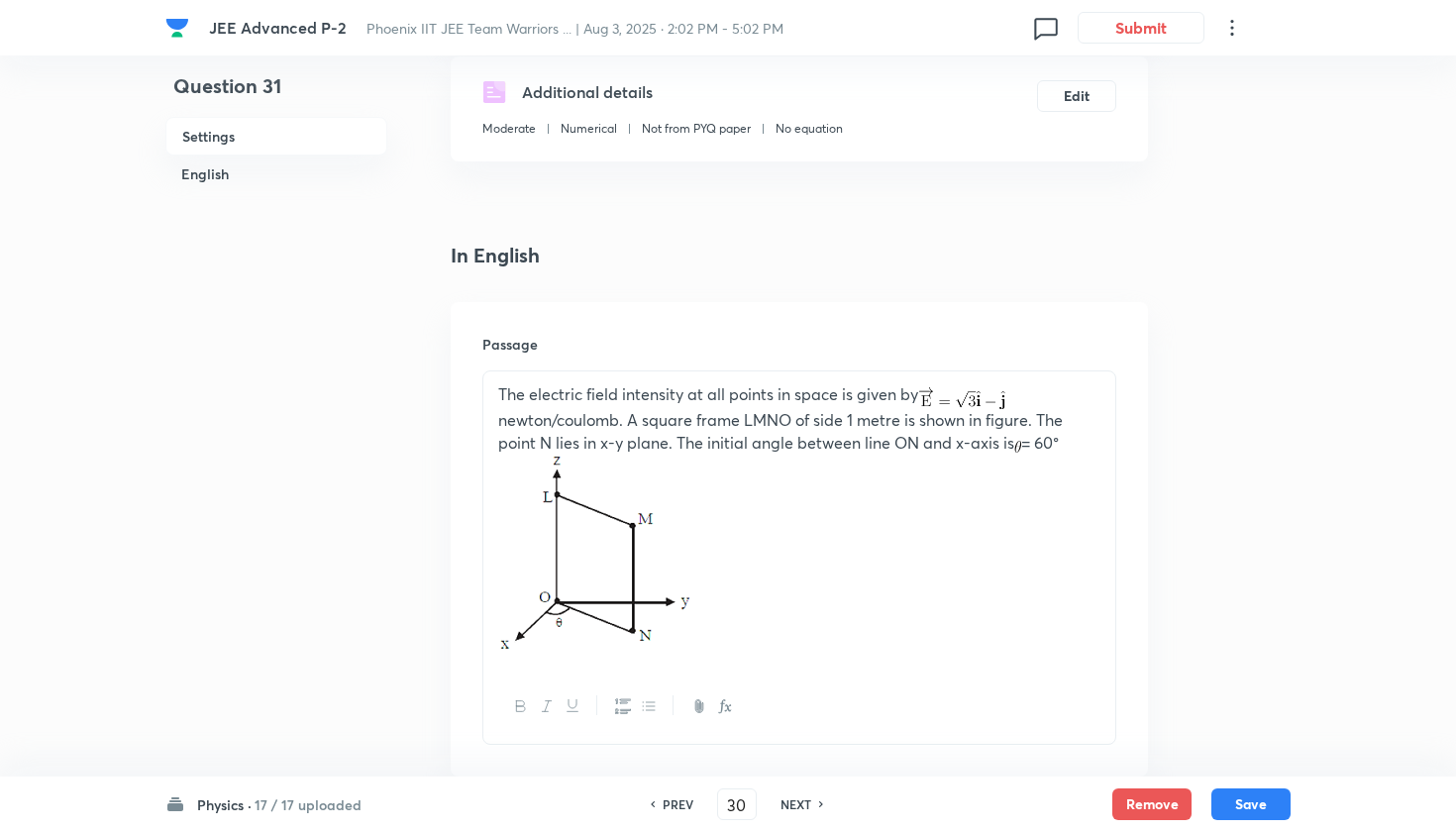 type on "9" 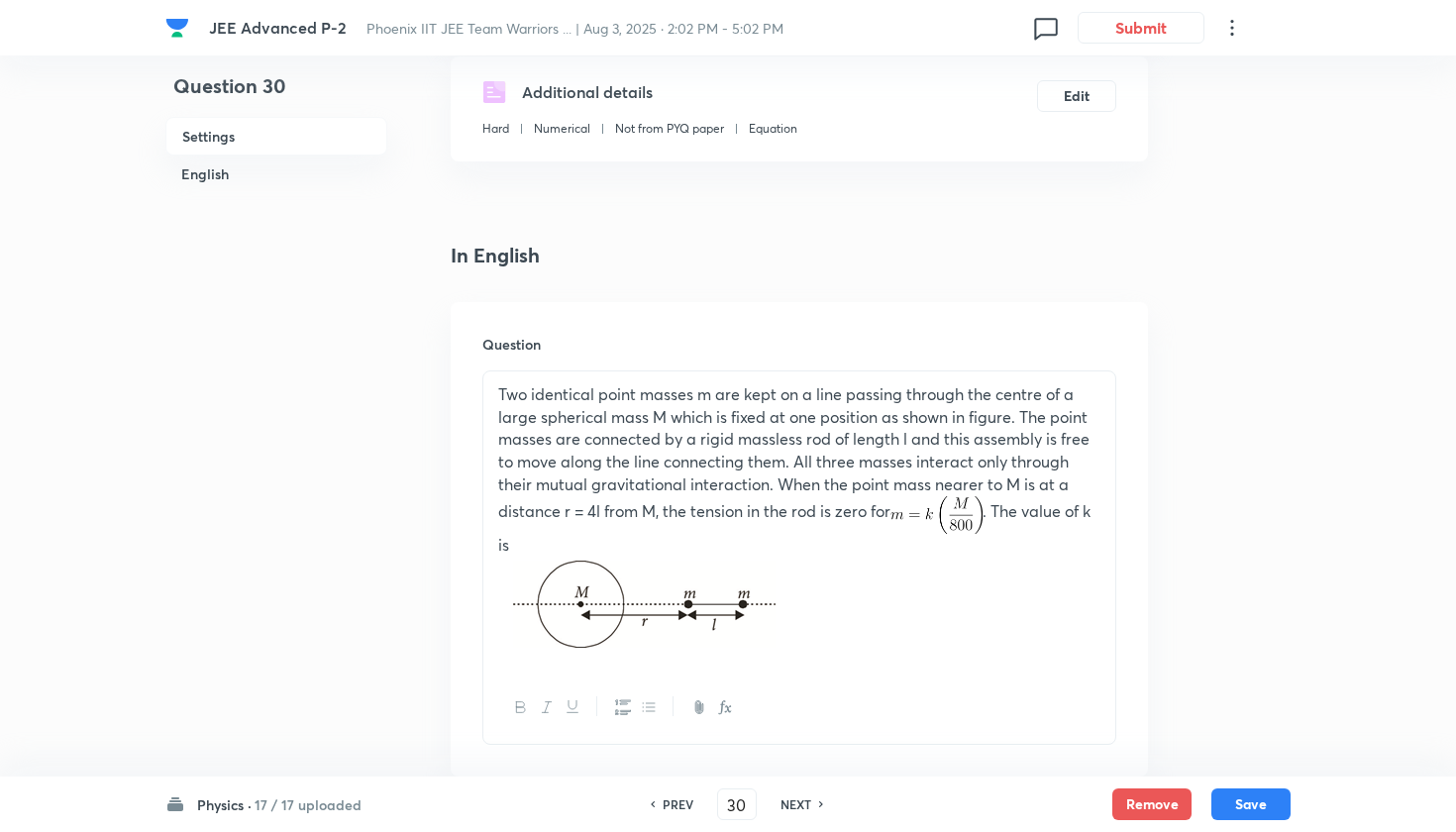 click on "PREV" at bounding box center [677, 804] 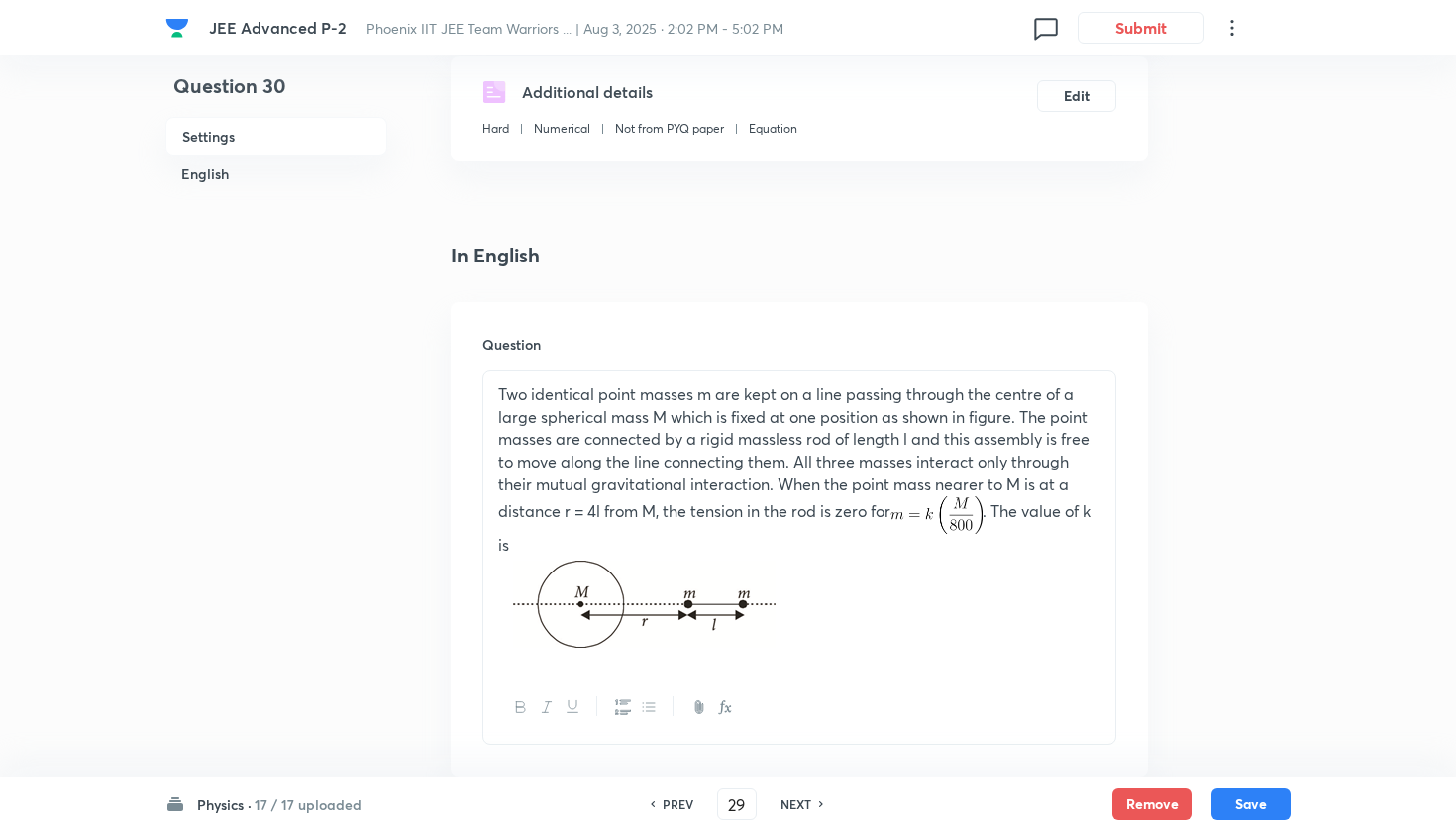 type on "0.35" 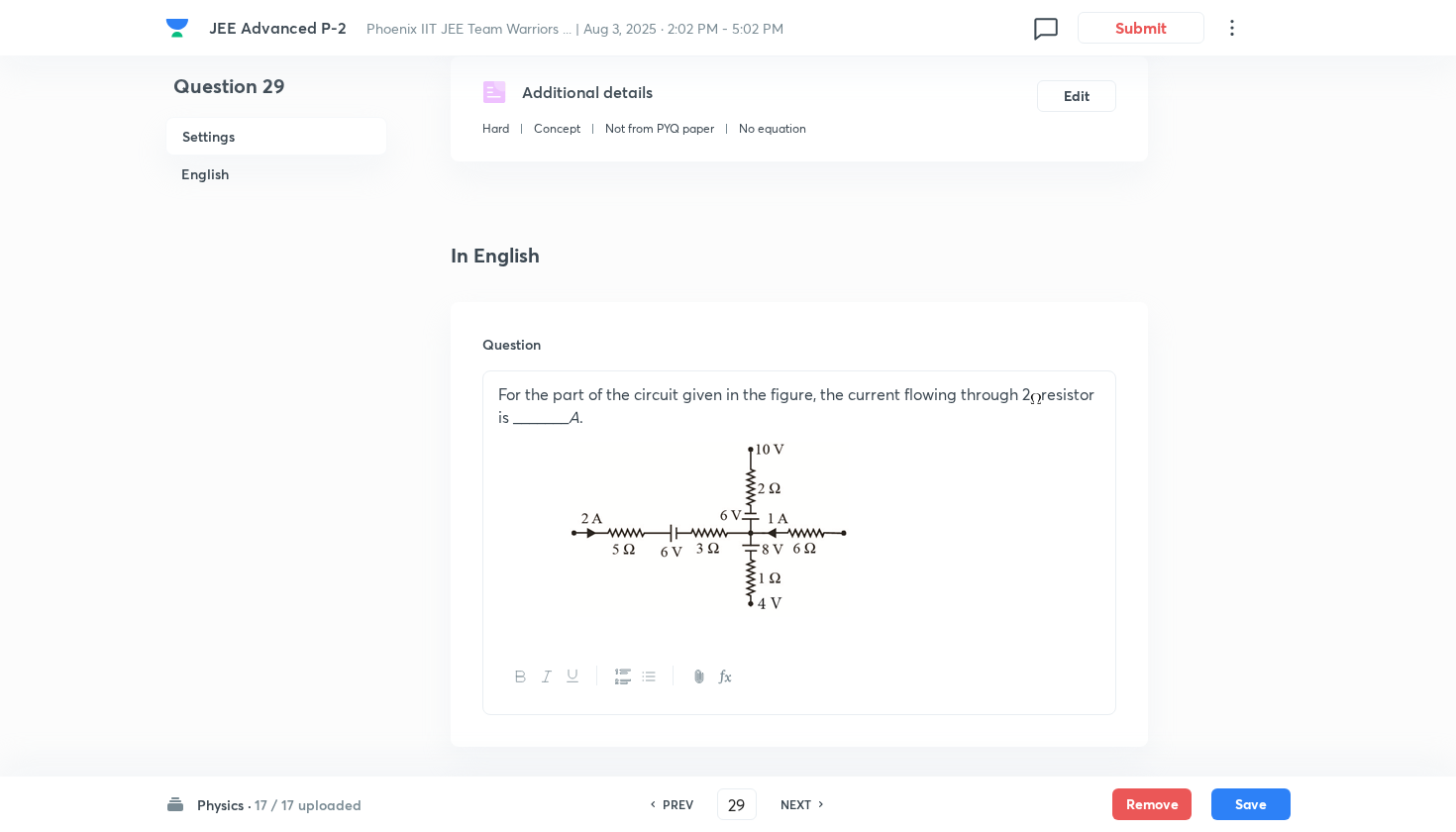 click on "PREV" at bounding box center [677, 804] 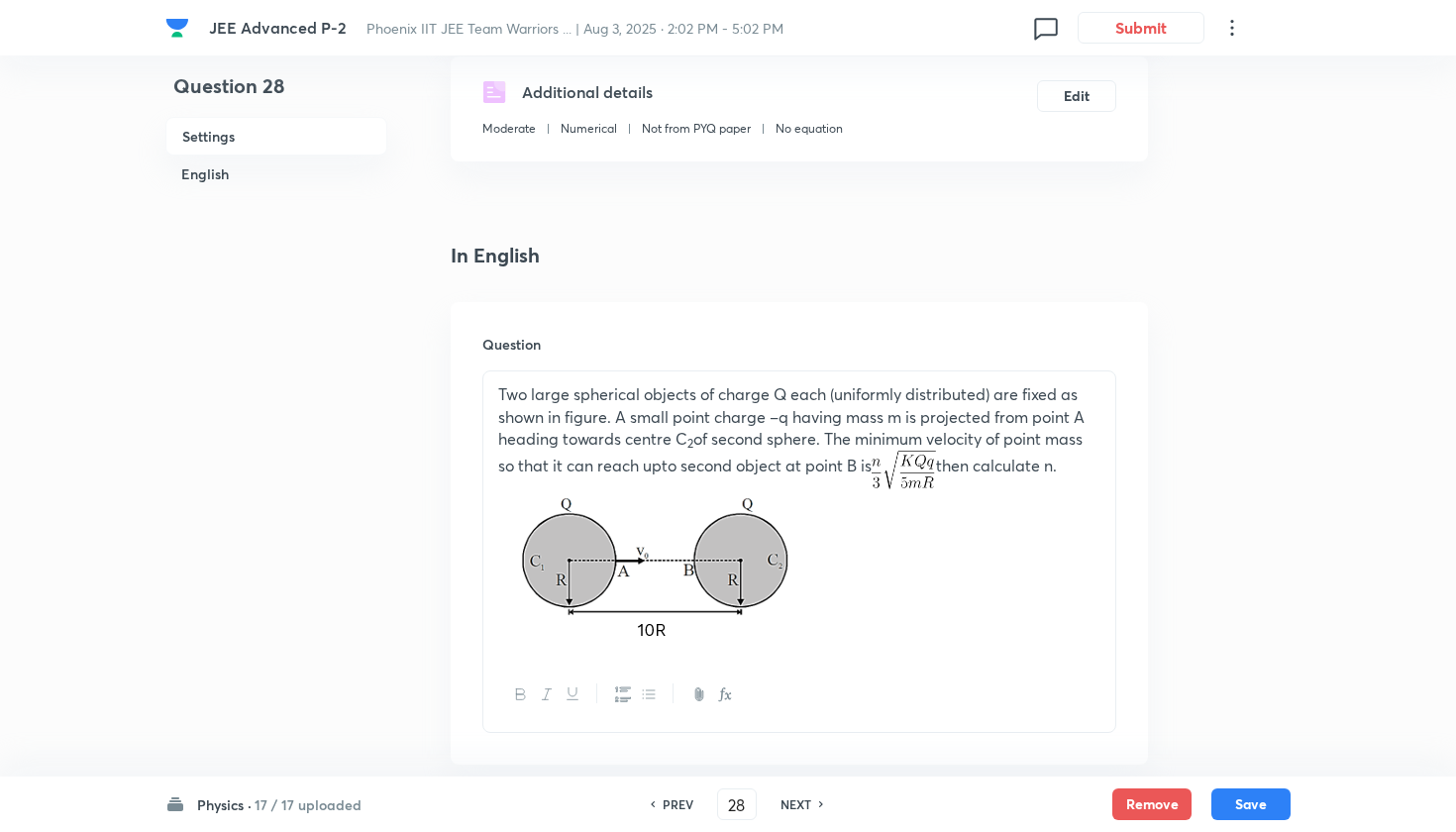 type on "8" 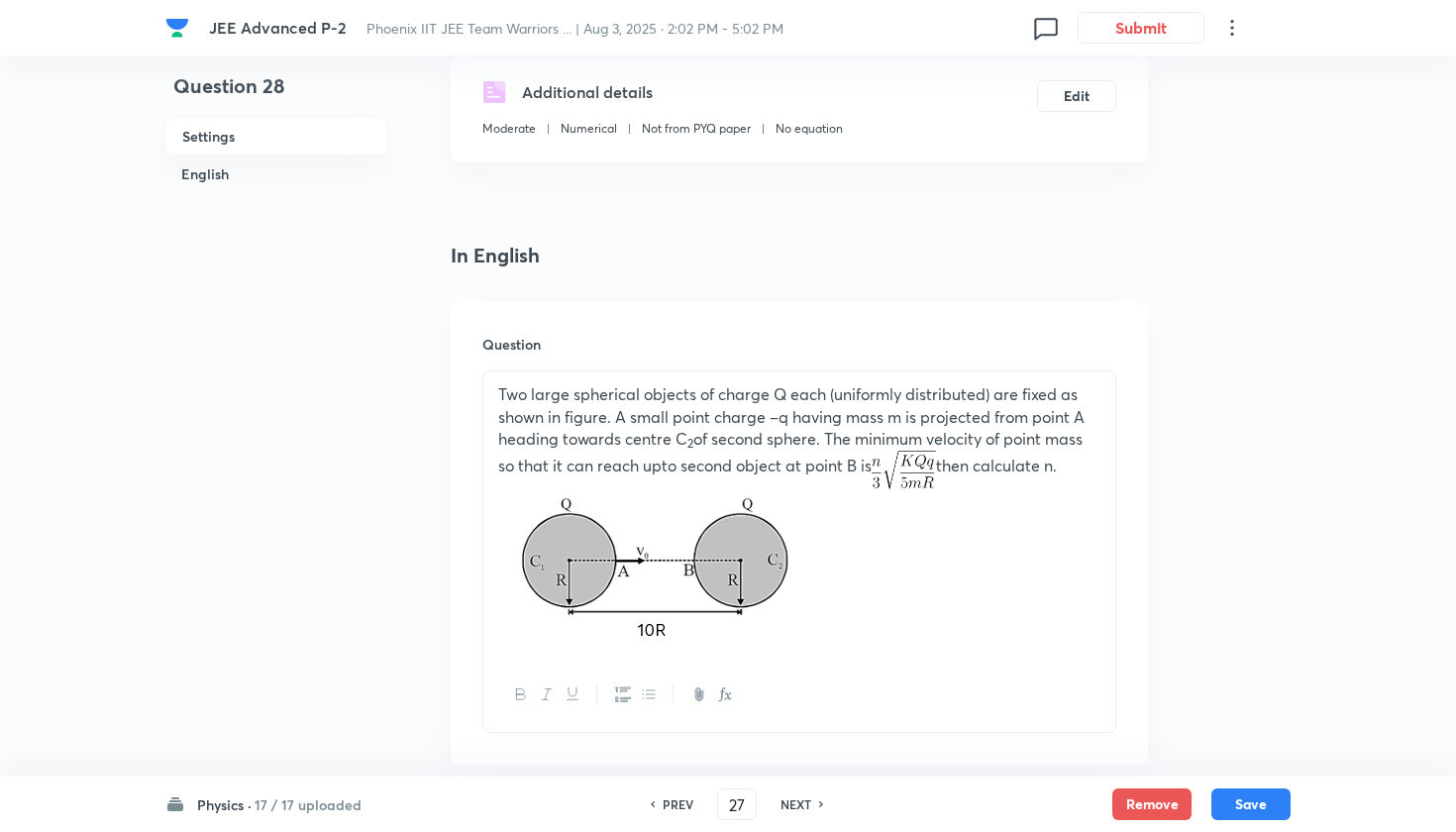 type on "18" 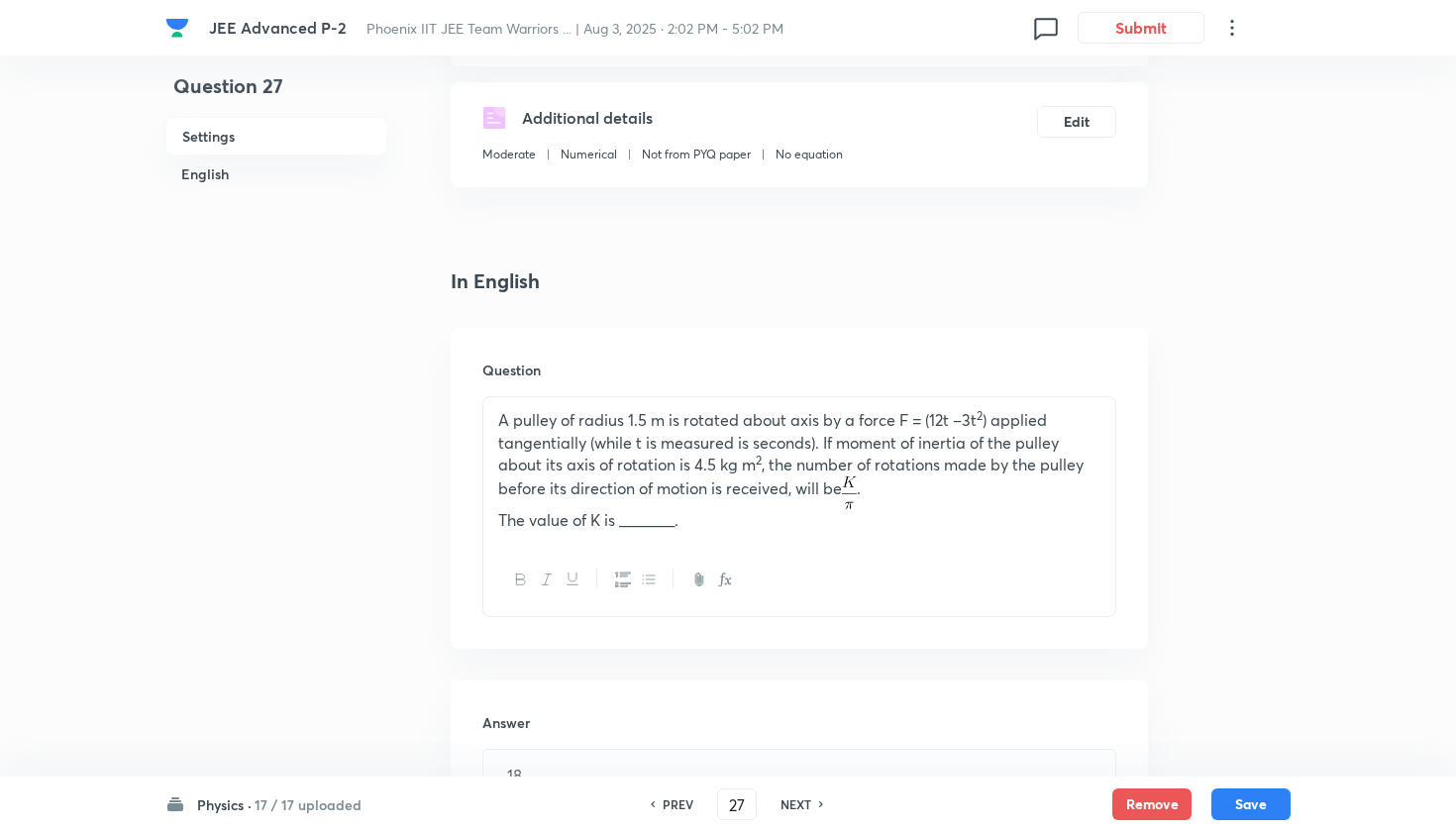 click on "PREV" at bounding box center (677, 804) 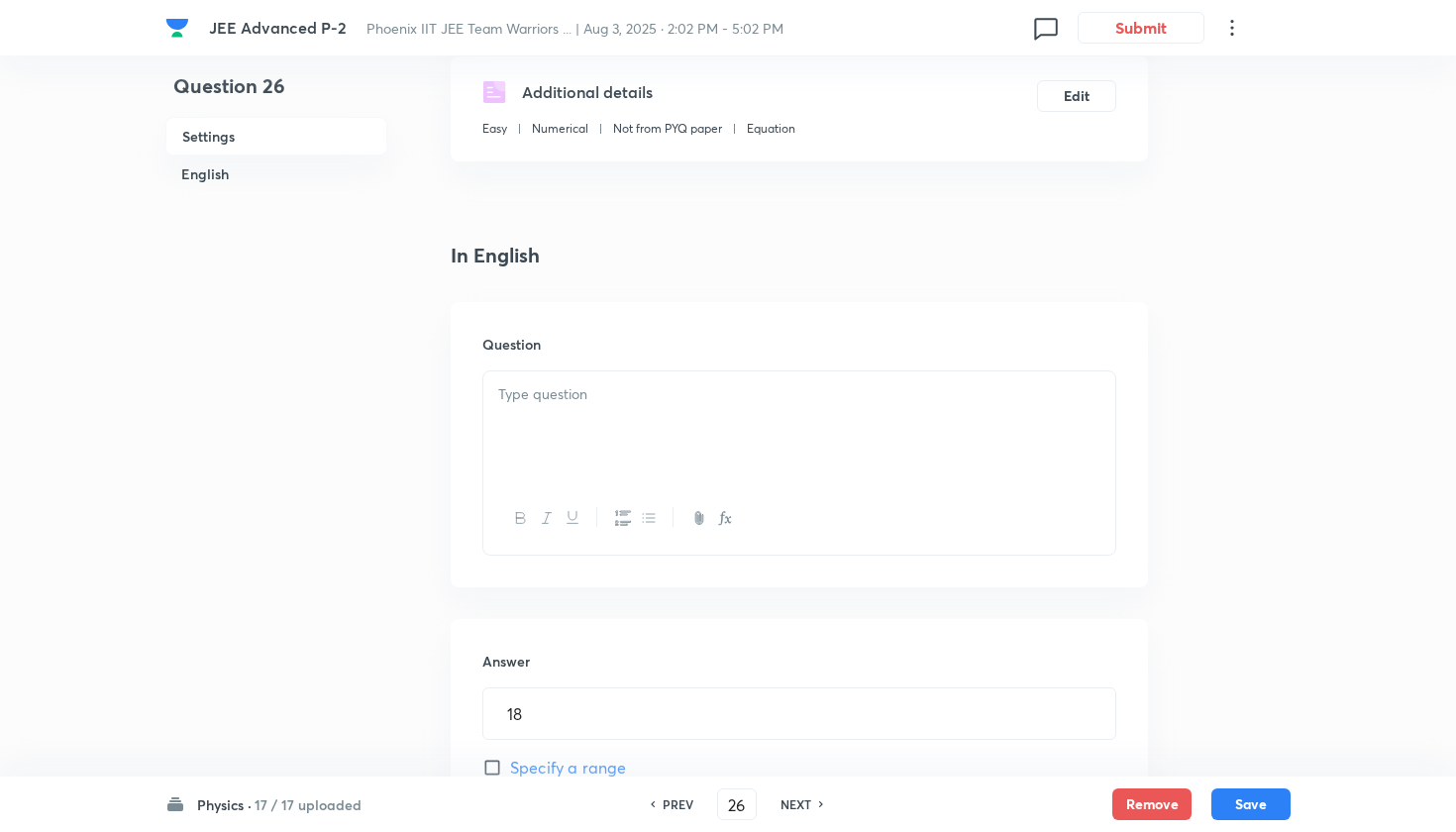 type on "2" 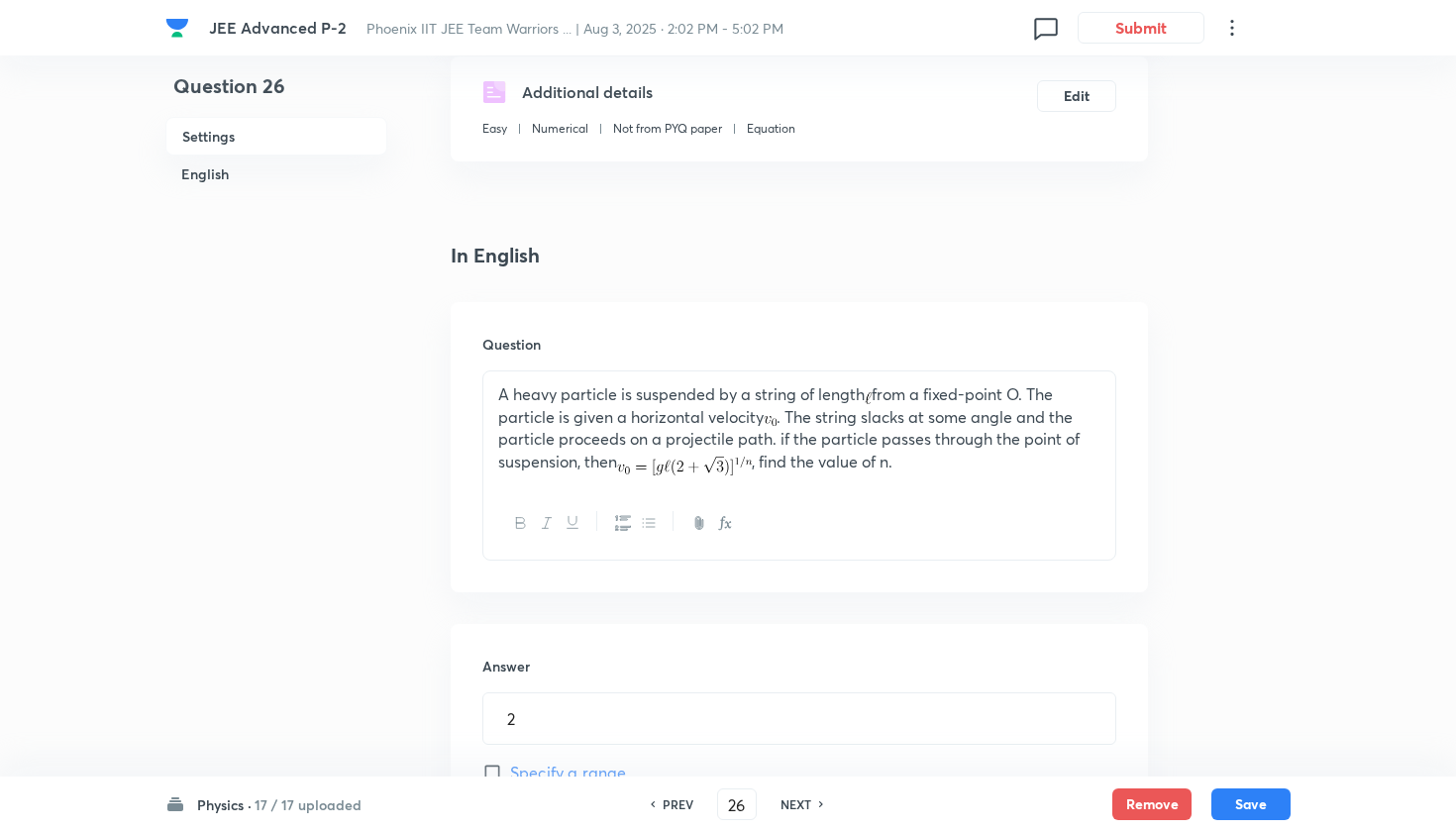 click on "PREV" at bounding box center (677, 804) 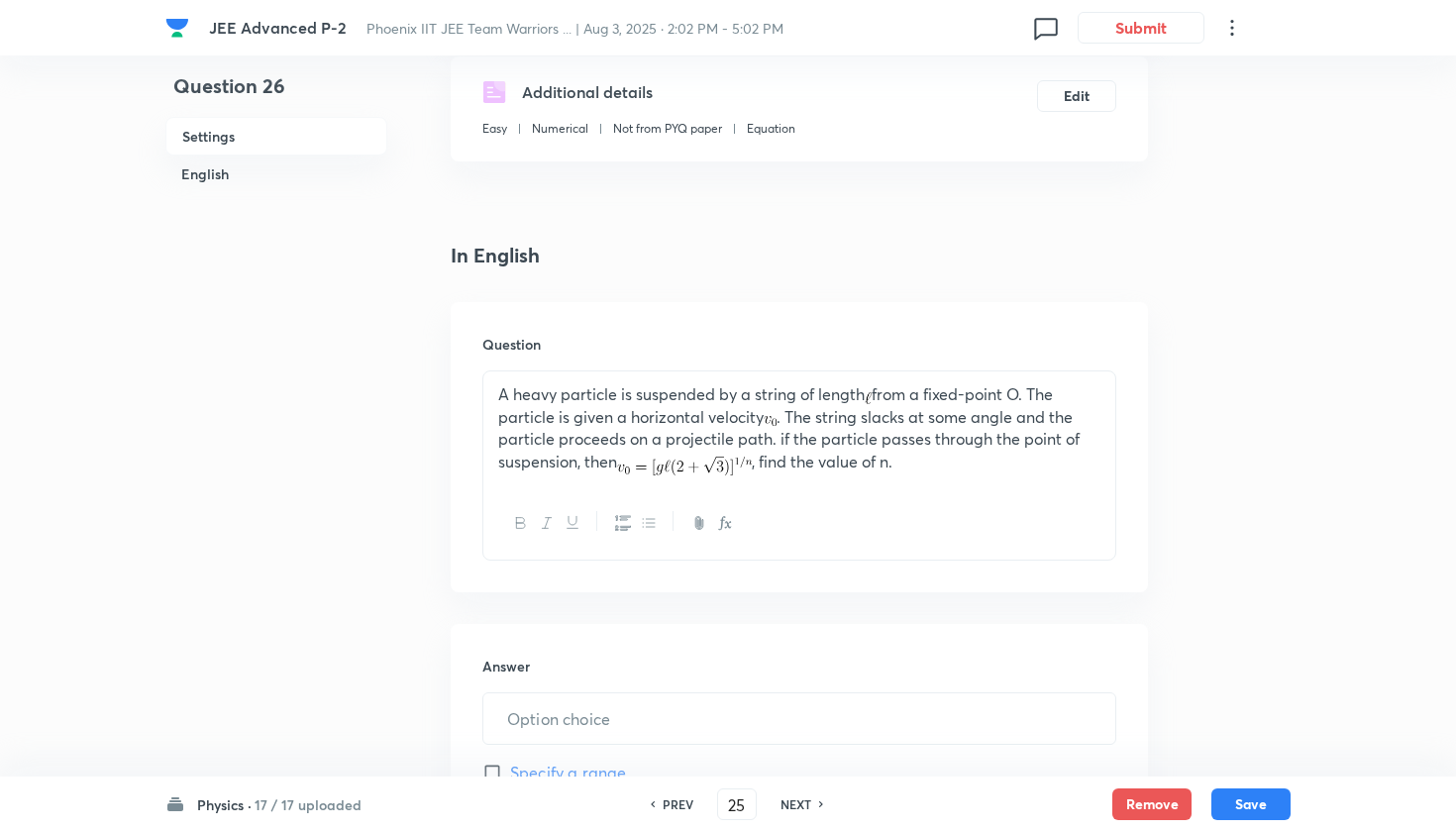 type on "2" 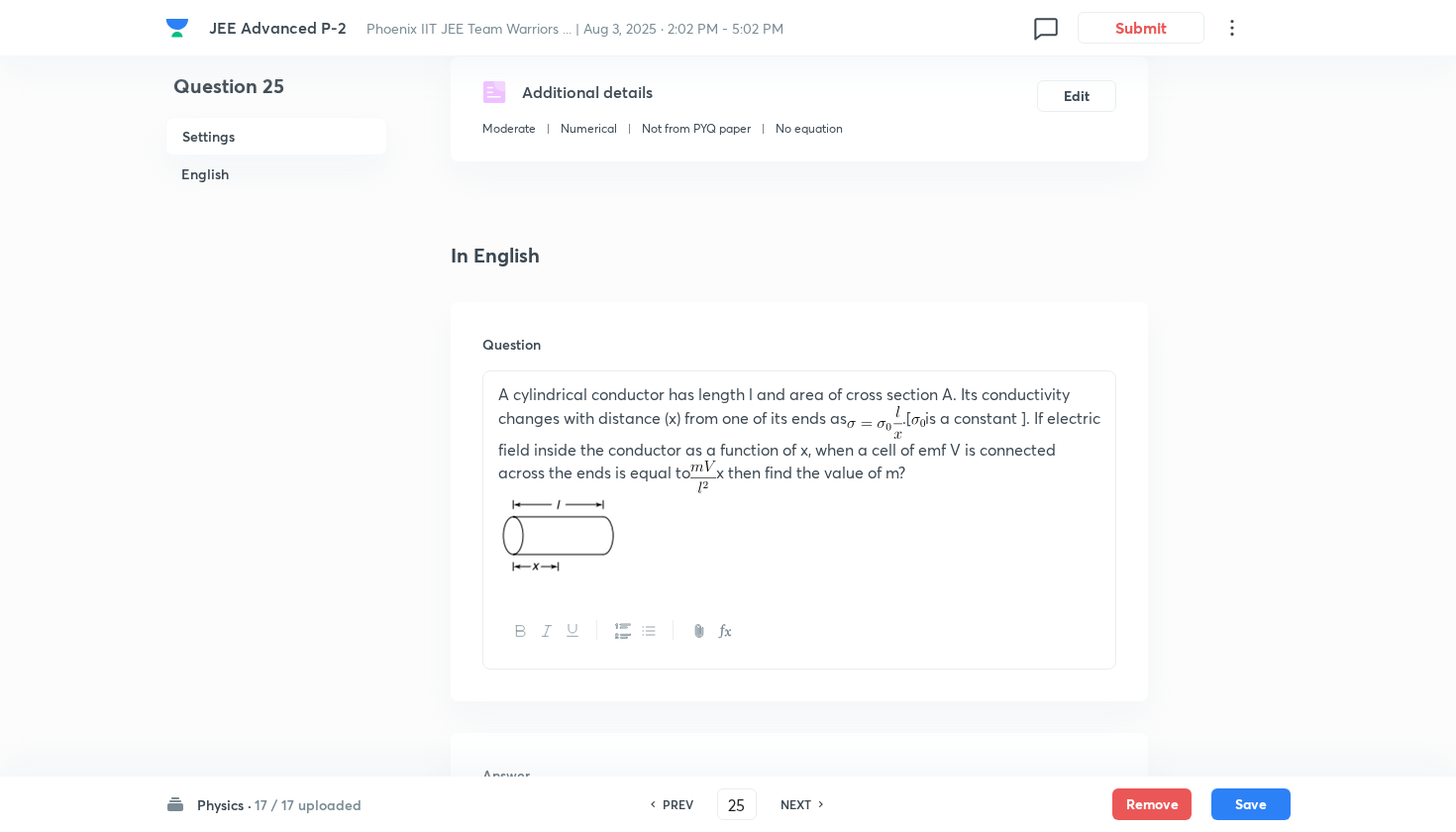 click on "PREV" at bounding box center [677, 804] 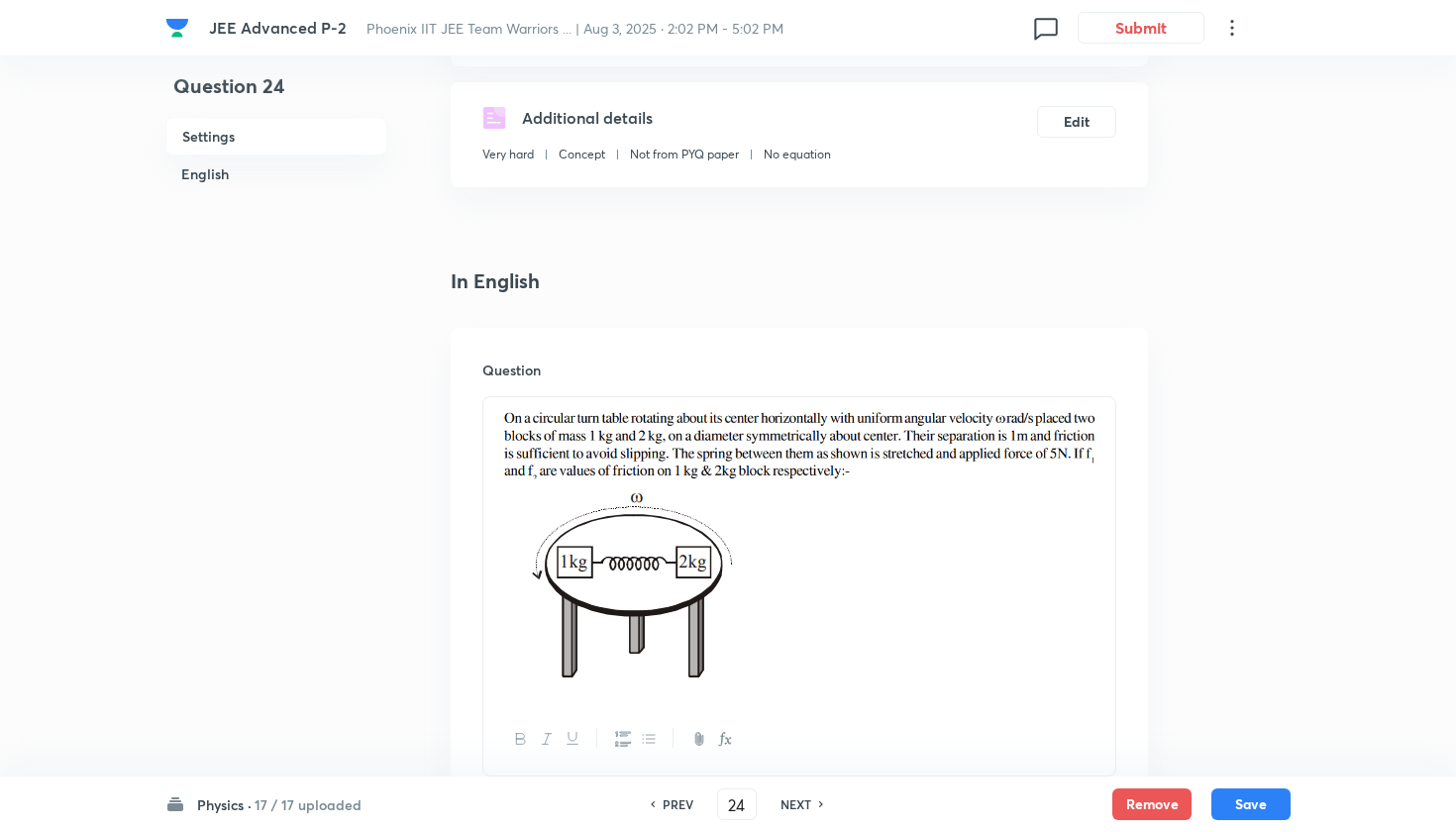 click on "PREV" at bounding box center [677, 804] 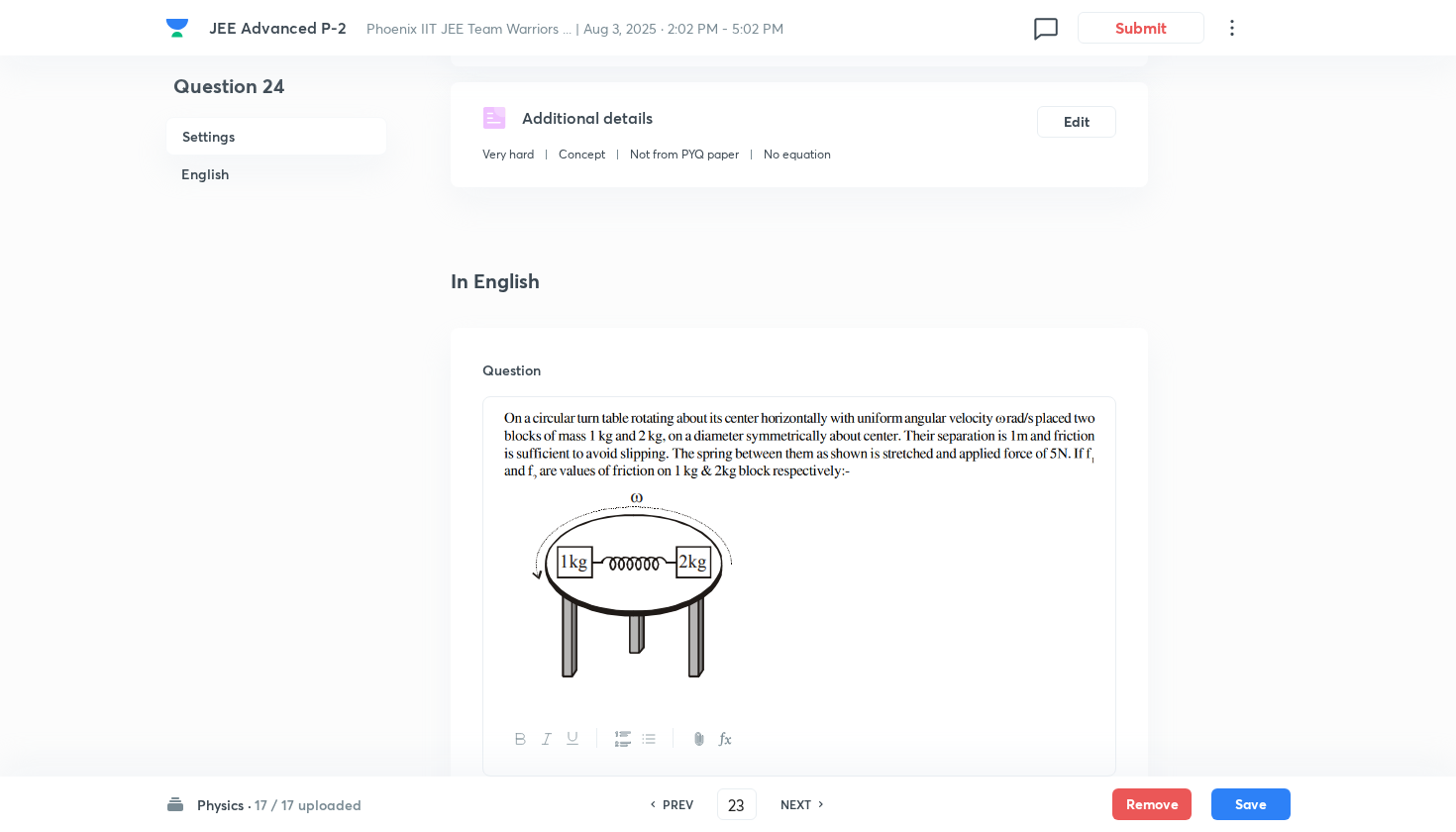 checkbox on "false" 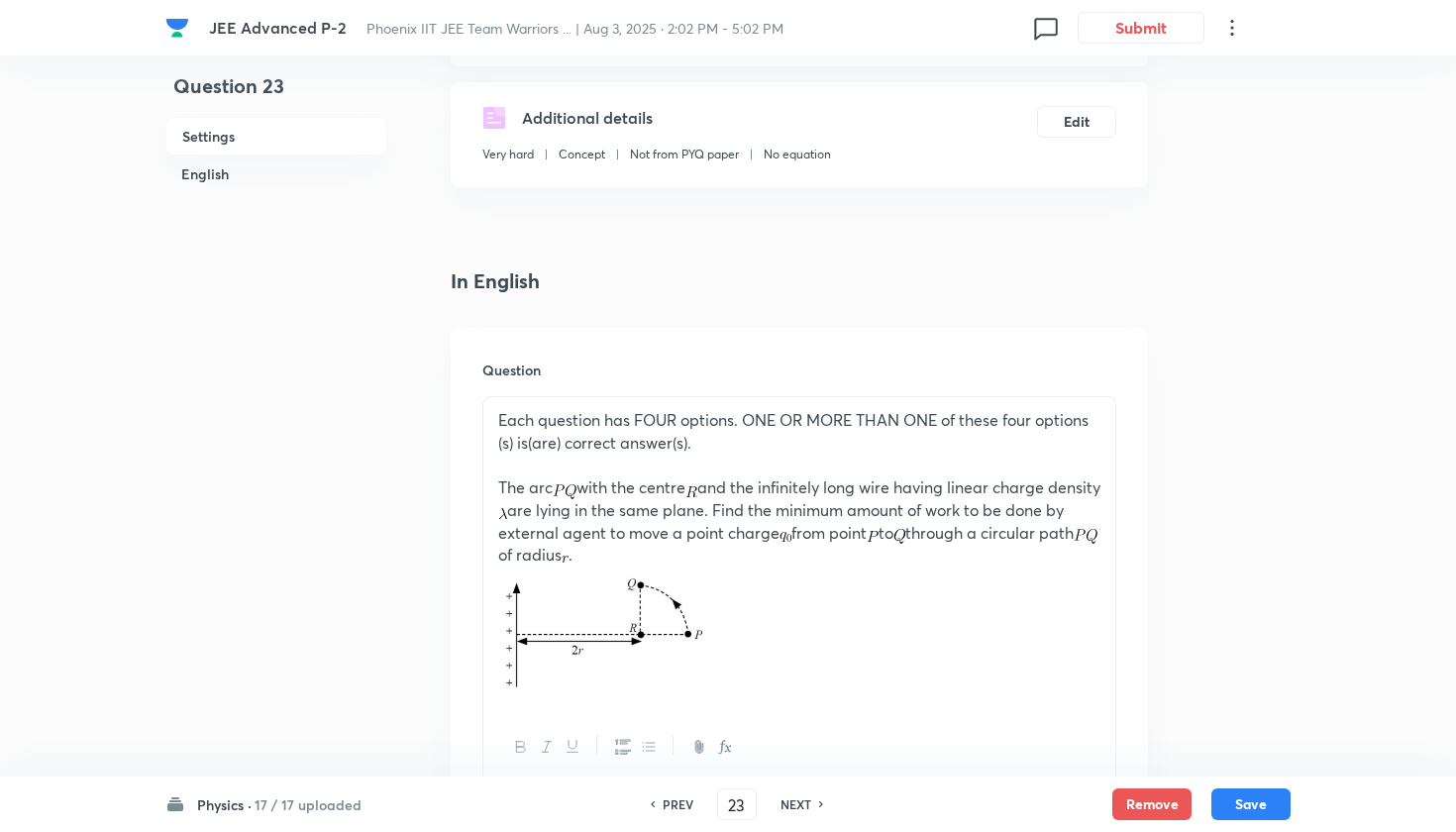 click on "PREV" at bounding box center (677, 804) 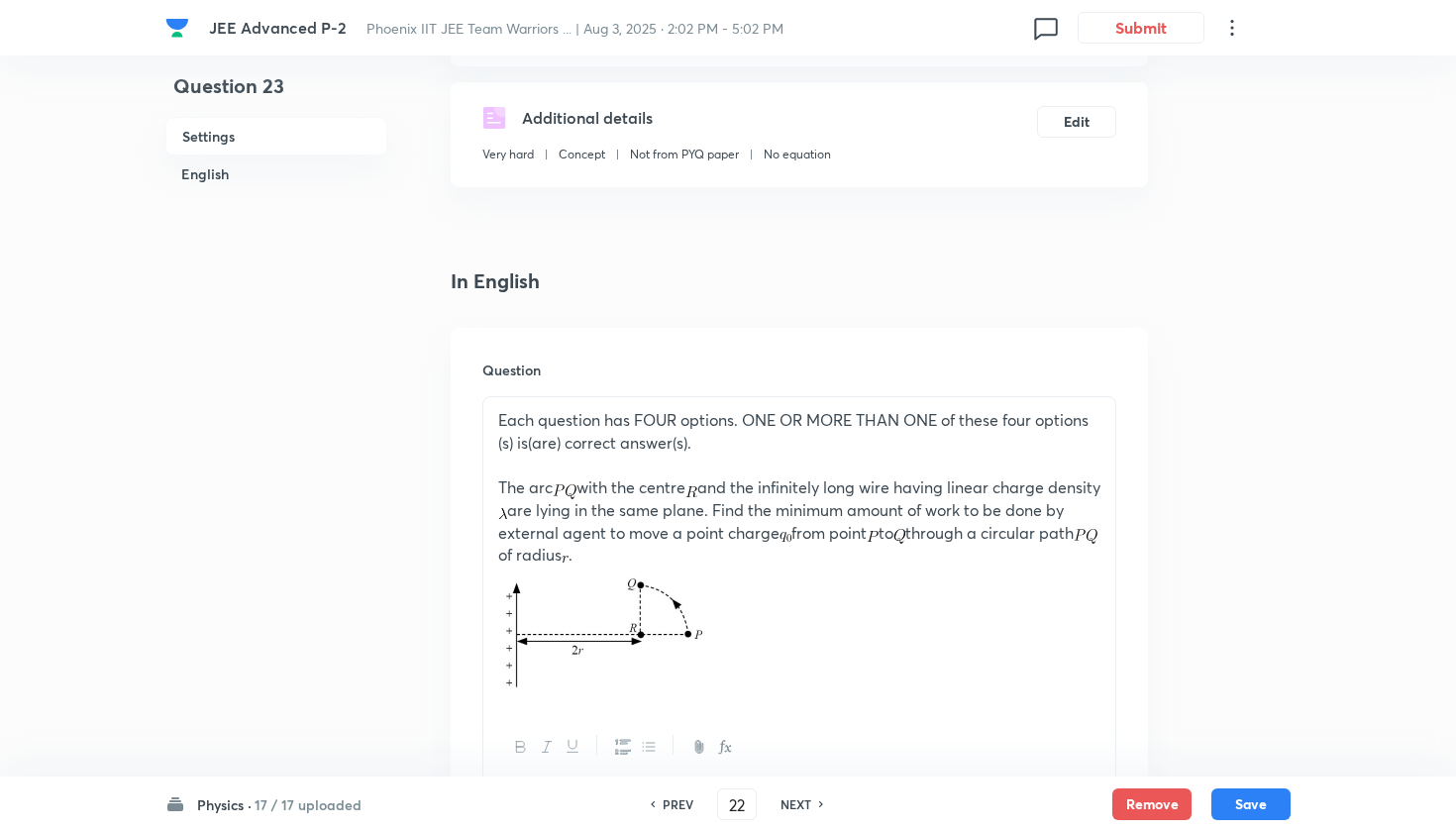 checkbox on "true" 